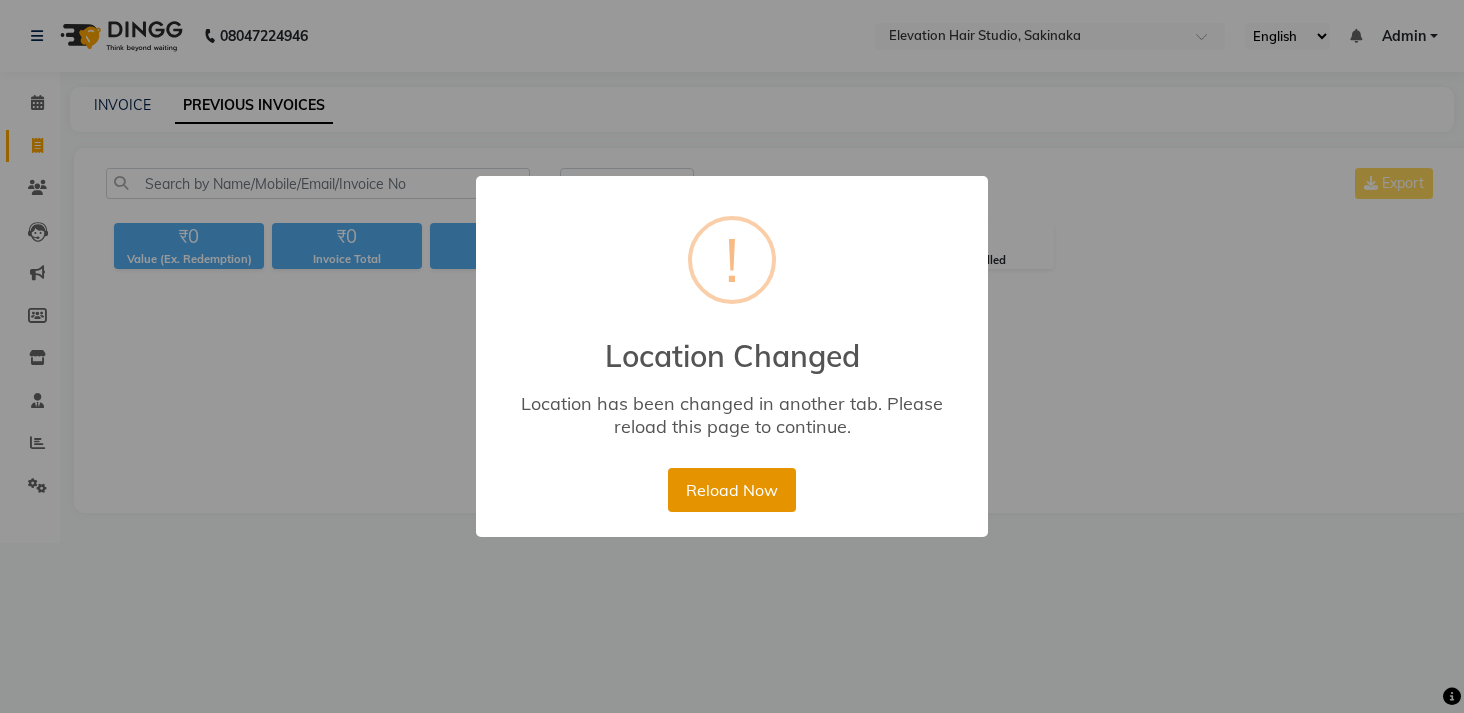 scroll, scrollTop: 0, scrollLeft: 0, axis: both 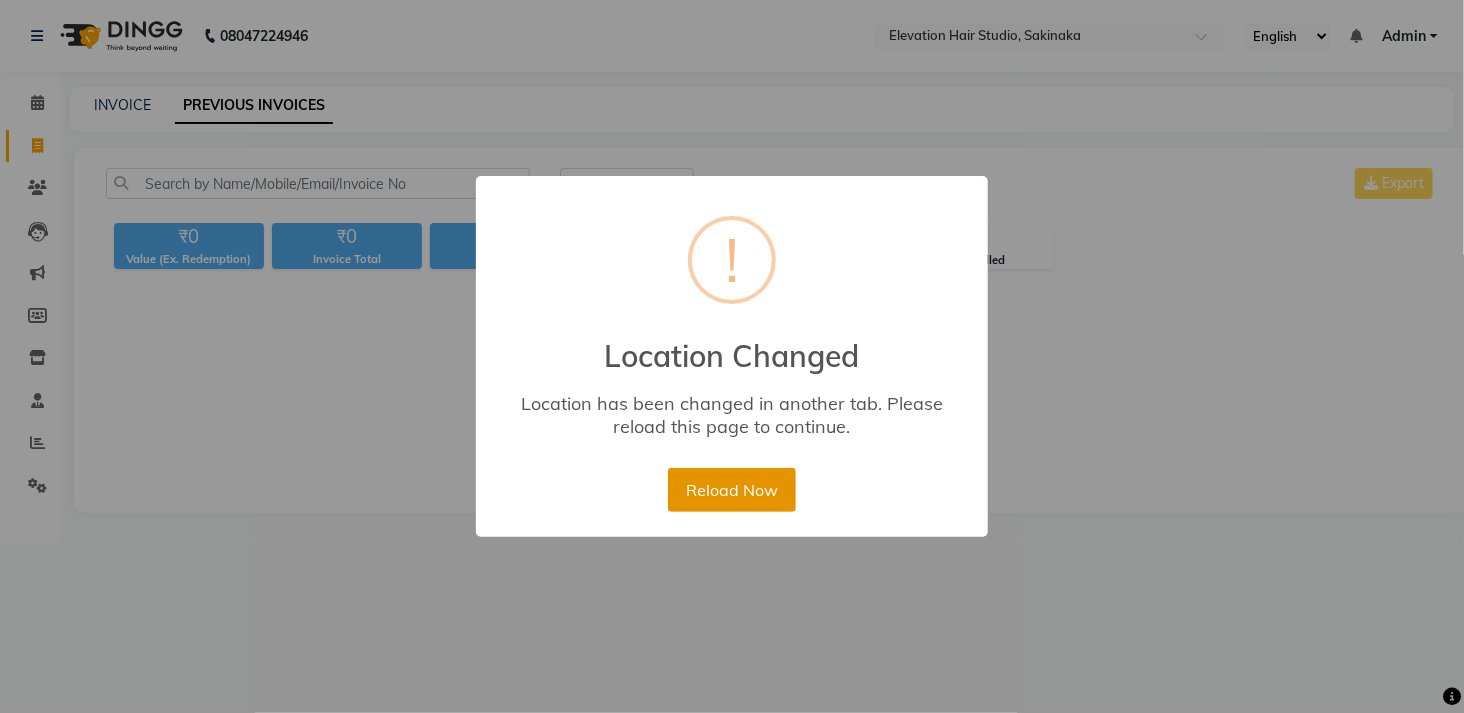 click on "Reload Now" at bounding box center (731, 490) 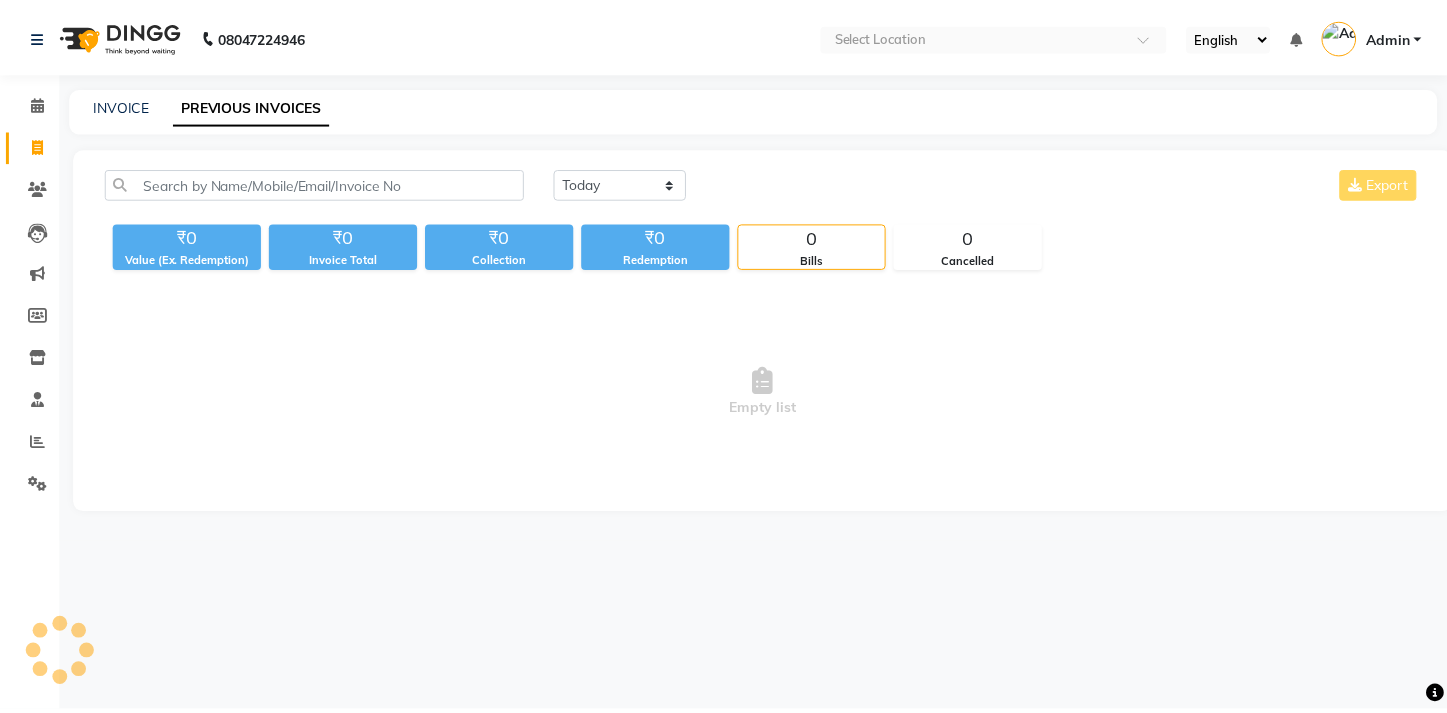 scroll, scrollTop: 0, scrollLeft: 0, axis: both 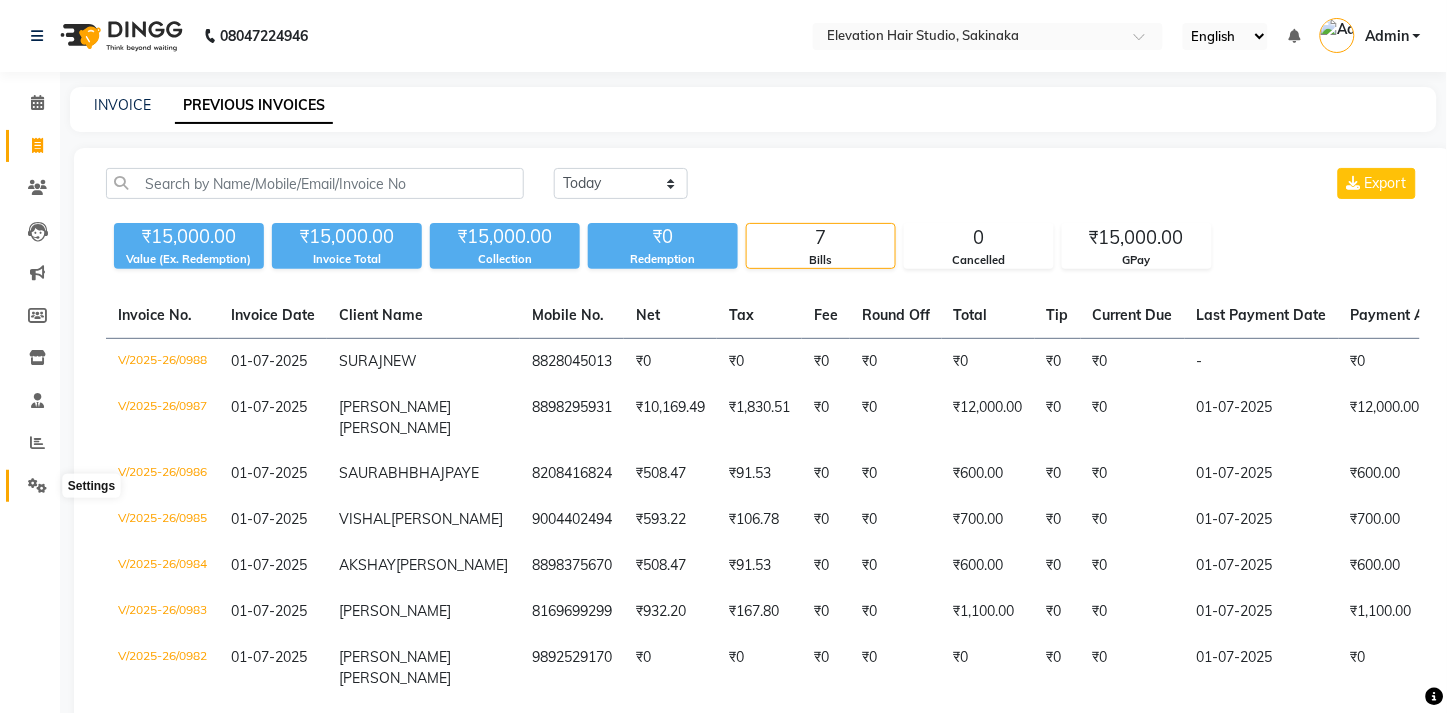 click 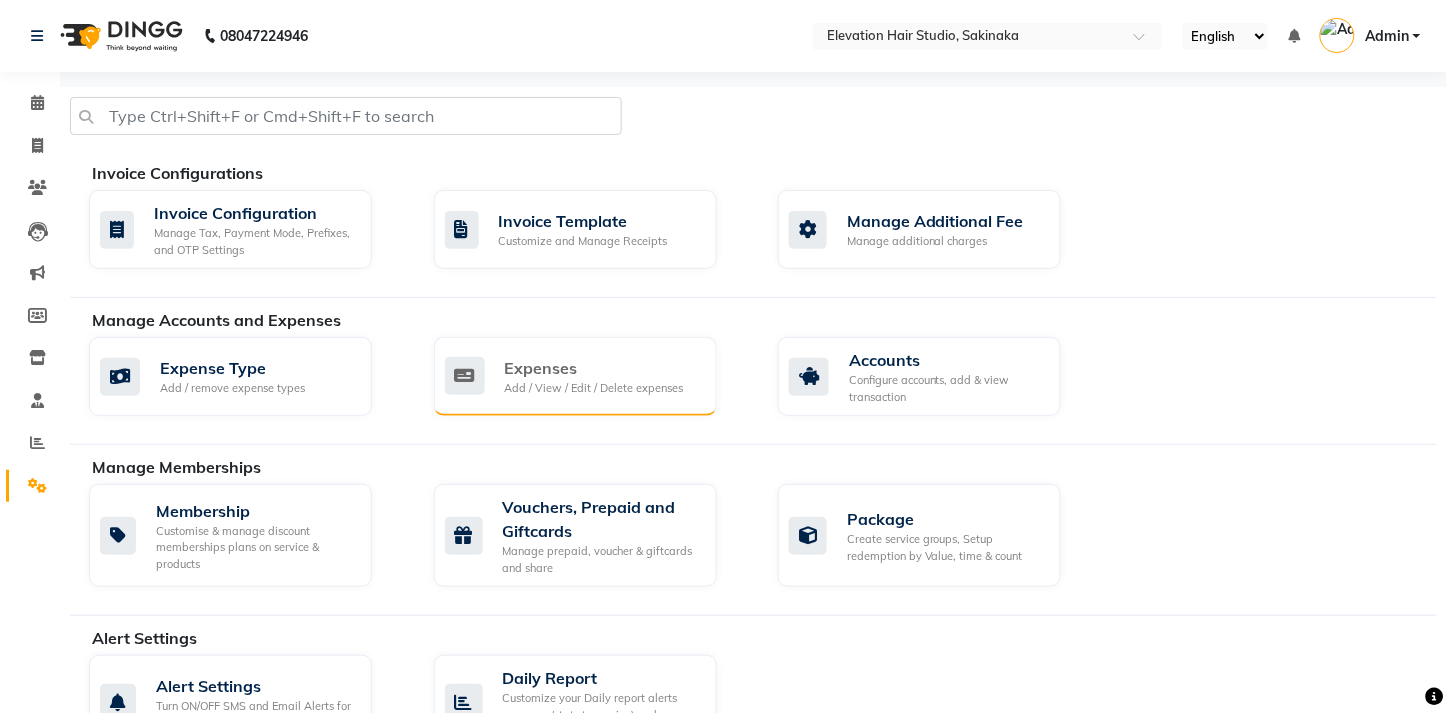 click on "Expenses" 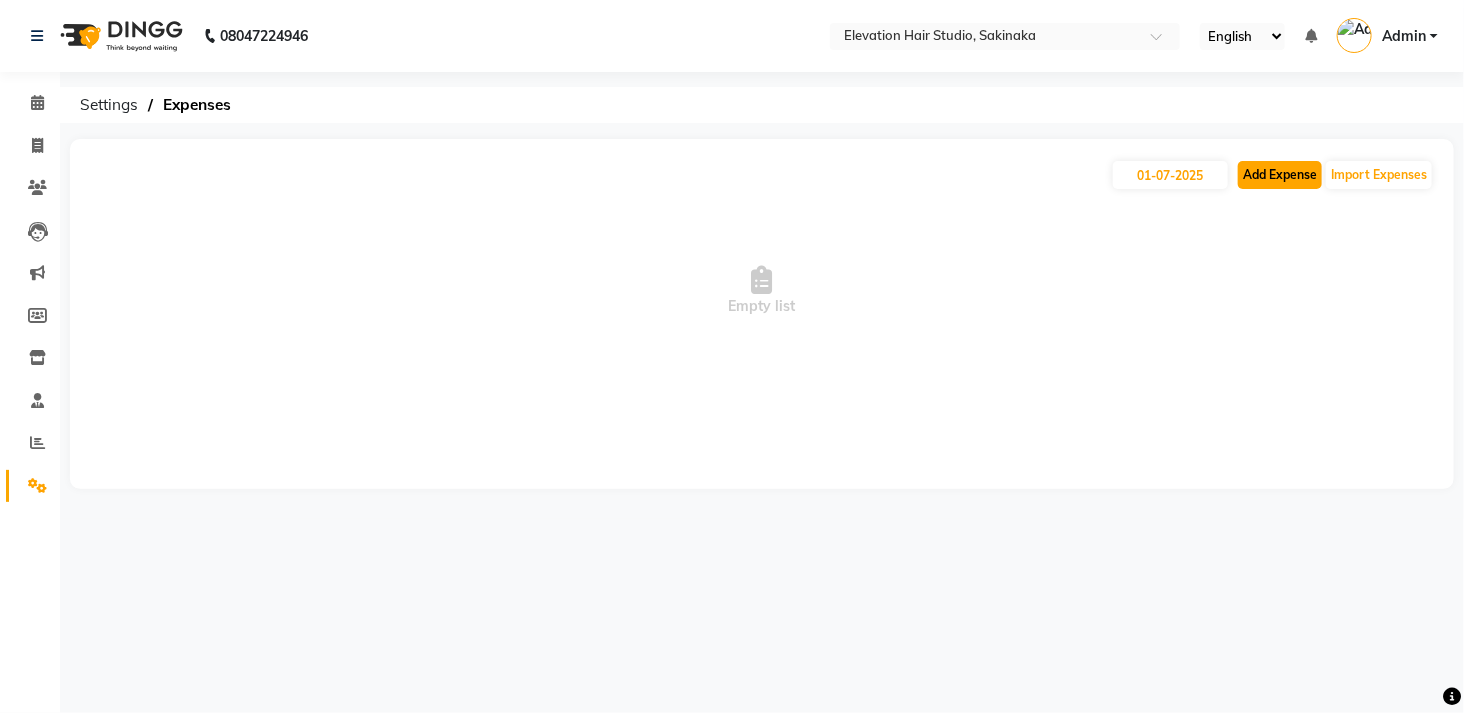 click on "Add Expense" 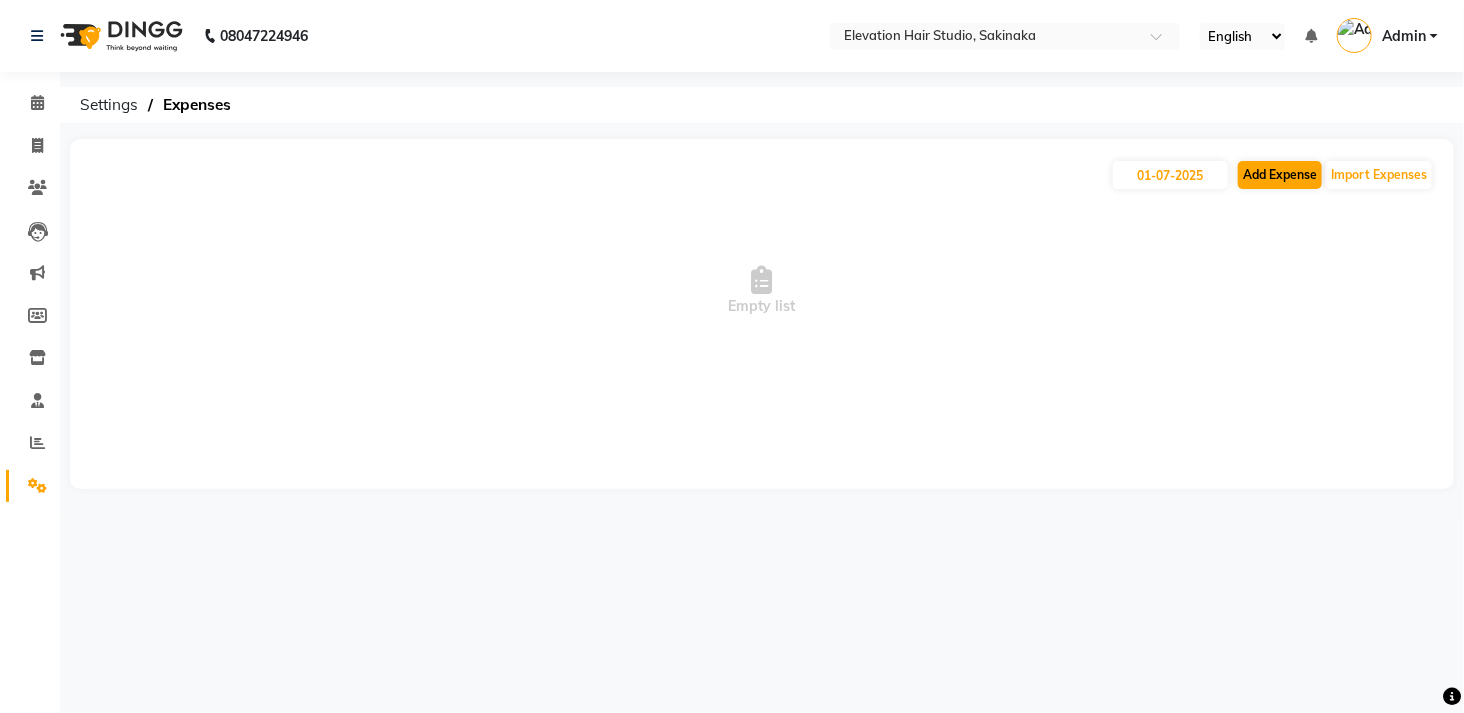 select on "1" 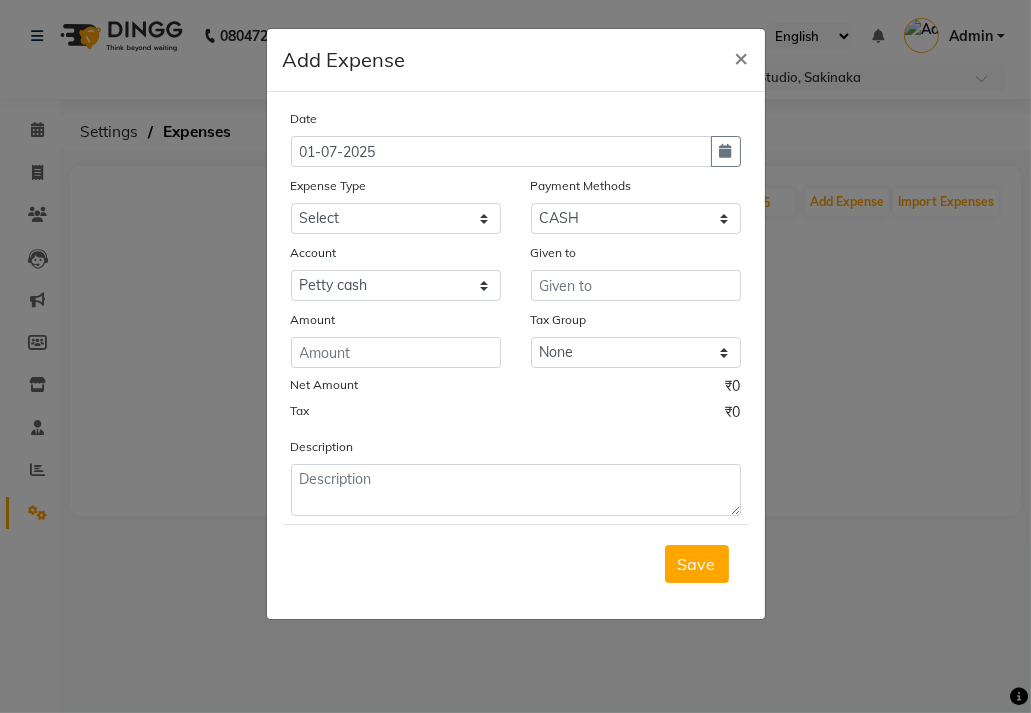 click on "Add Expense  × Date 01-07-2025 Expense Type Select AC Adrak Advance Salary agarbatti anees Appron asmoul advance salary Bank charges Car maintenance  CARPENTER Cash Deposited to bank Cash Handed over to Owner cellphone Client Snacks Clinical charges coffee conditioner courier diliptip dustbinplatebottle Equipment extrastuff fridge Fuel glue Govt fee greaser hairpatch hardware Incentive Insurance International purchase israil key lead light bill Loan Repayment Maintenance Marketing medicine milk Miscellaneous MRA ola Other paddlebrush PAINTER Pantry plumber Product product recharge rehman Rent Salary salary salary sandwich shampoo Staff Snacks sugar TAPE Tax Tea & Refreshment tissue towel trolly Utilities velocity VIDEO water web side WEFAST wireboard xerox Payment Methods Select CASH CARD GPay PhonePe Loan Cheque Package Visa Card BharatPay PayTM Wallet Account Select Petty cash Default account Given to Amount Tax Group None GST(ANY) Net Amount ₹0 Tax ₹0 Description  Save" 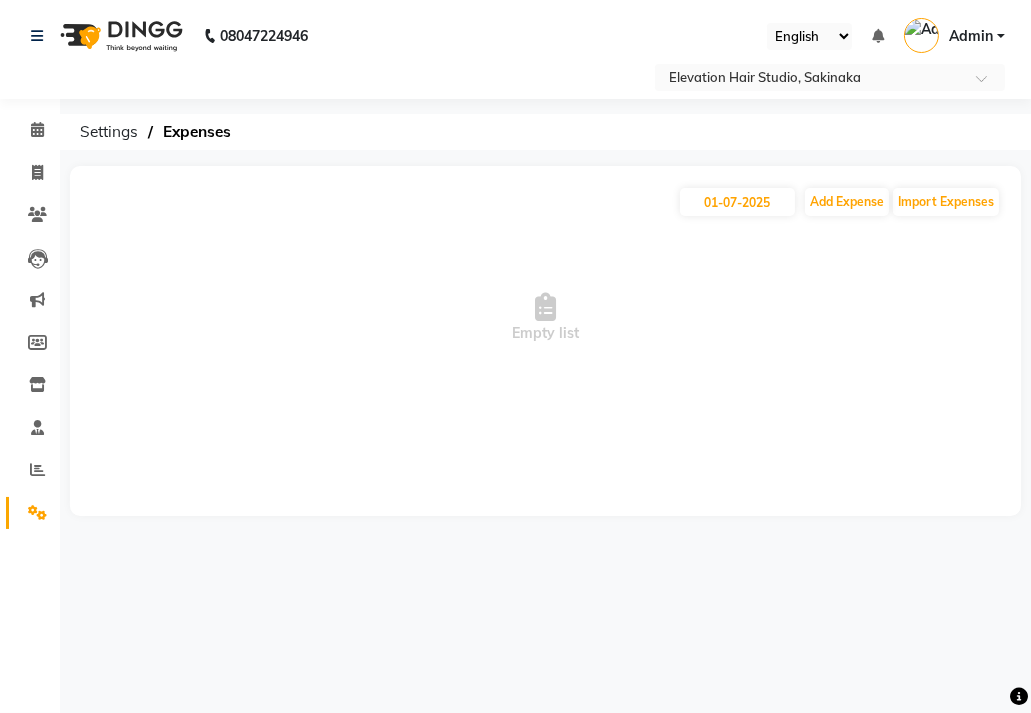 drag, startPoint x: 912, startPoint y: 54, endPoint x: 1068, endPoint y: 71, distance: 156.92355 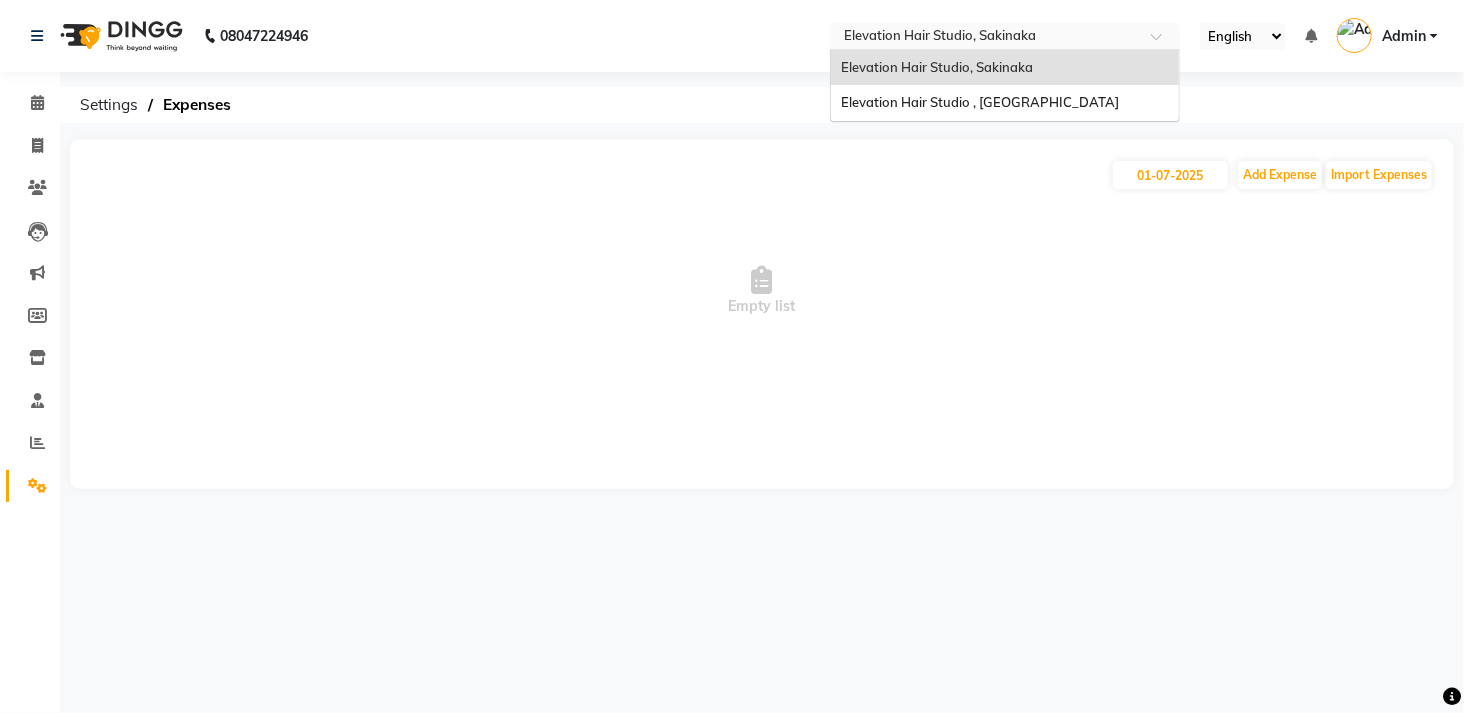 drag, startPoint x: 991, startPoint y: 34, endPoint x: 980, endPoint y: 98, distance: 64.93843 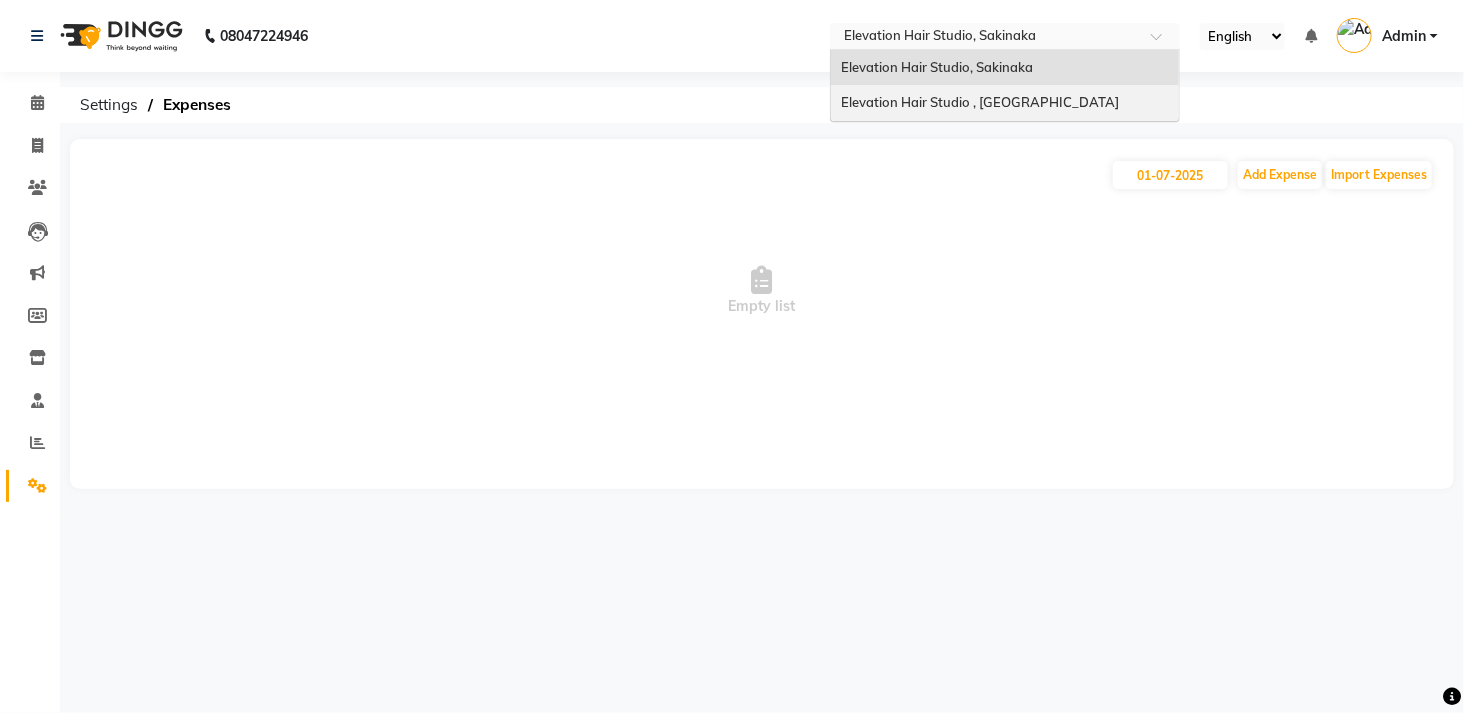click on "Elevation Hair Studio , [GEOGRAPHIC_DATA]" at bounding box center [980, 102] 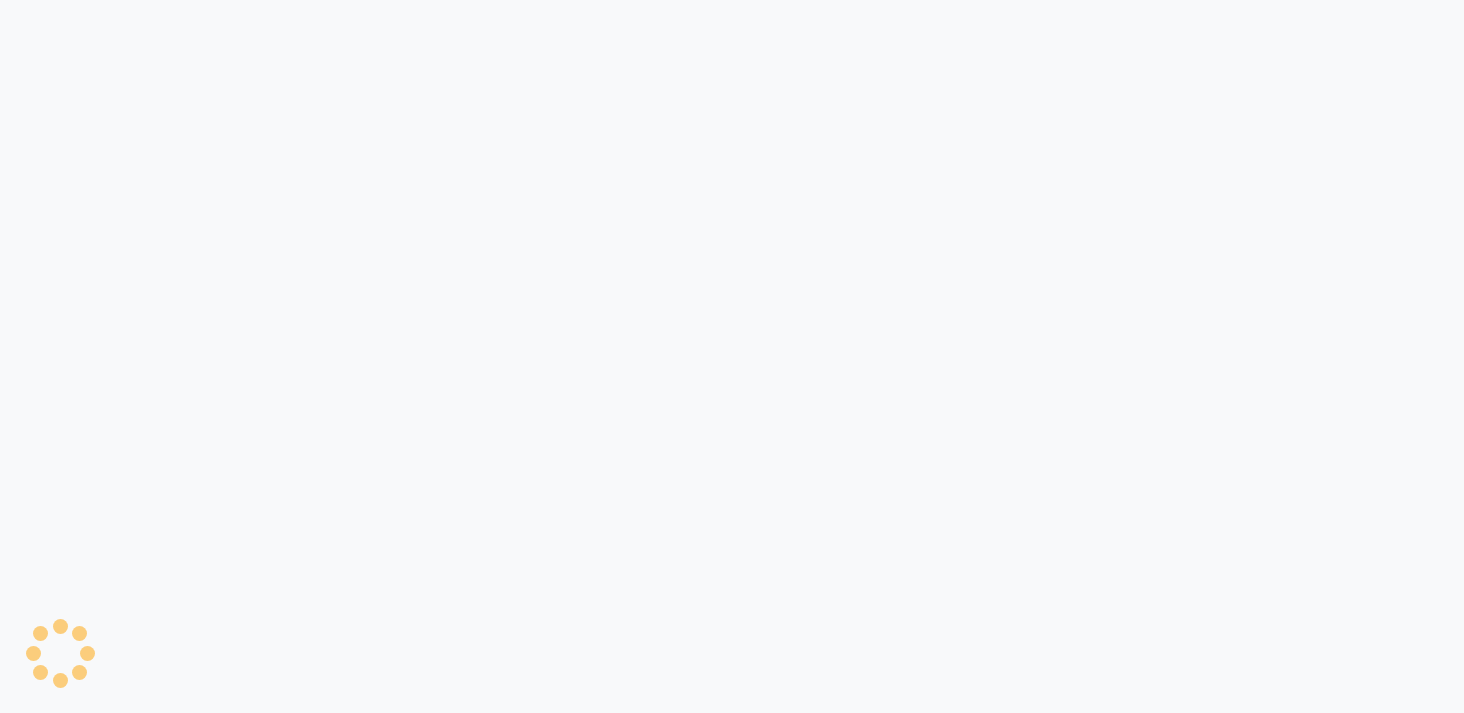 scroll, scrollTop: 0, scrollLeft: 0, axis: both 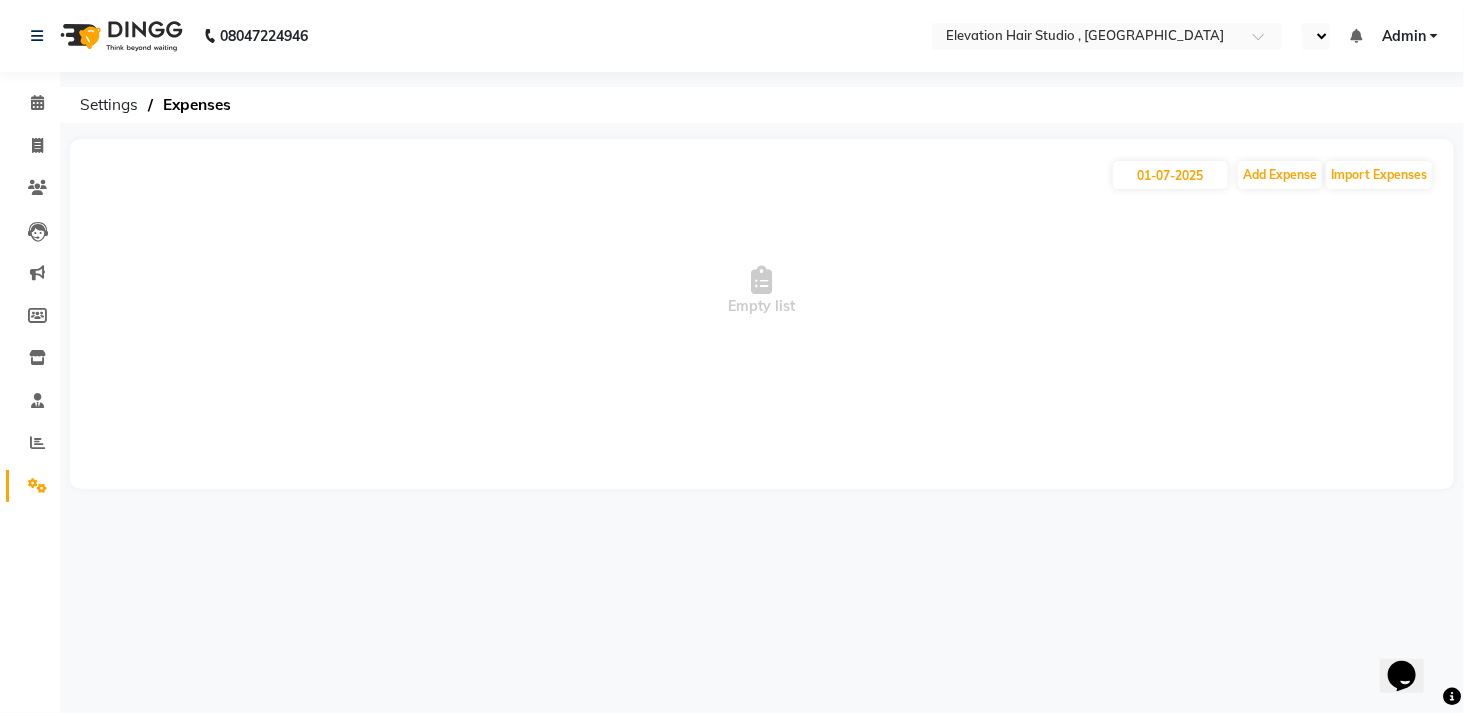 select on "en" 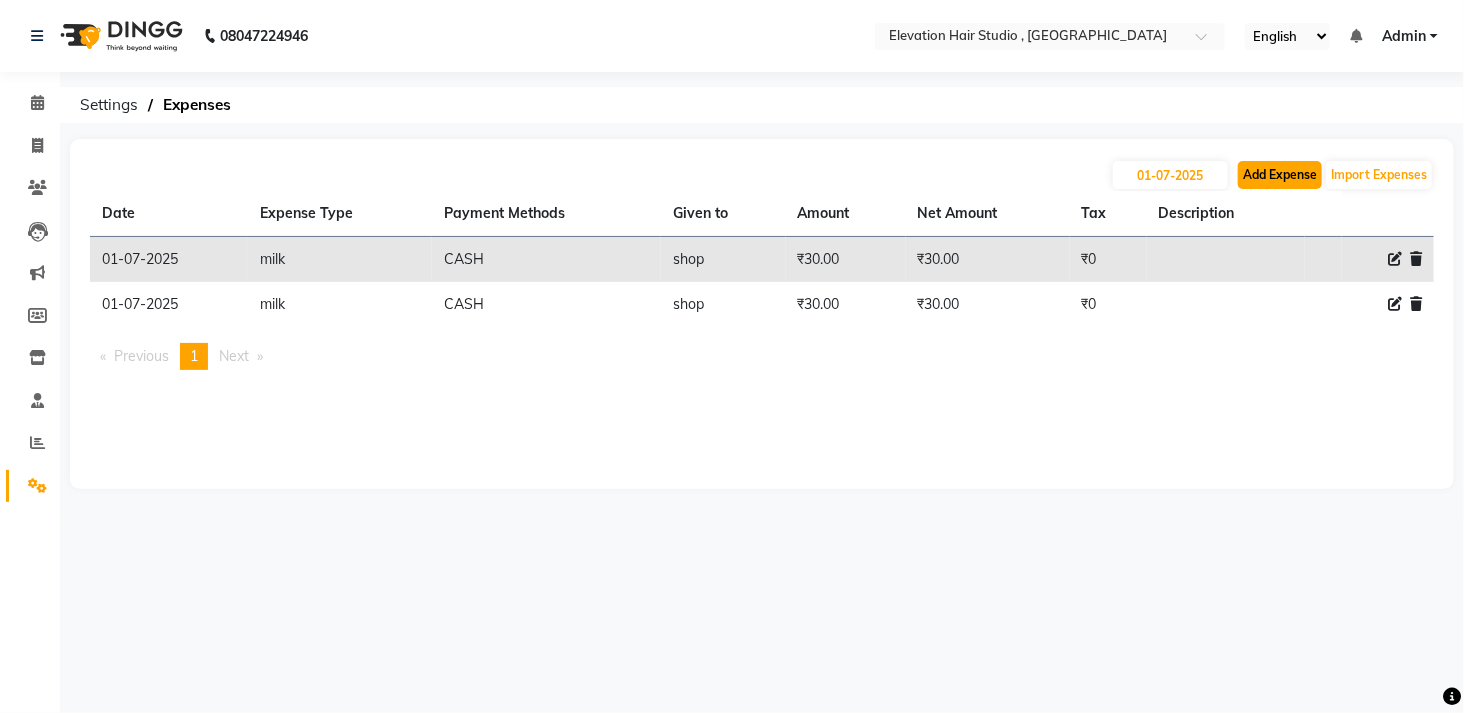 click on "Add Expense" 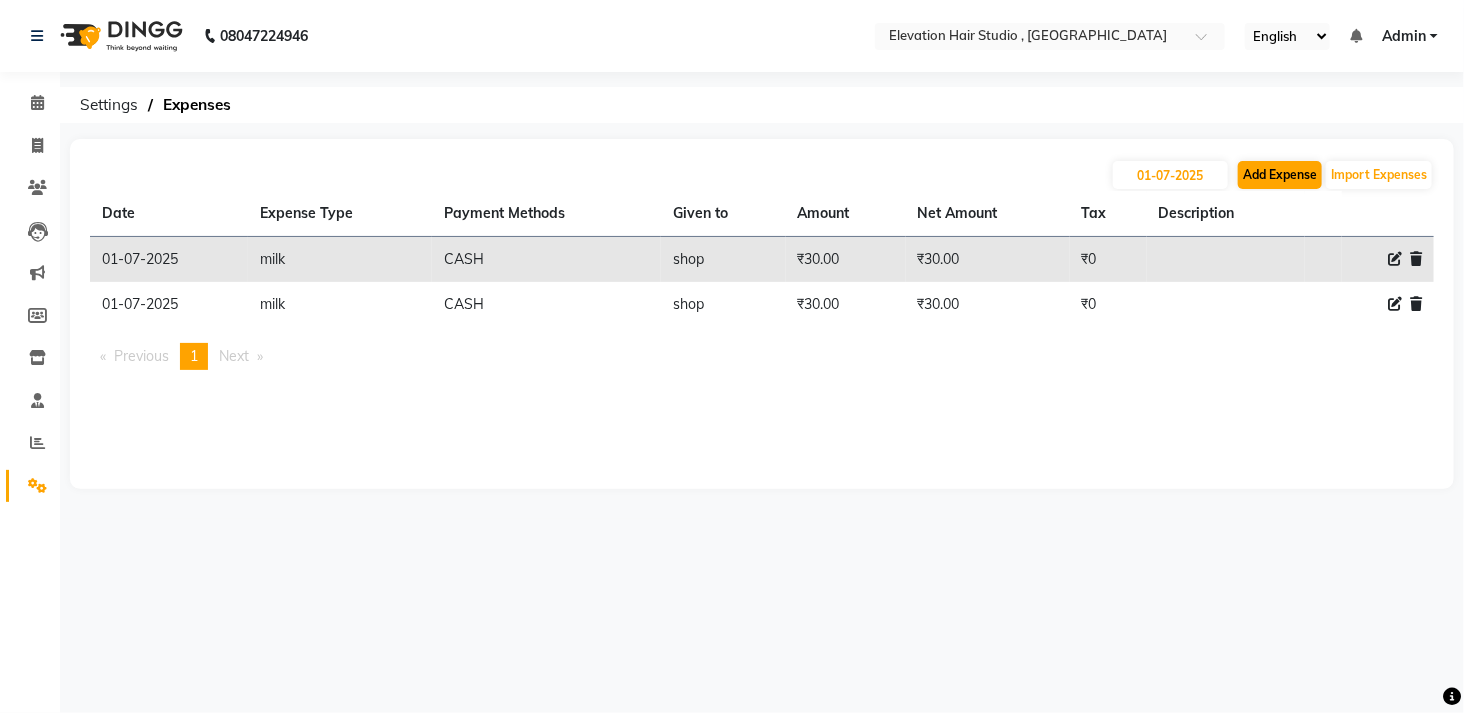 select on "1" 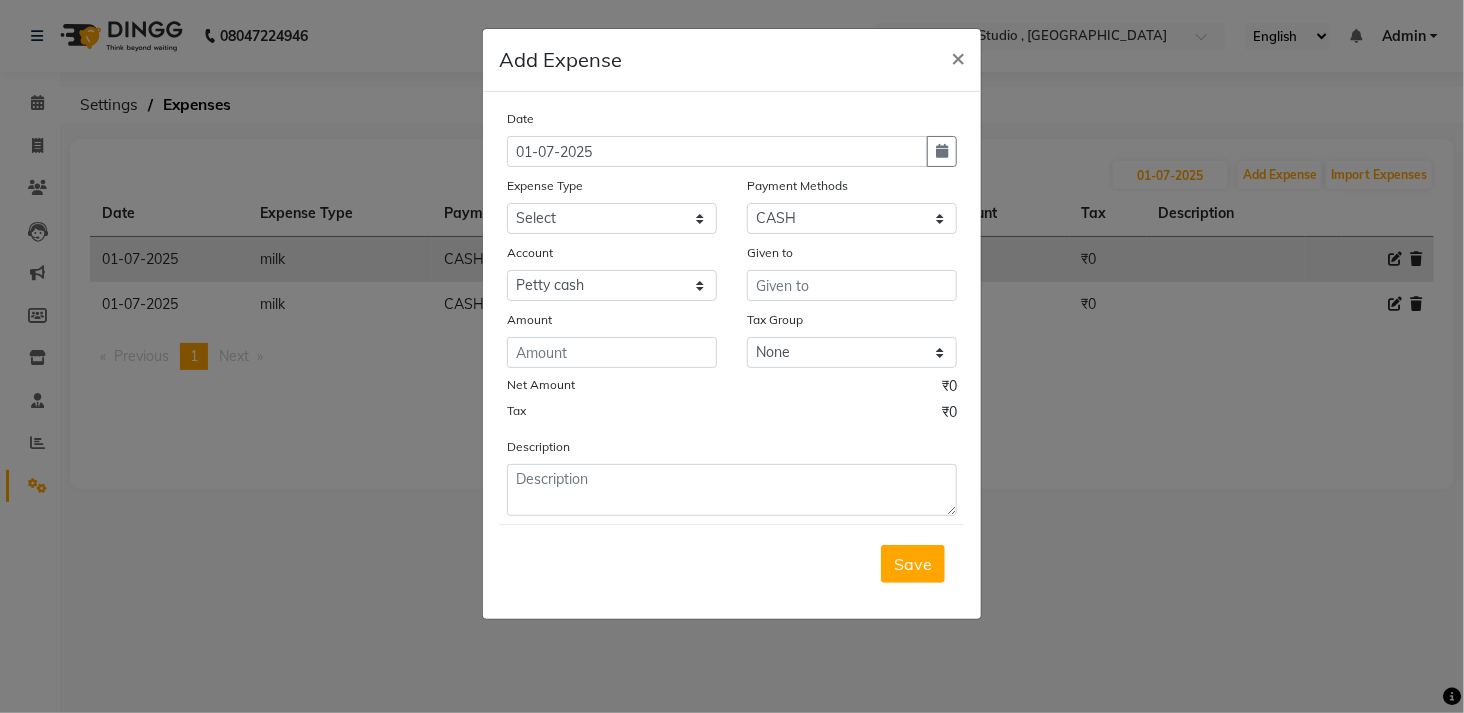 click on "Amount" 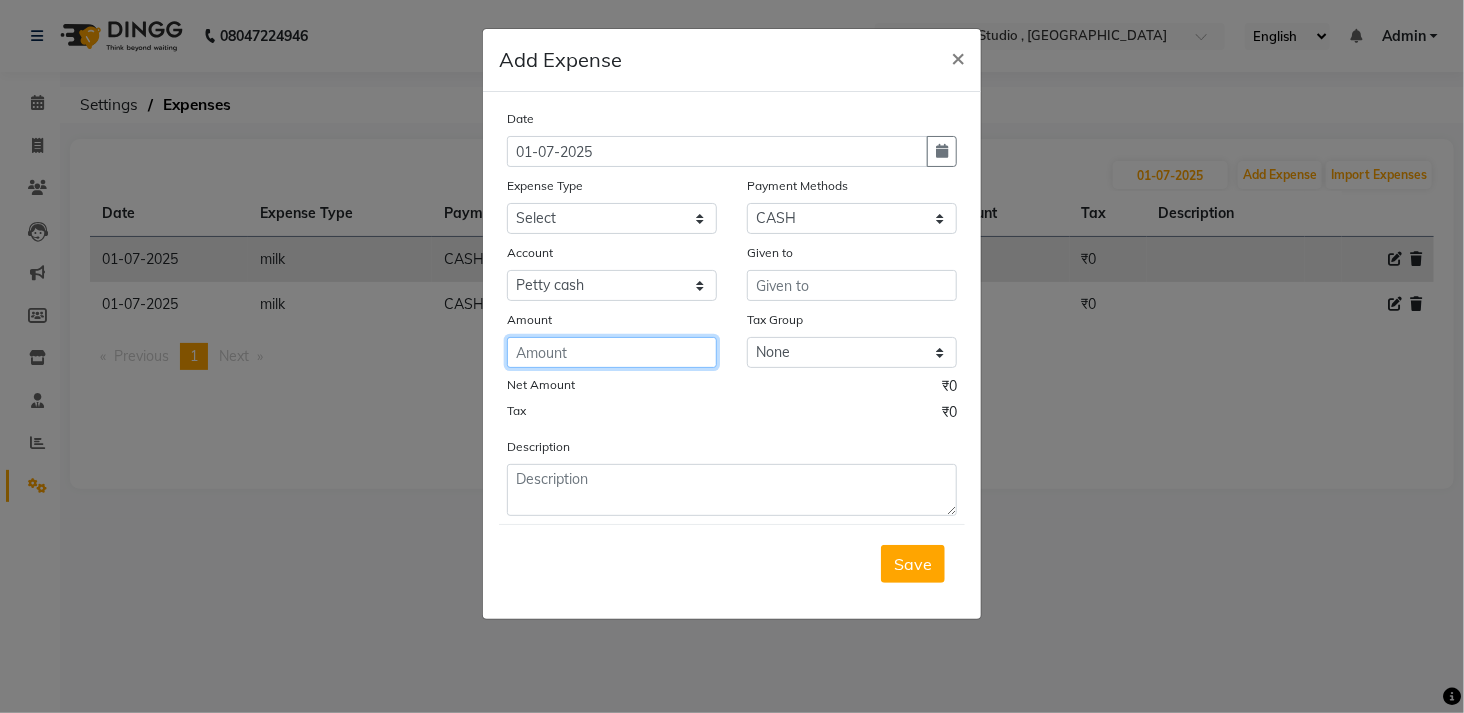click 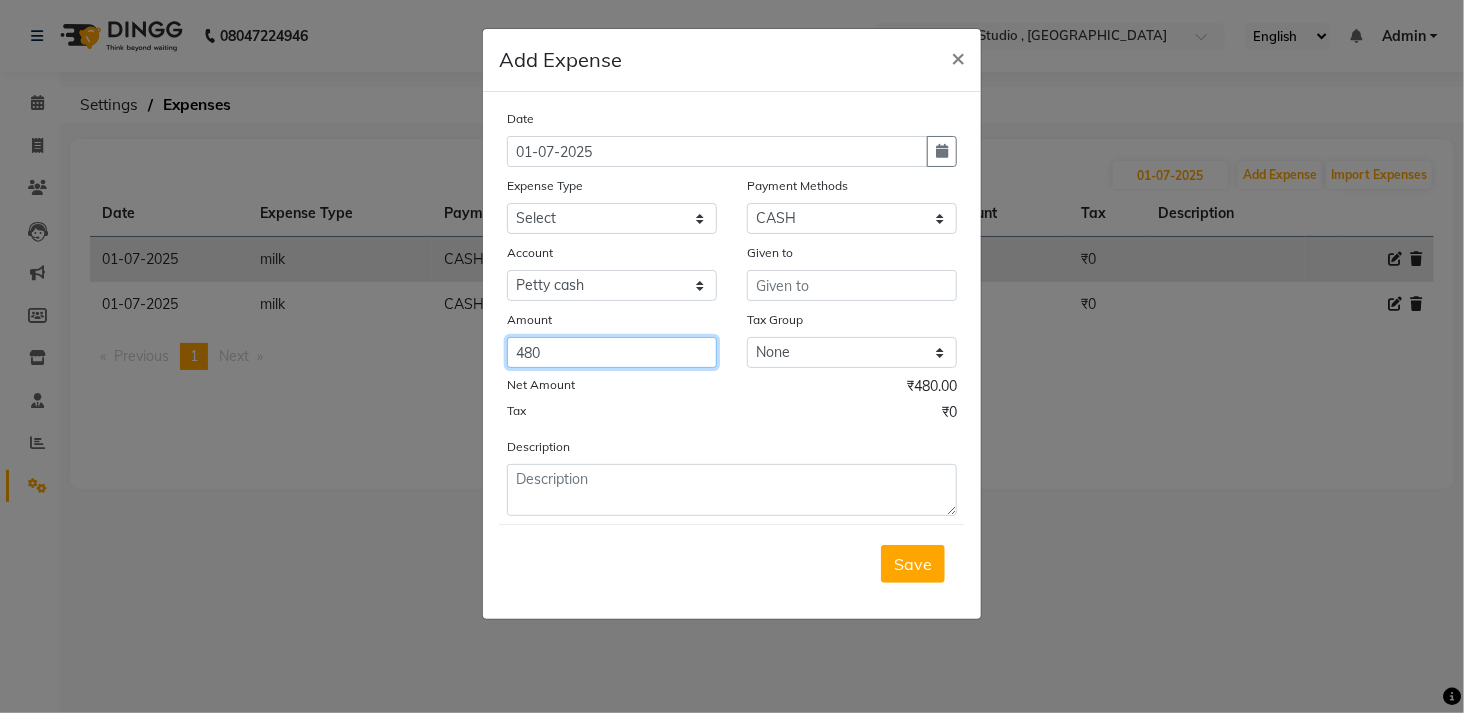 type on "480" 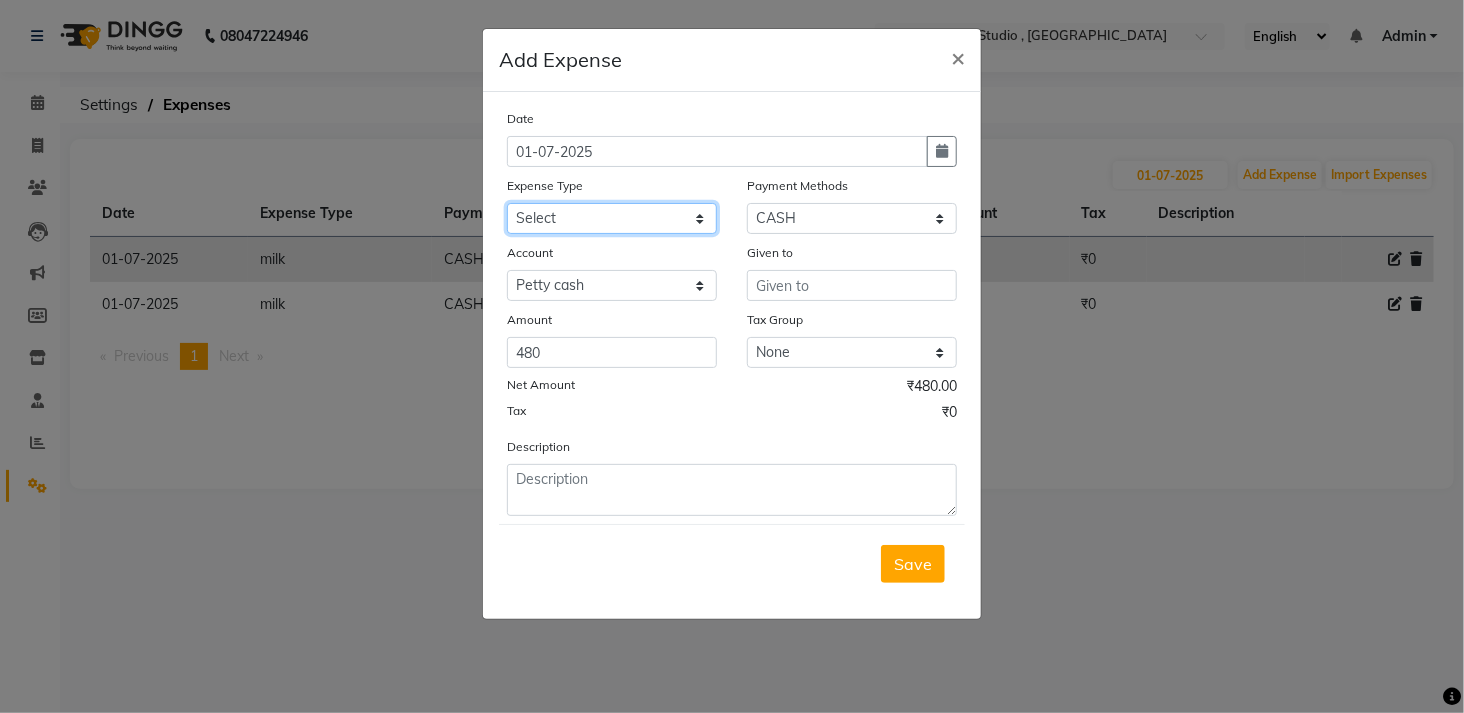 click on "Select AC Adrak Advance Salary agarbatti anees Appron asmoul advance salary Bank charges Car maintenance  [PERSON_NAME] Cash Deposited to bank Cash Handed over to Owner cellphone Client Snacks Clinical charges coffee conditioner courier diliptip dustbinplatebottle Equipment extrastuff fridge Fuel glue Govt fee greaser hairpatch hardware Incentive Insurance International purchase israil key lead light bill Loan Repayment Maintenance Marketing medicine milk Miscellaneous MRA ola Other paddlebrush PAINTER Pantry plumber Product product recharge rehman Rent Salary salary salary sandwich shampoo Staff Snacks sugar TAPE Tax Tea & Refreshment tissue towel trolly Utilities velocity VIDEO water web side WEFAST wireboard xerox" 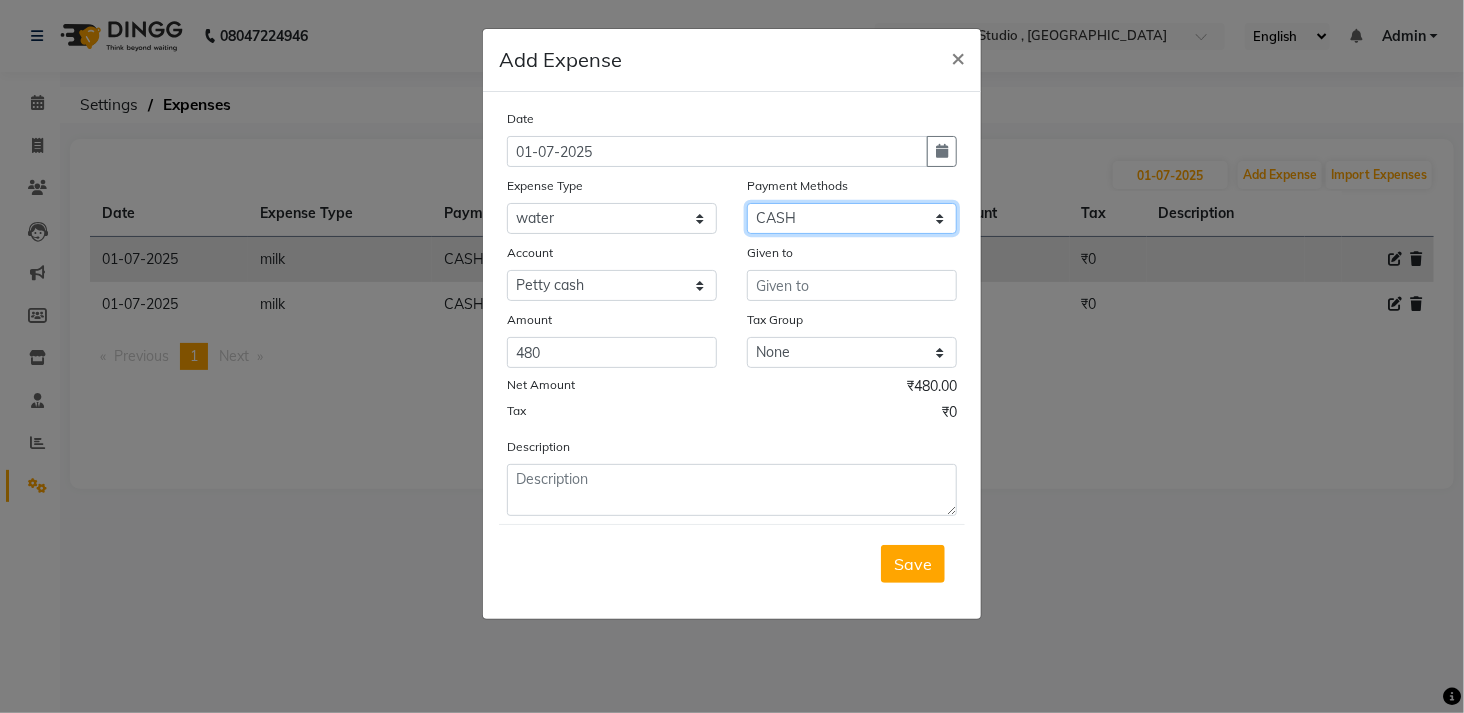 click on "Select CASH CARD GPay PhonePe Loan Cheque Package Visa Card BharatPay PayTM Wallet" 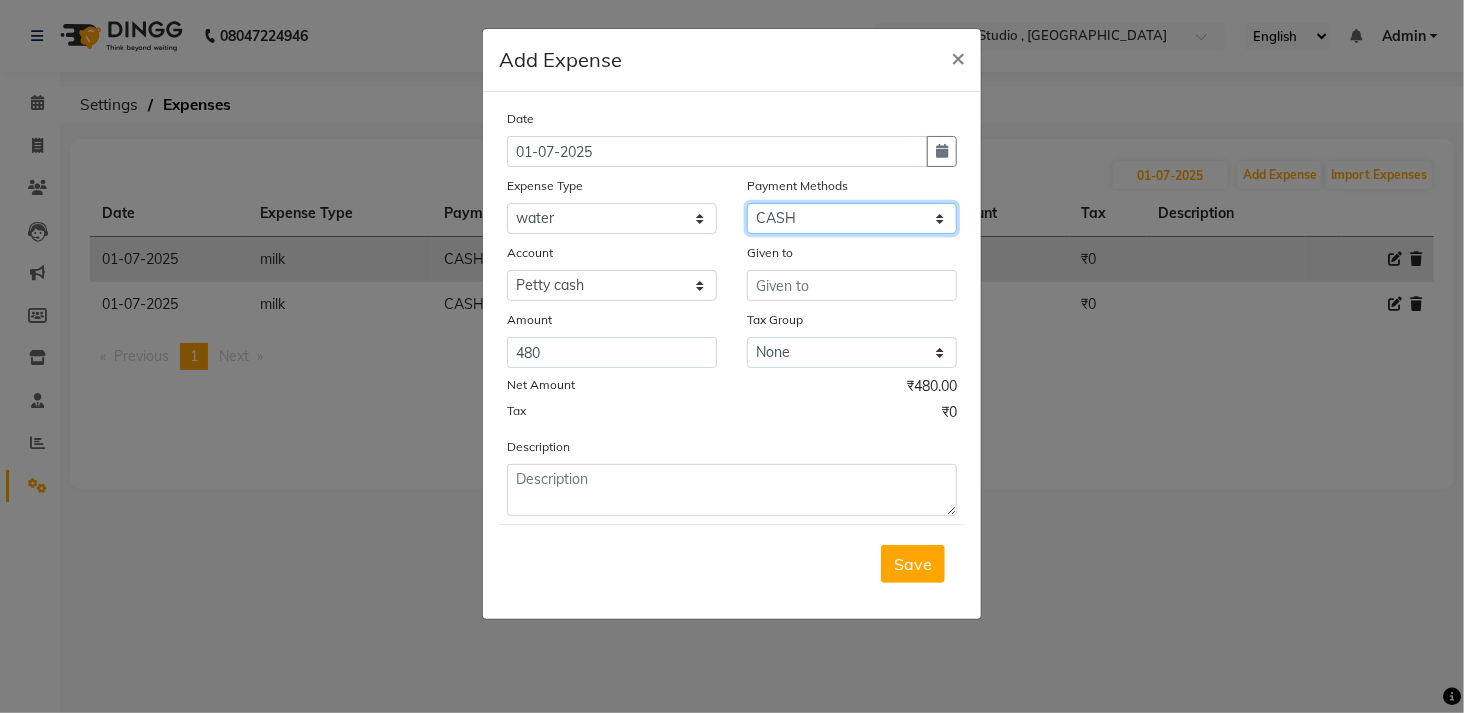 select on "5" 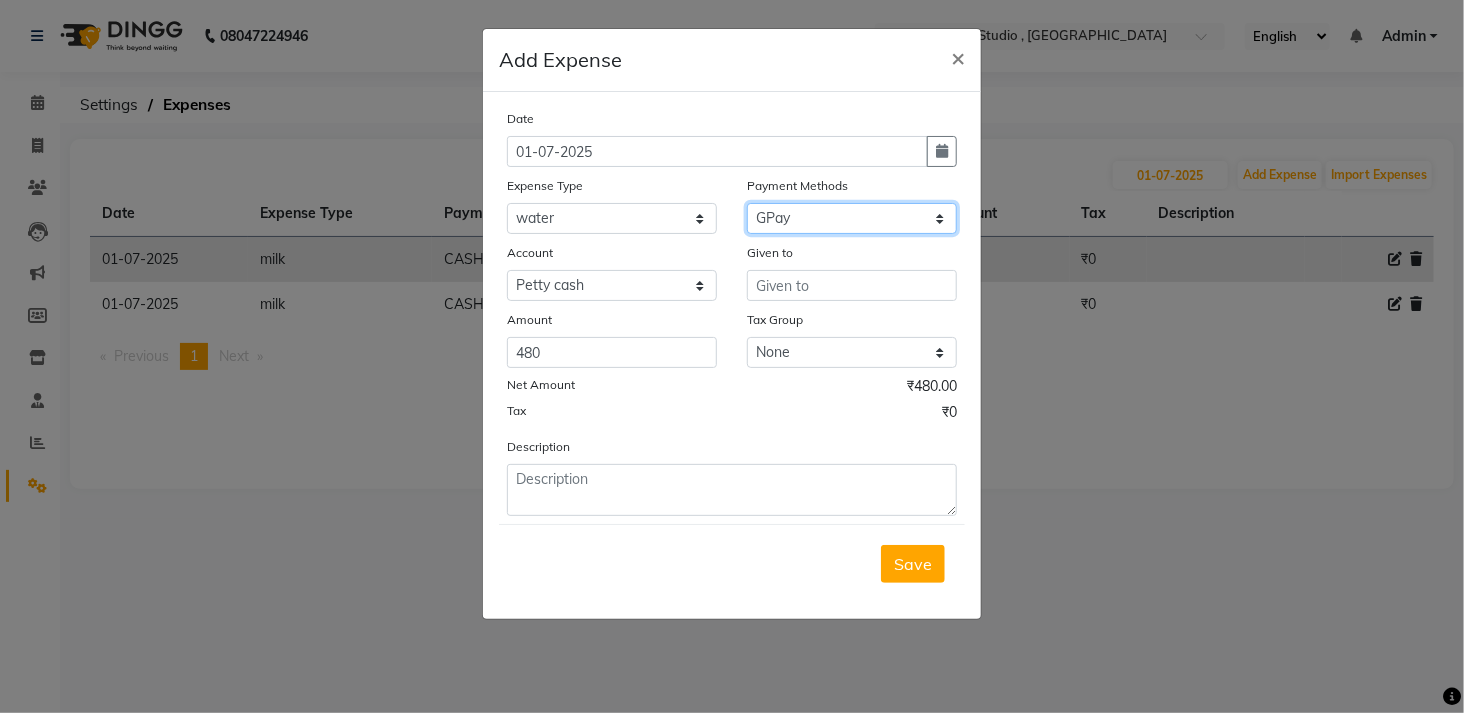 click on "Select CASH CARD GPay PhonePe Loan Cheque Package Visa Card BharatPay PayTM Wallet" 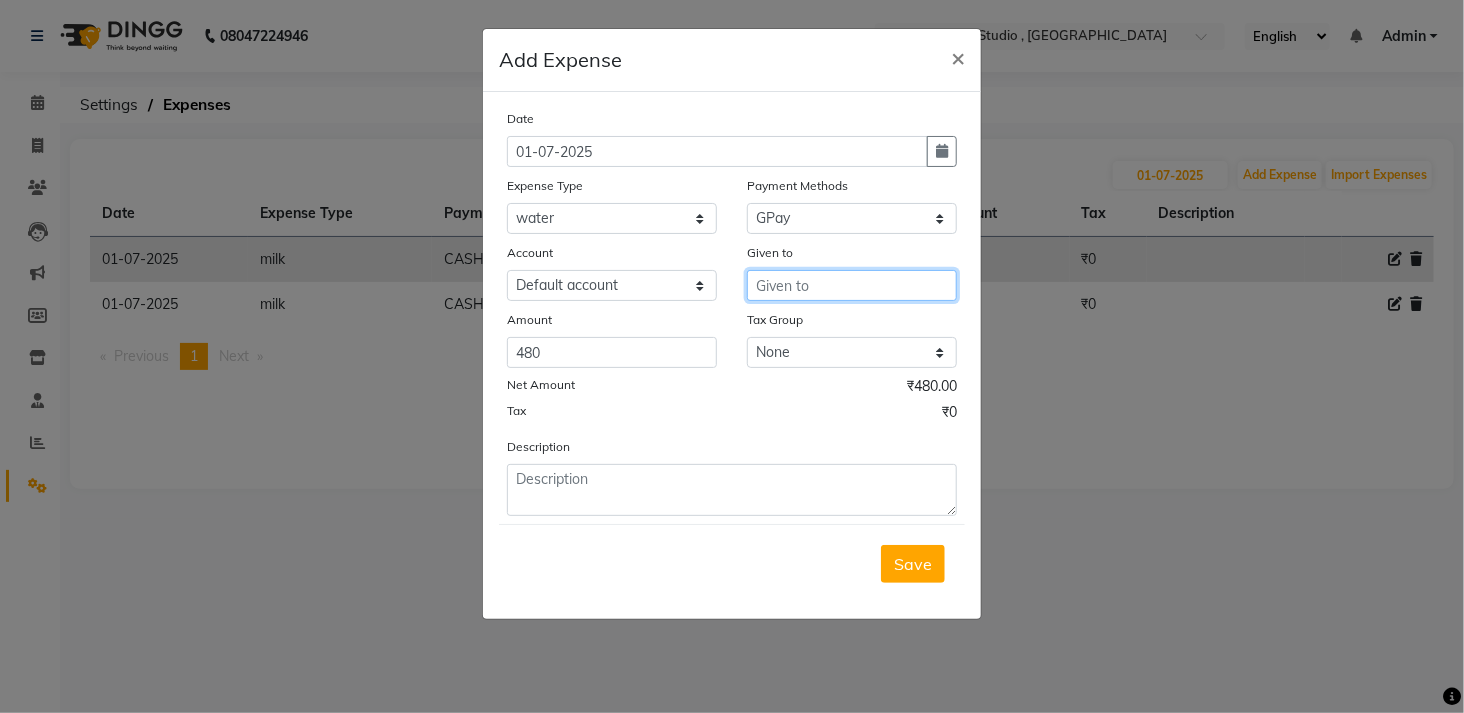 click at bounding box center (852, 285) 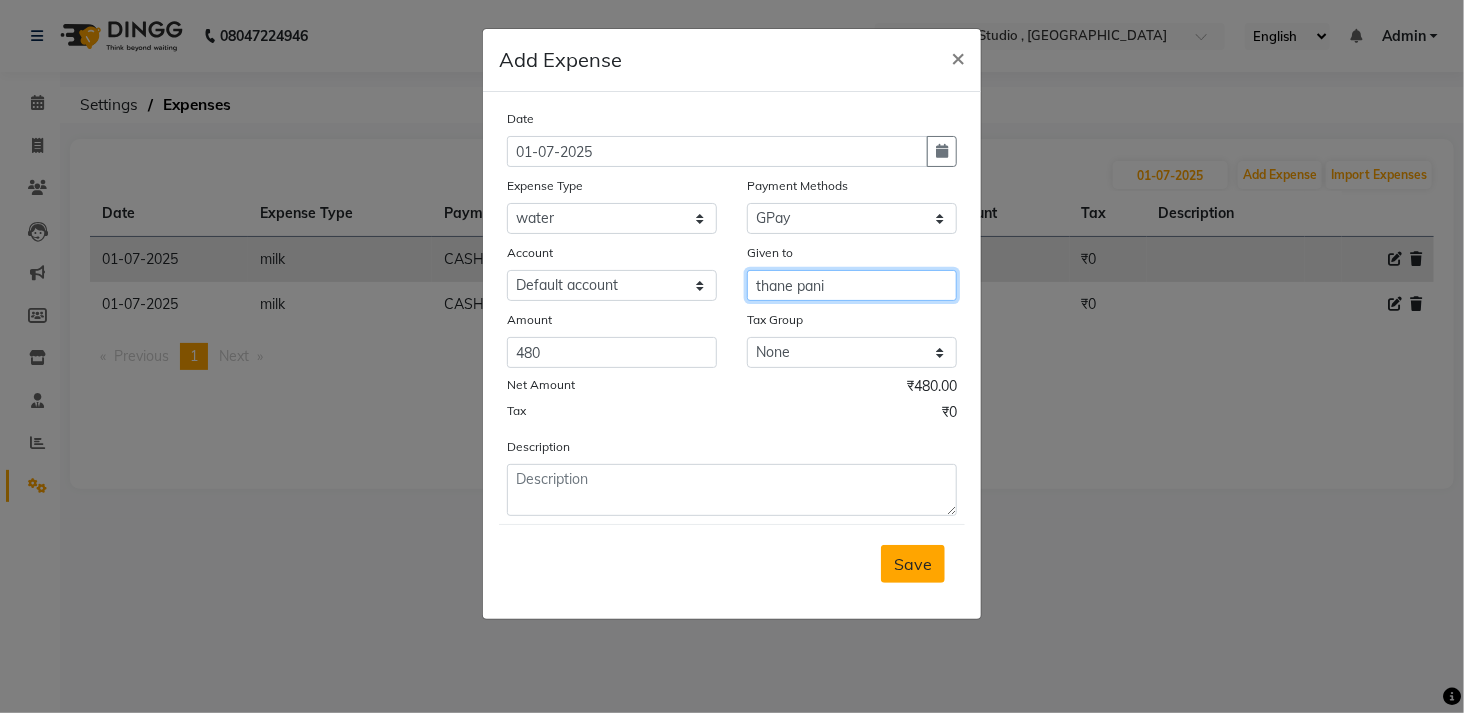 type on "thane pani" 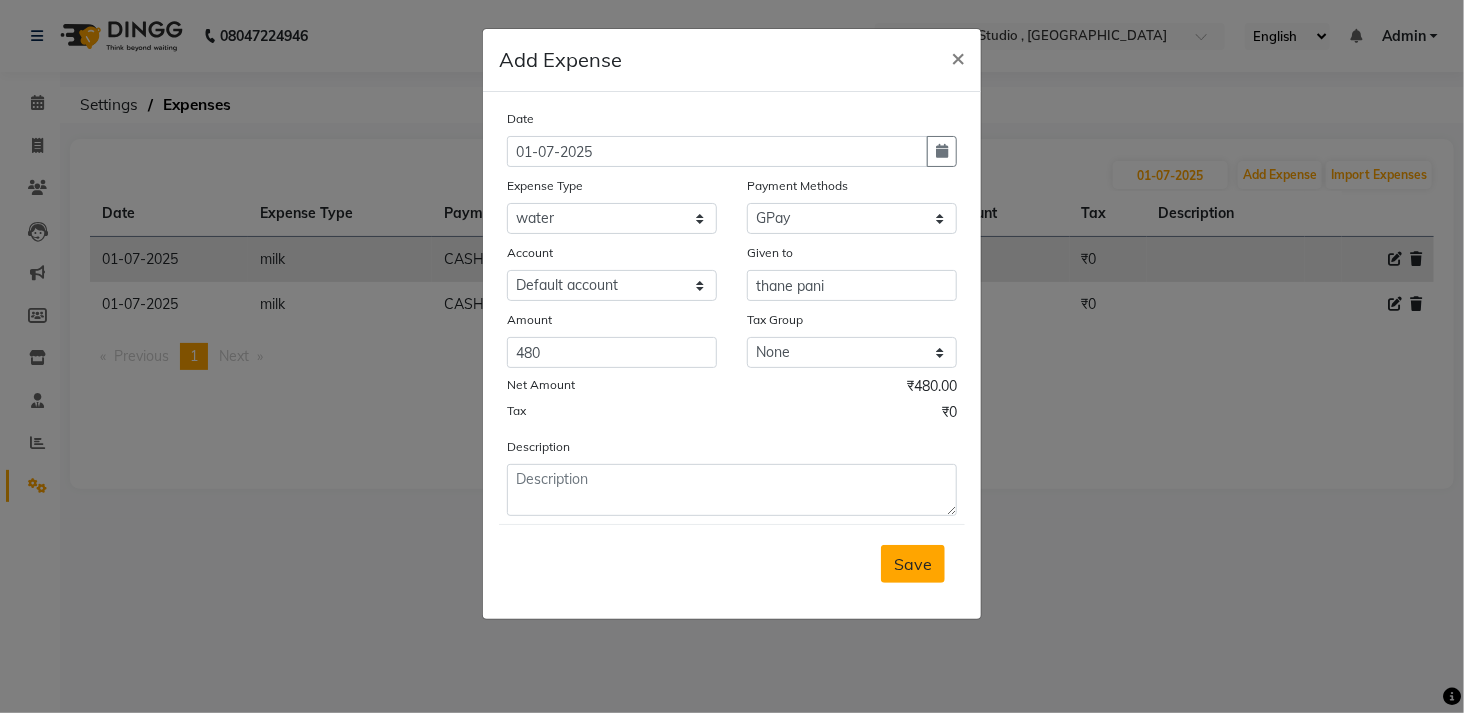 click on "Save" at bounding box center (913, 564) 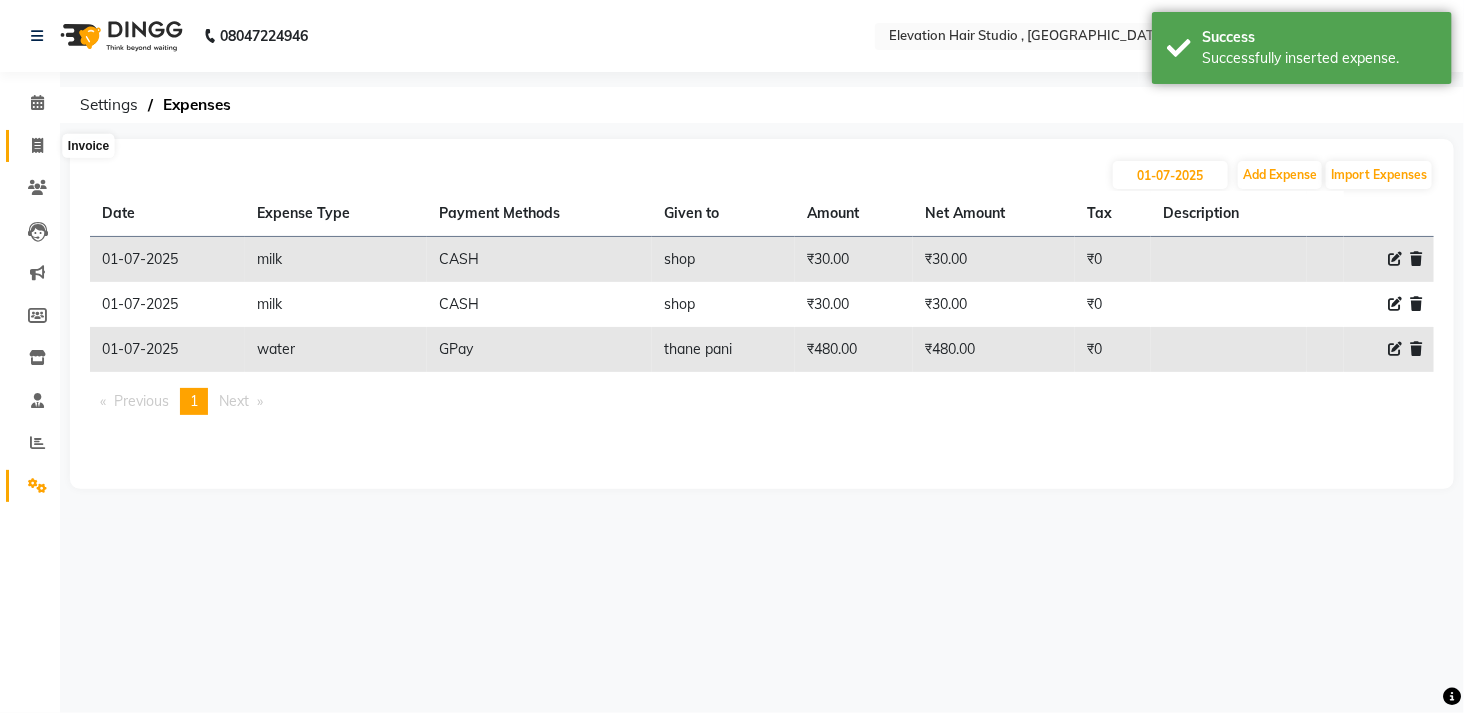 click 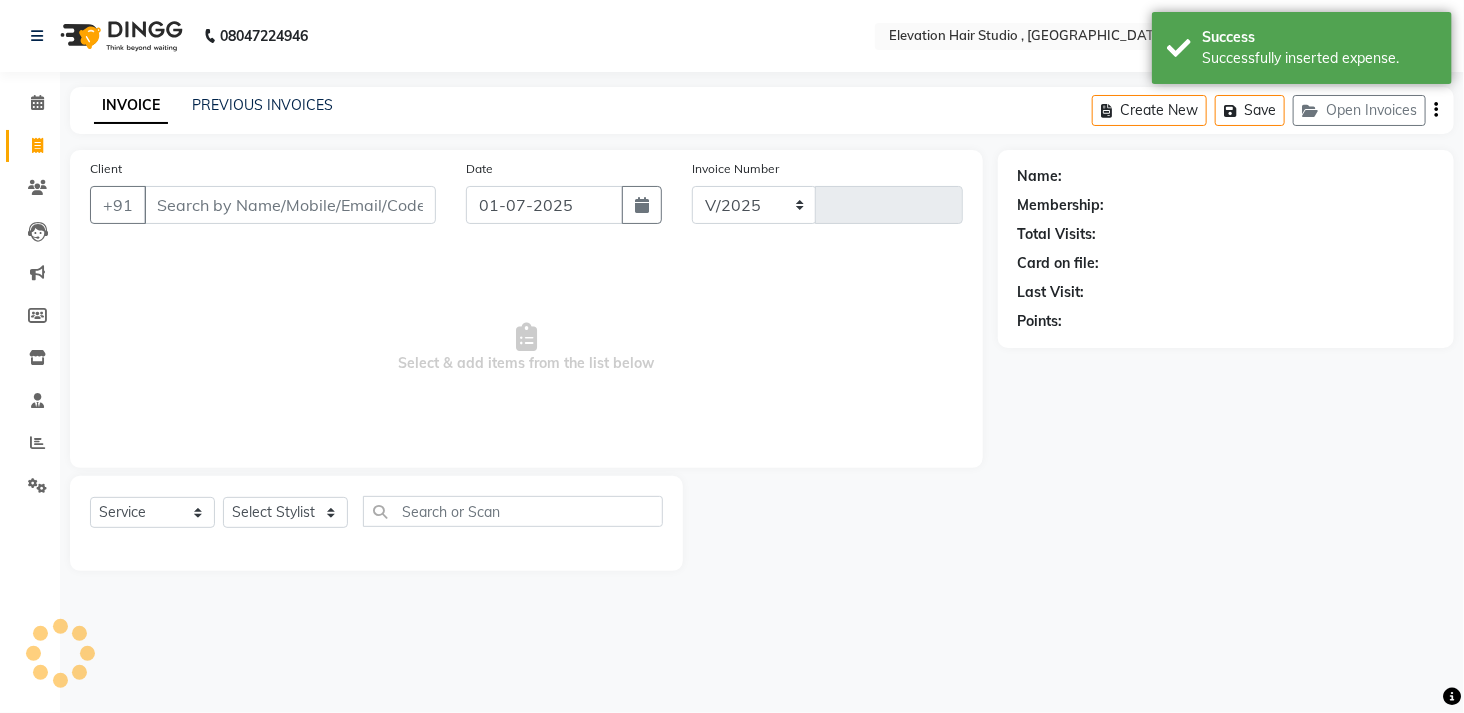 select on "6886" 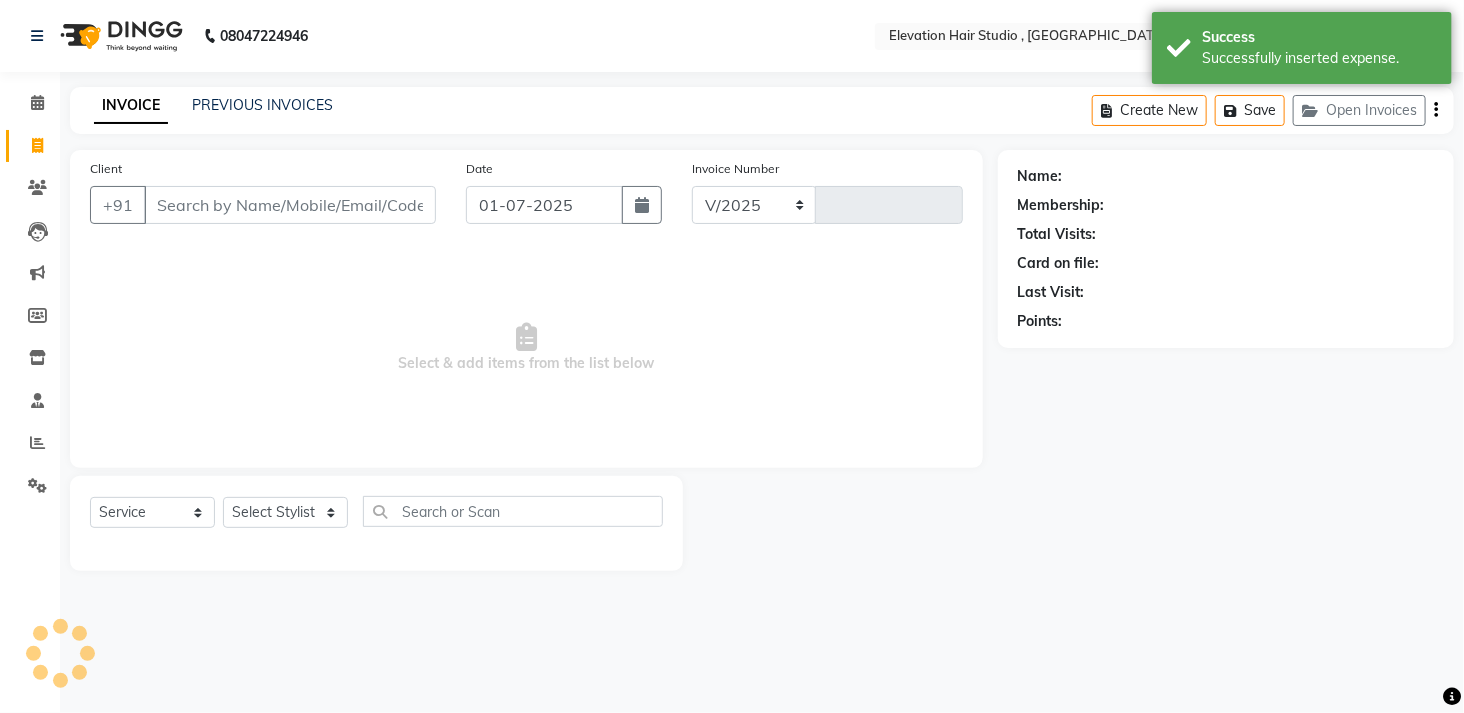 type on "0470" 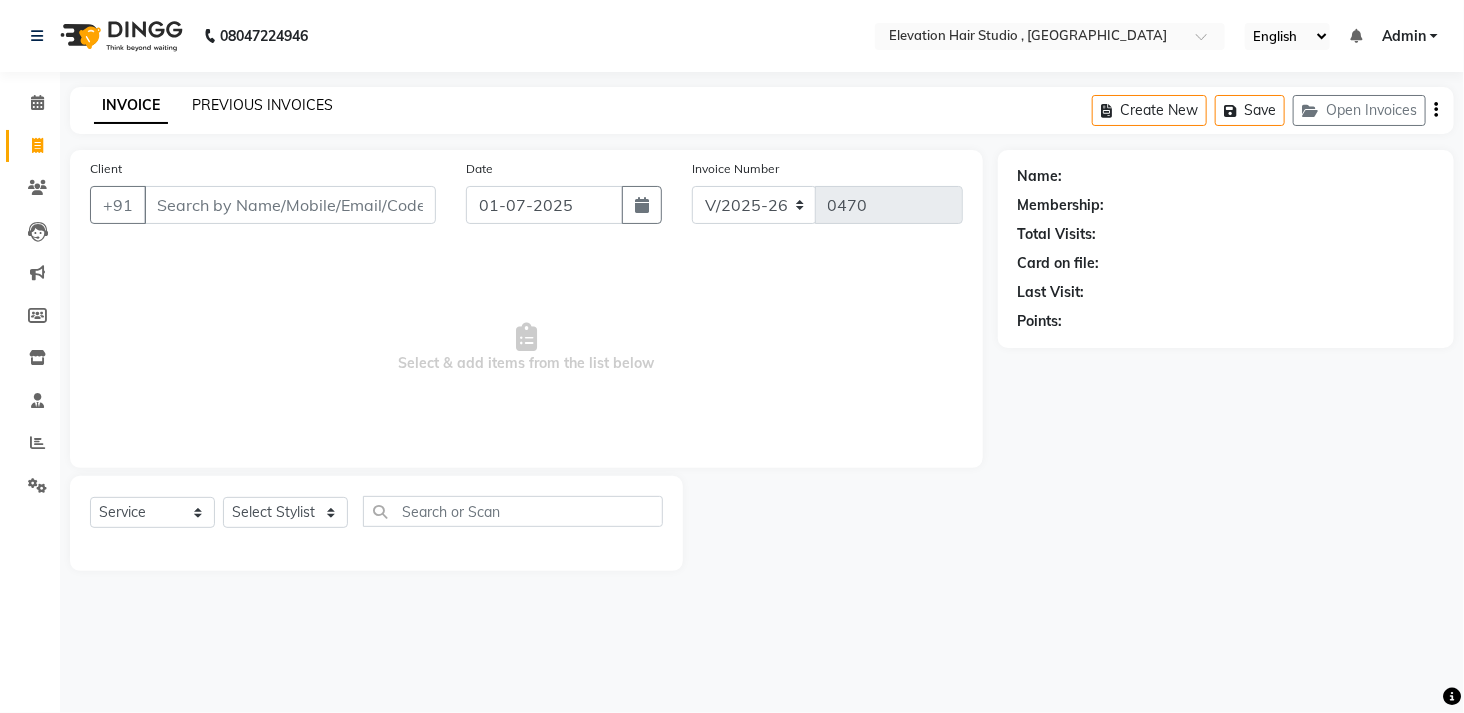 click on "PREVIOUS INVOICES" 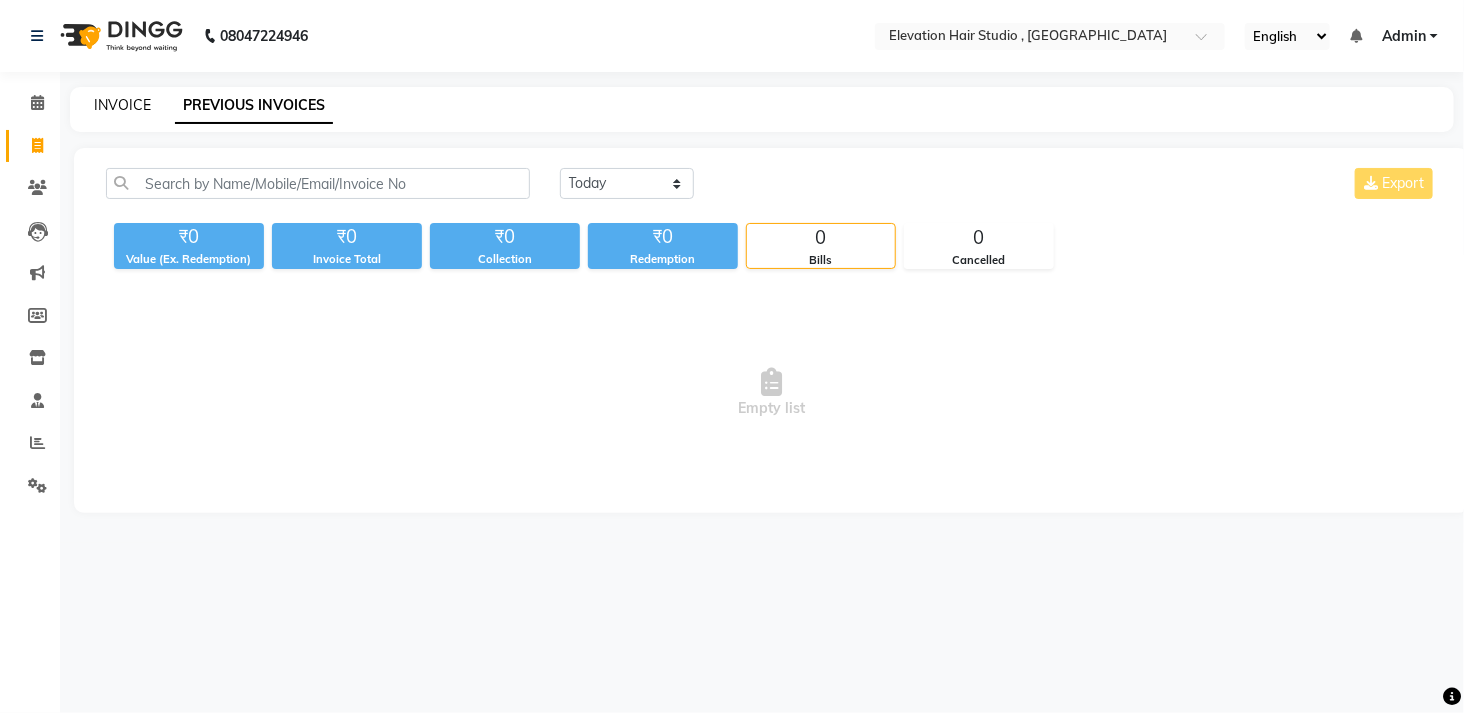 click on "INVOICE" 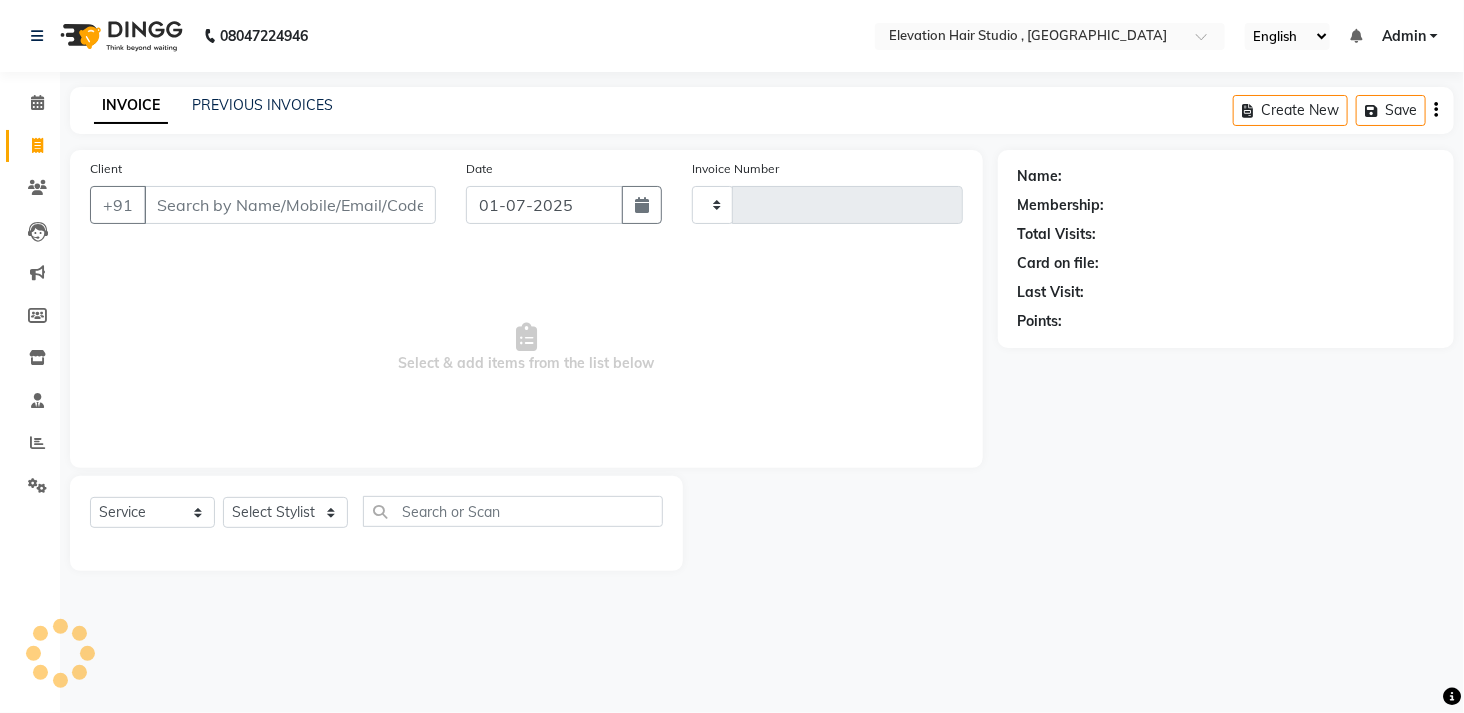 type on "0470" 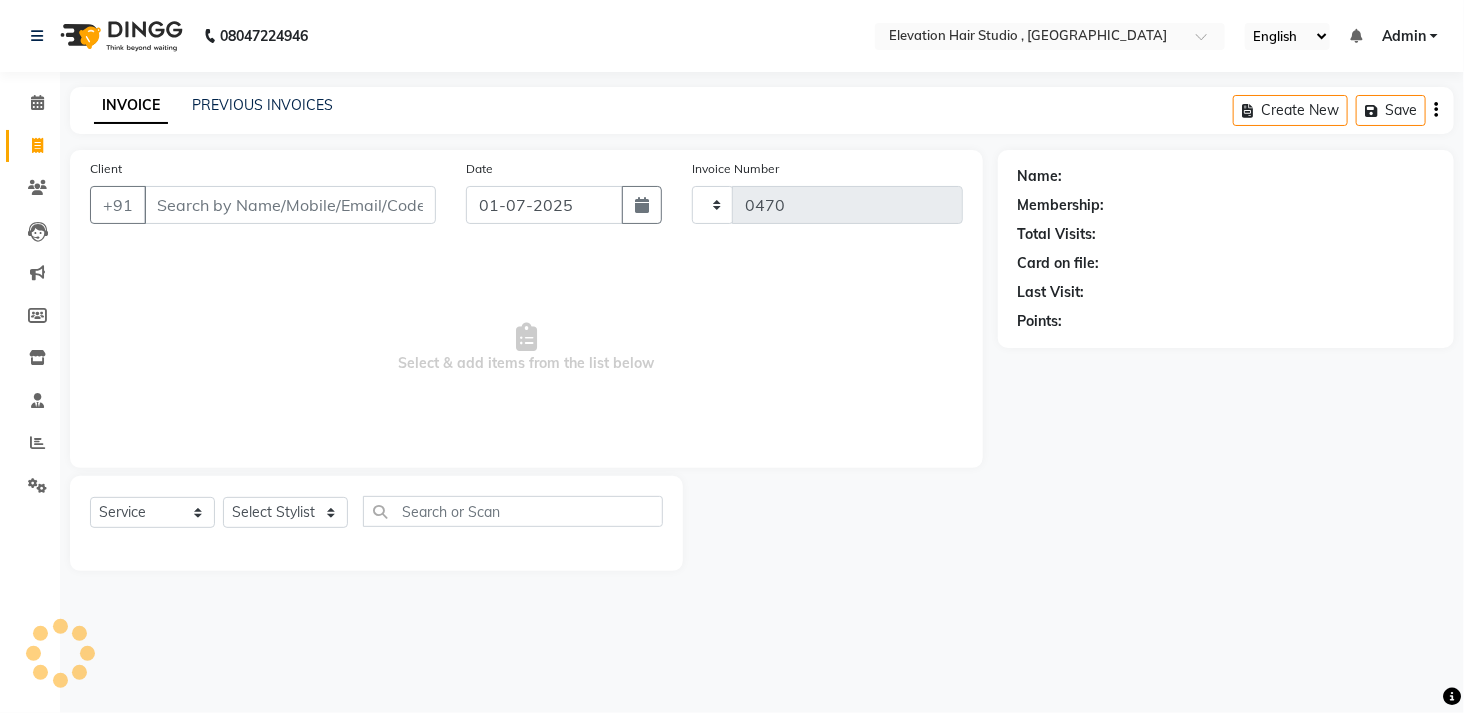 select on "6886" 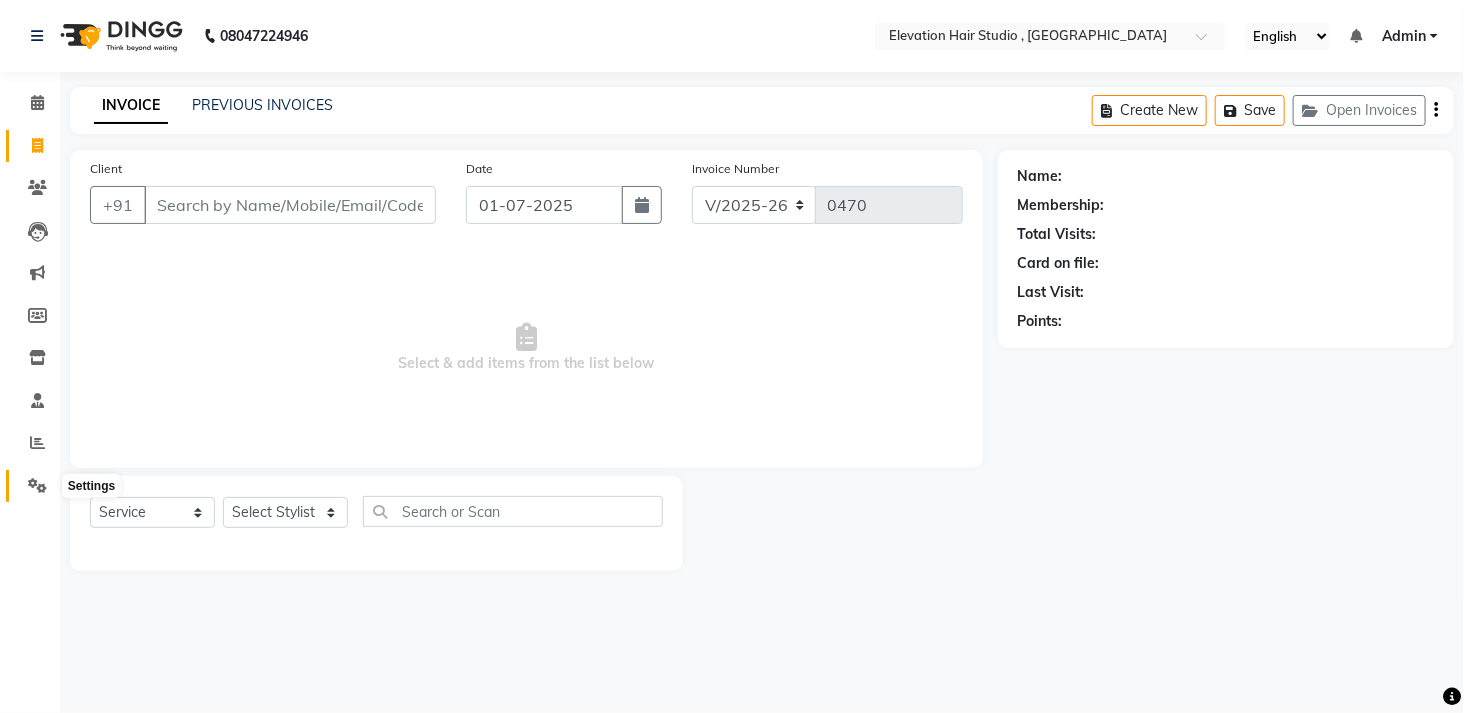 click 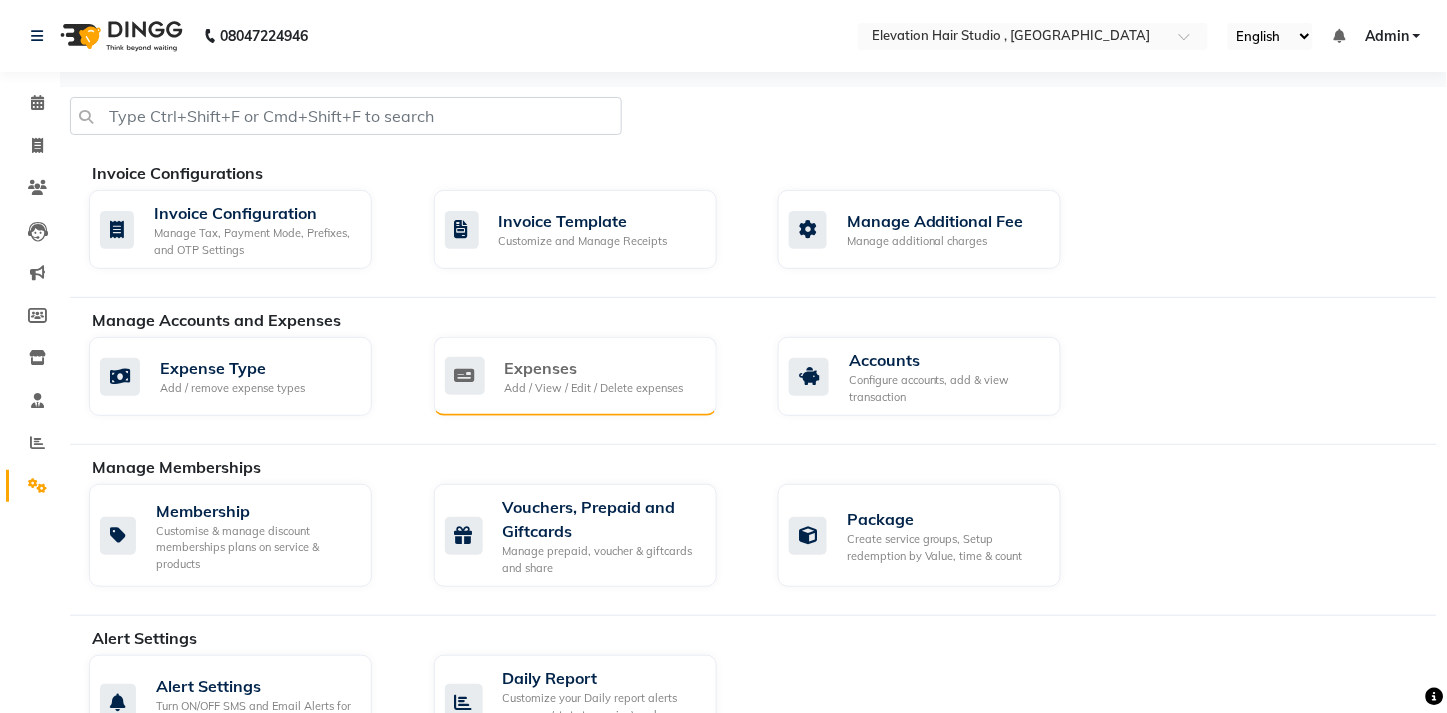 click on "Expenses Add / View / Edit / Delete expenses" 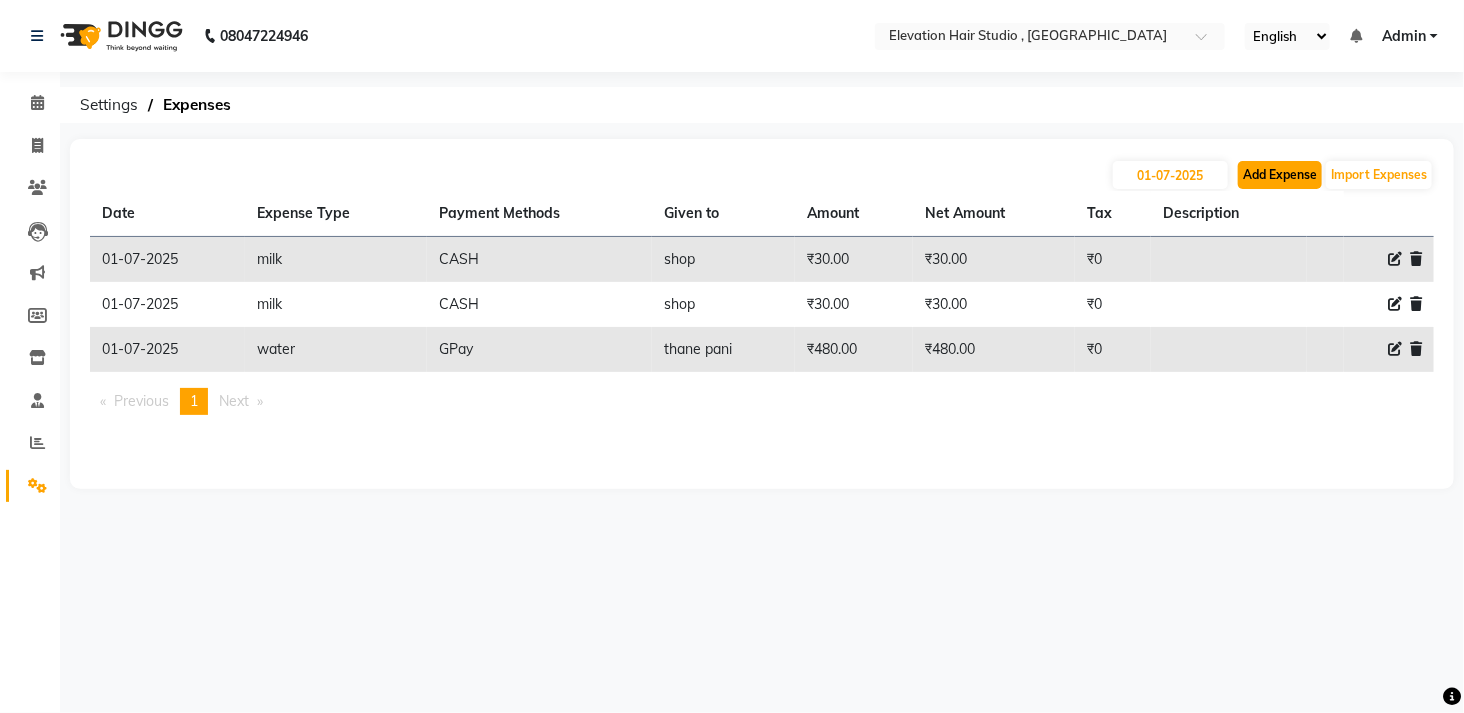 click on "Add Expense" 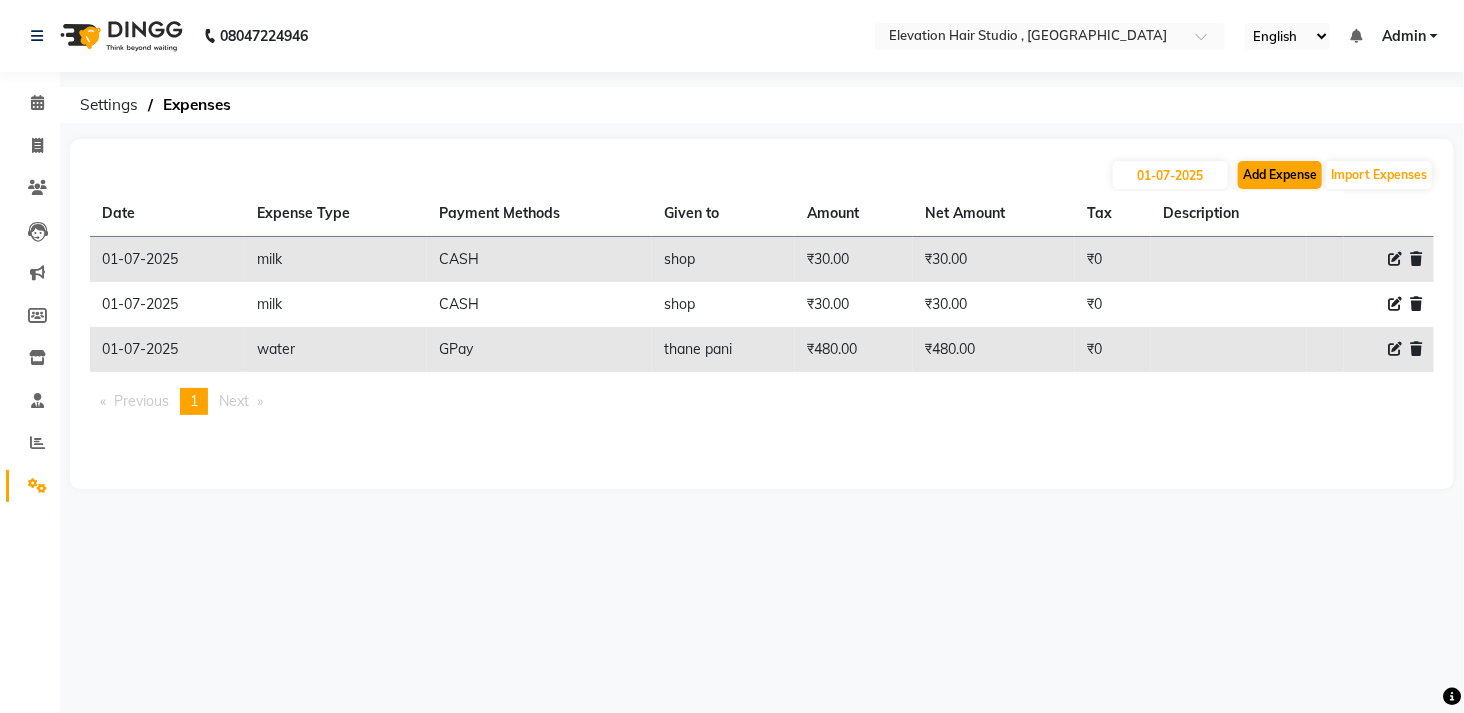 select on "1" 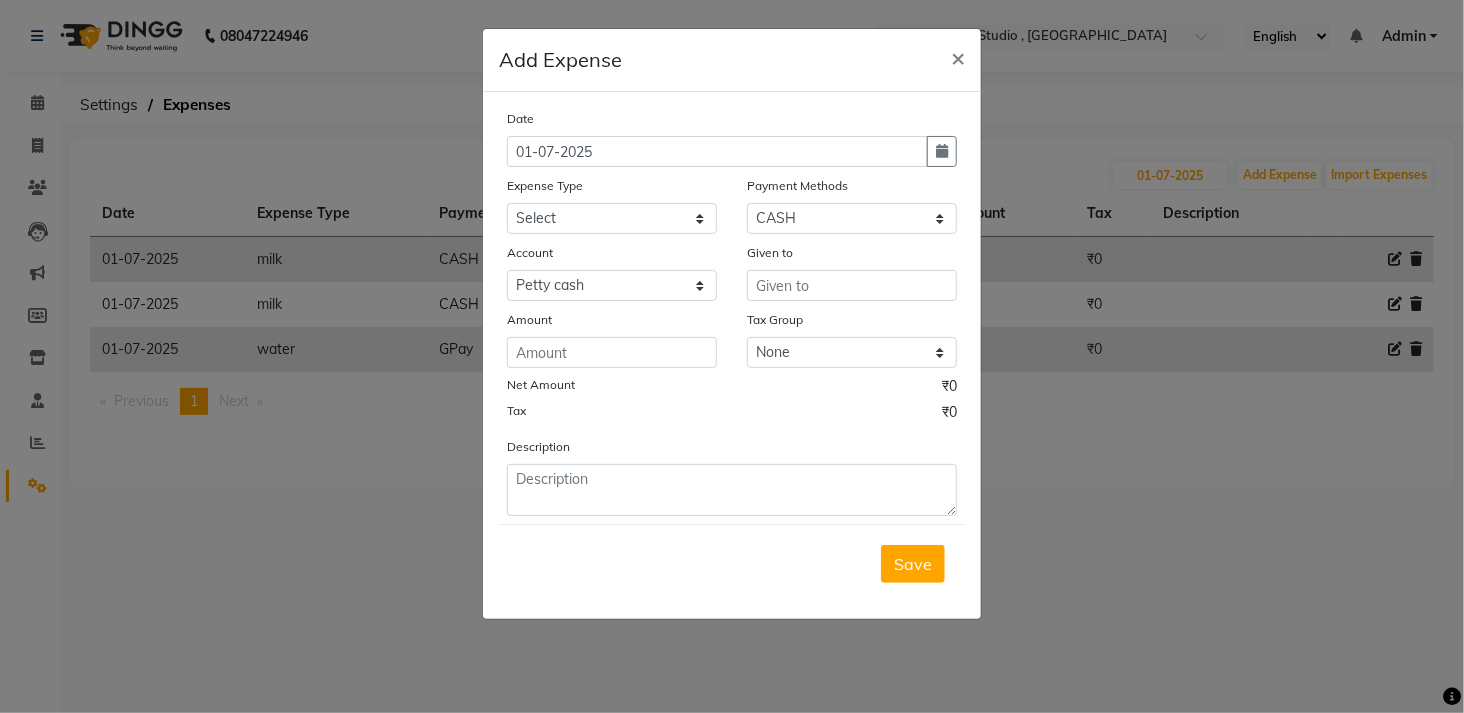 click on "Add Expense  × Date 01-07-2025 Expense Type Select AC Adrak Advance Salary agarbatti anees Appron asmoul advance salary Bank charges Car maintenance  CARPENTER Cash Deposited to bank Cash Handed over to Owner cellphone Client Snacks Clinical charges coffee conditioner courier diliptip dustbinplatebottle Equipment extrastuff fridge Fuel glue Govt fee greaser hairpatch hardware Incentive Insurance International purchase israil key lead light bill Loan Repayment Maintenance Marketing medicine milk Miscellaneous MRA ola Other paddlebrush PAINTER Pantry plumber Product product recharge rehman Rent Salary salary salary sandwich shampoo Staff Snacks sugar TAPE Tax Tea & Refreshment tissue towel trolly Utilities velocity VIDEO water web side WEFAST wireboard xerox Payment Methods Select CASH CARD GPay PhonePe Loan Cheque Package Visa Card BharatPay PayTM Wallet Account Select Petty cash Default account Given to Amount Tax Group None GST Net Amount ₹0 Tax ₹0 Description  Save" 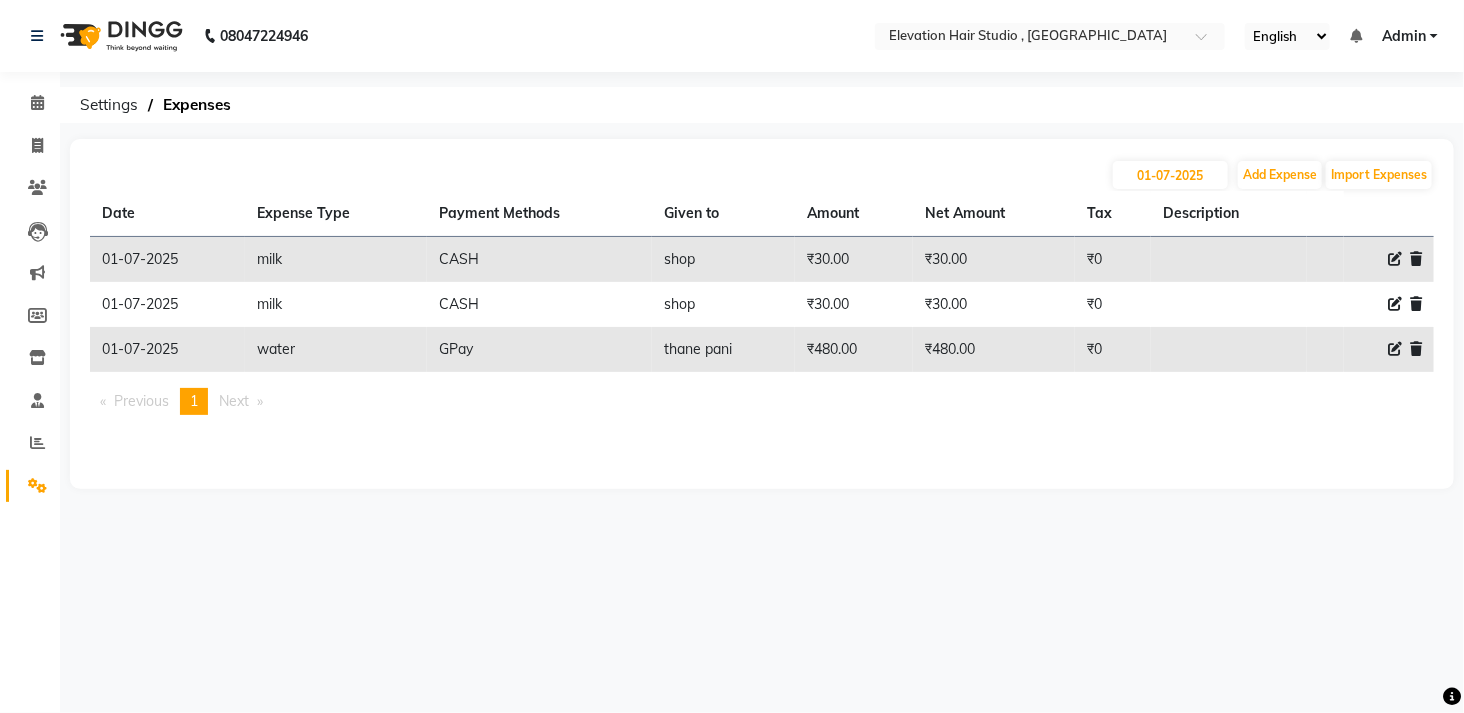 click 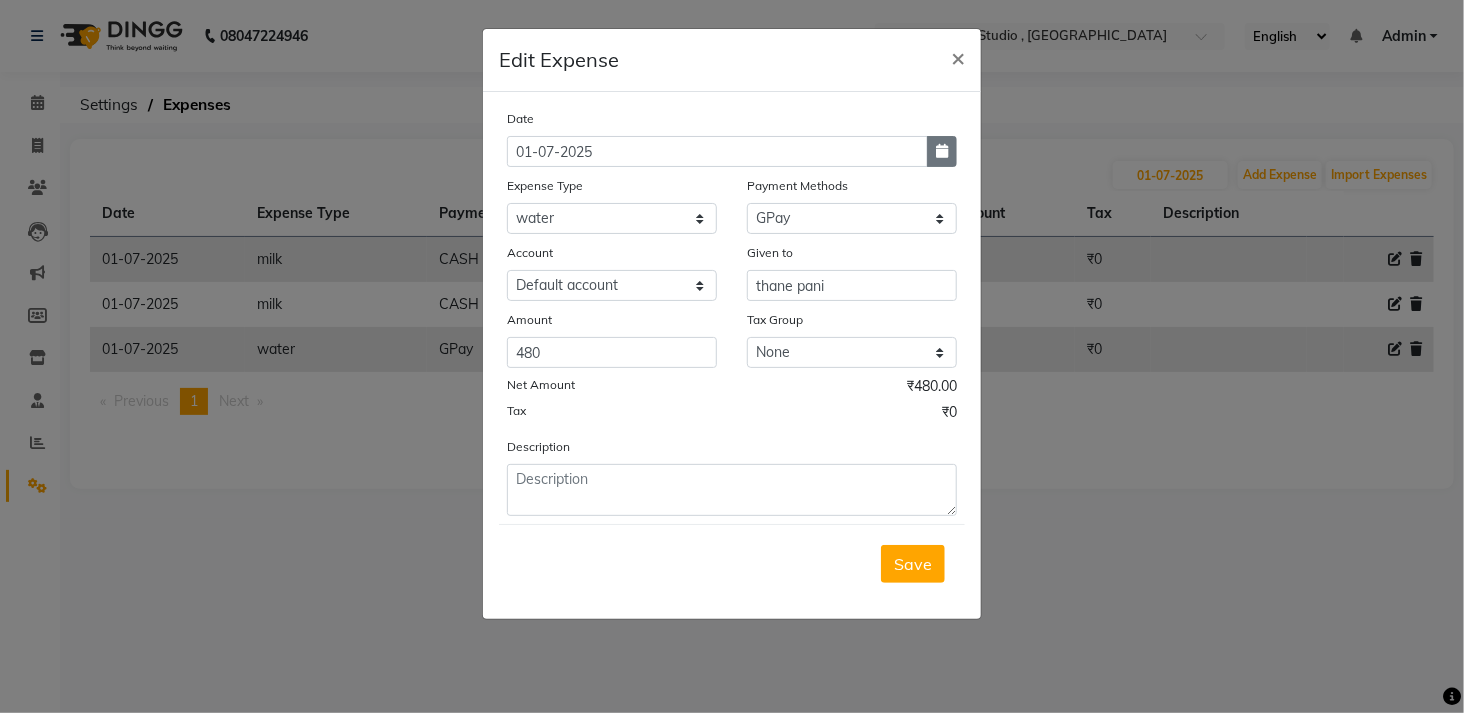 click 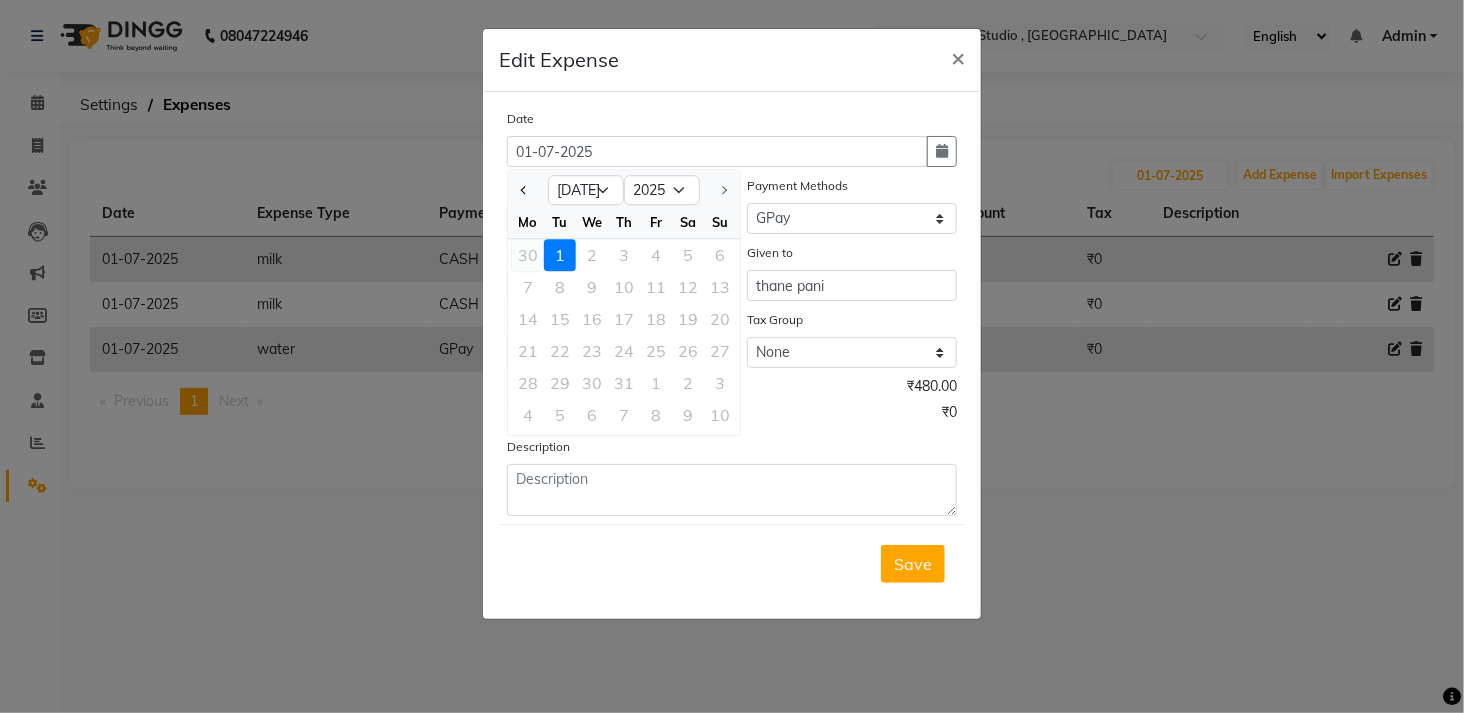 click on "30" 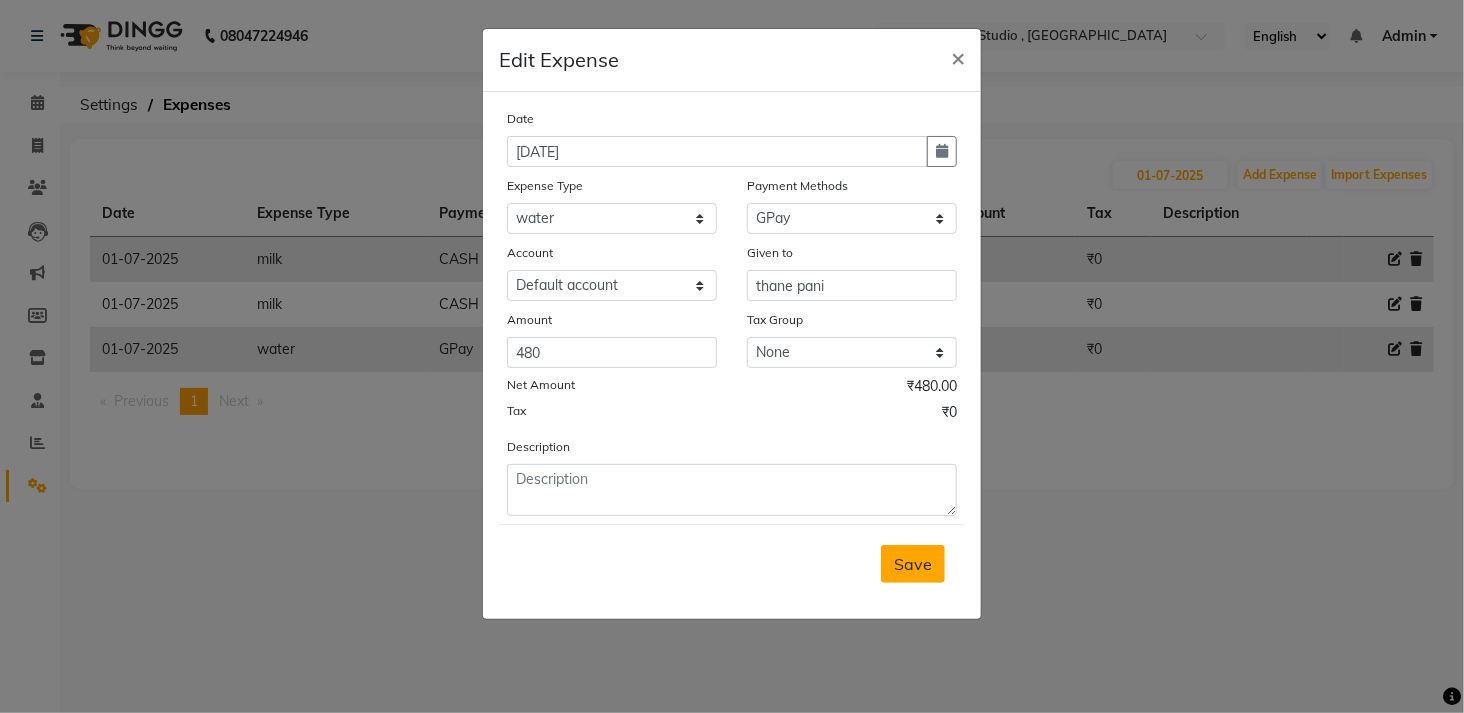click on "Save" at bounding box center [913, 564] 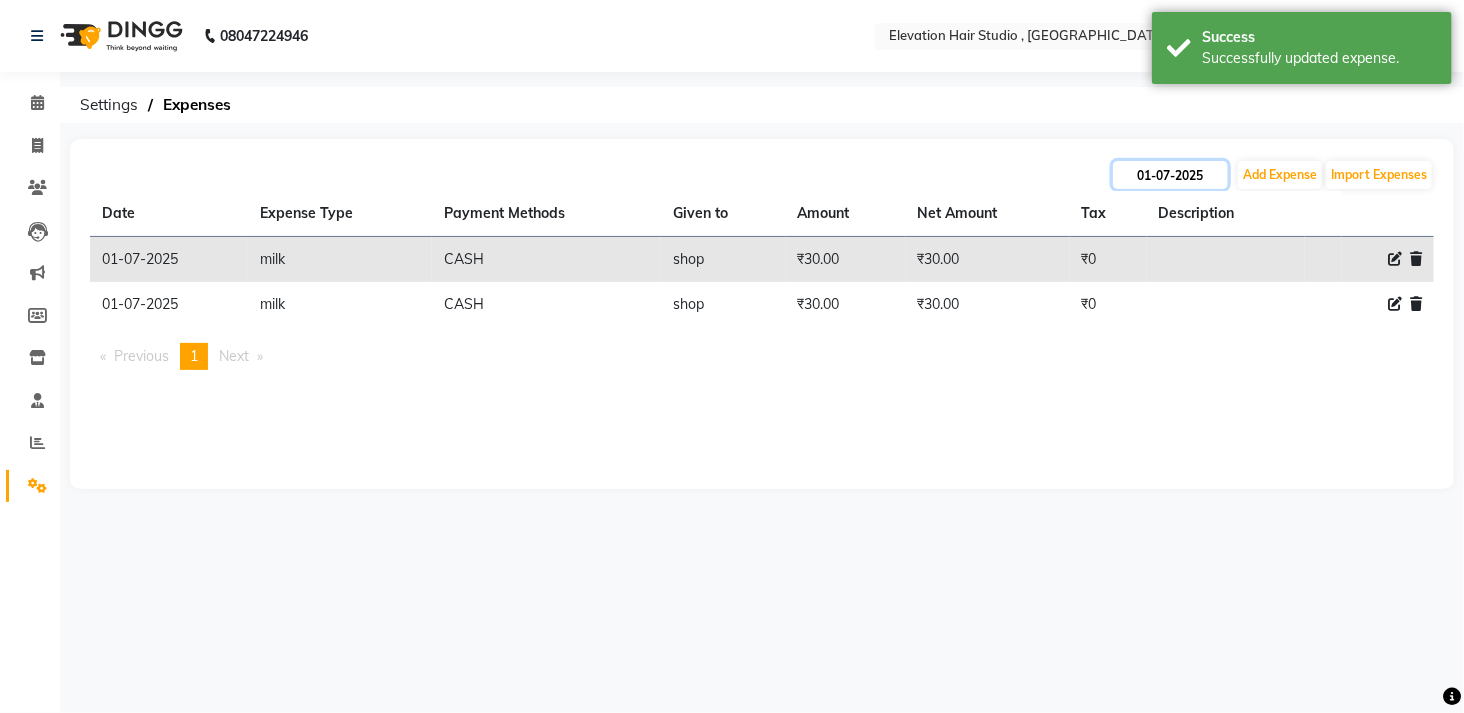 click on "01-07-2025" 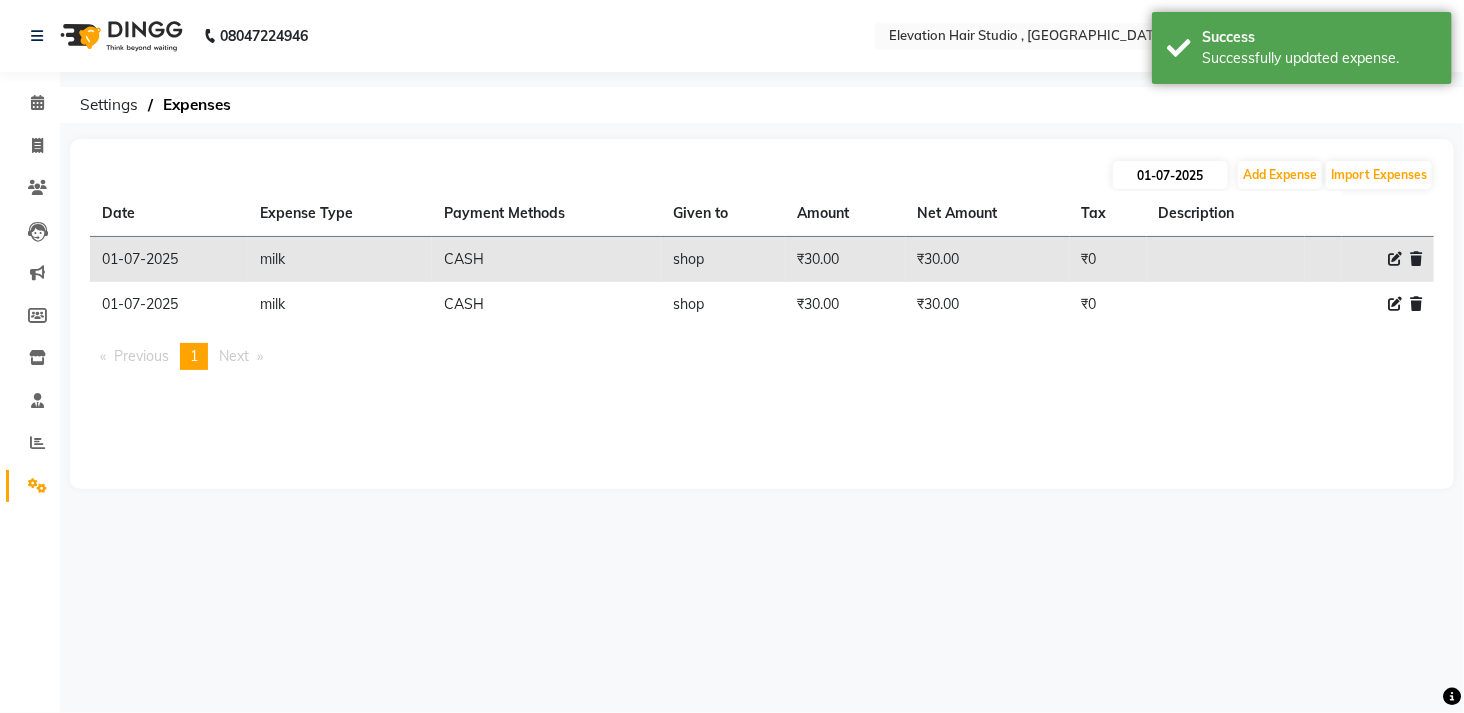 select on "7" 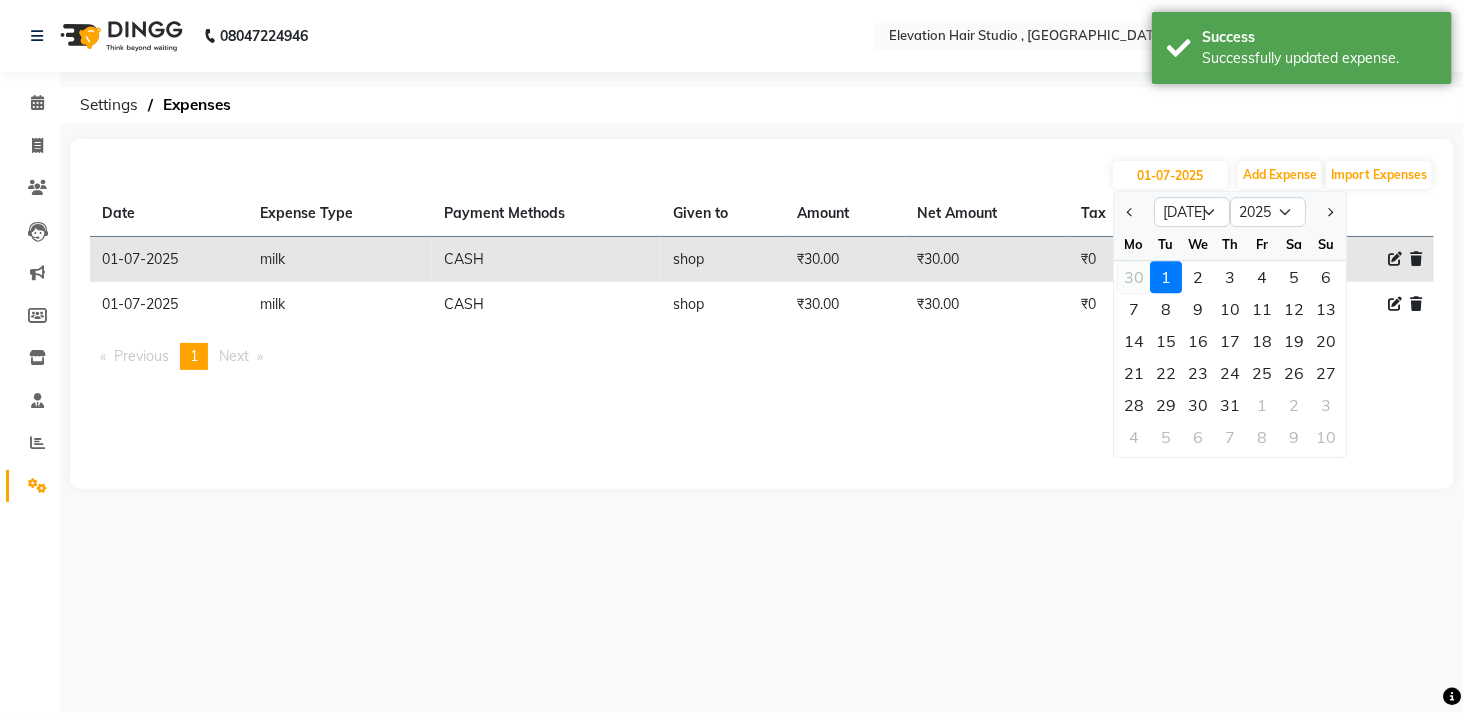 click on "30" 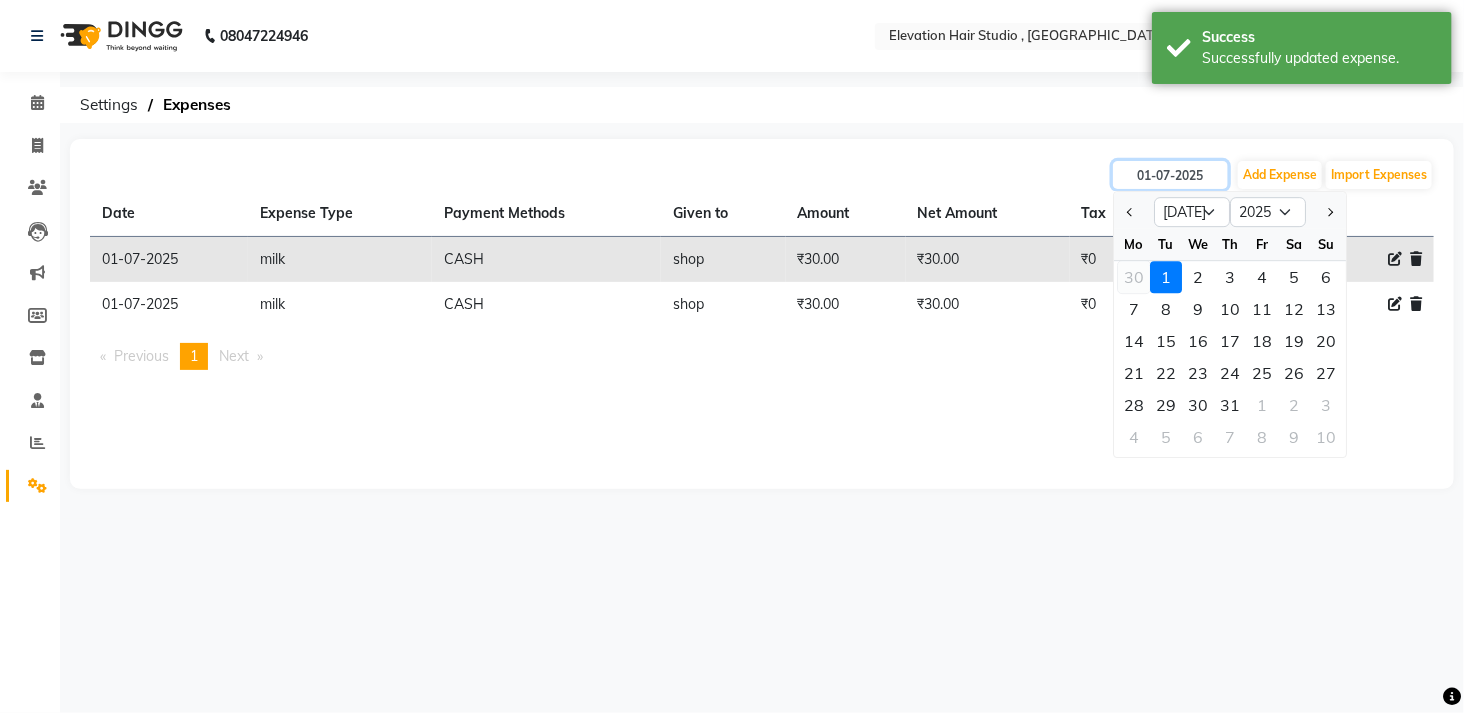 type on "[DATE]" 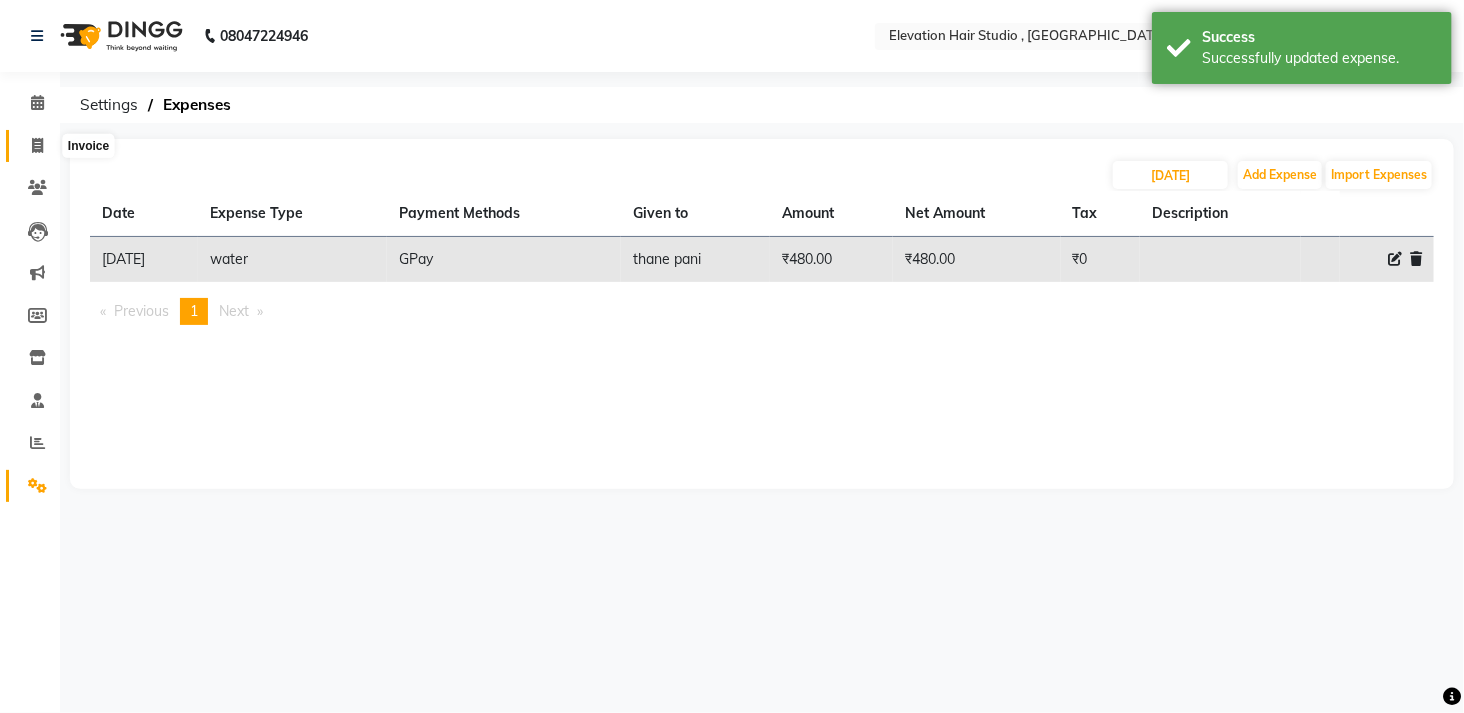 click 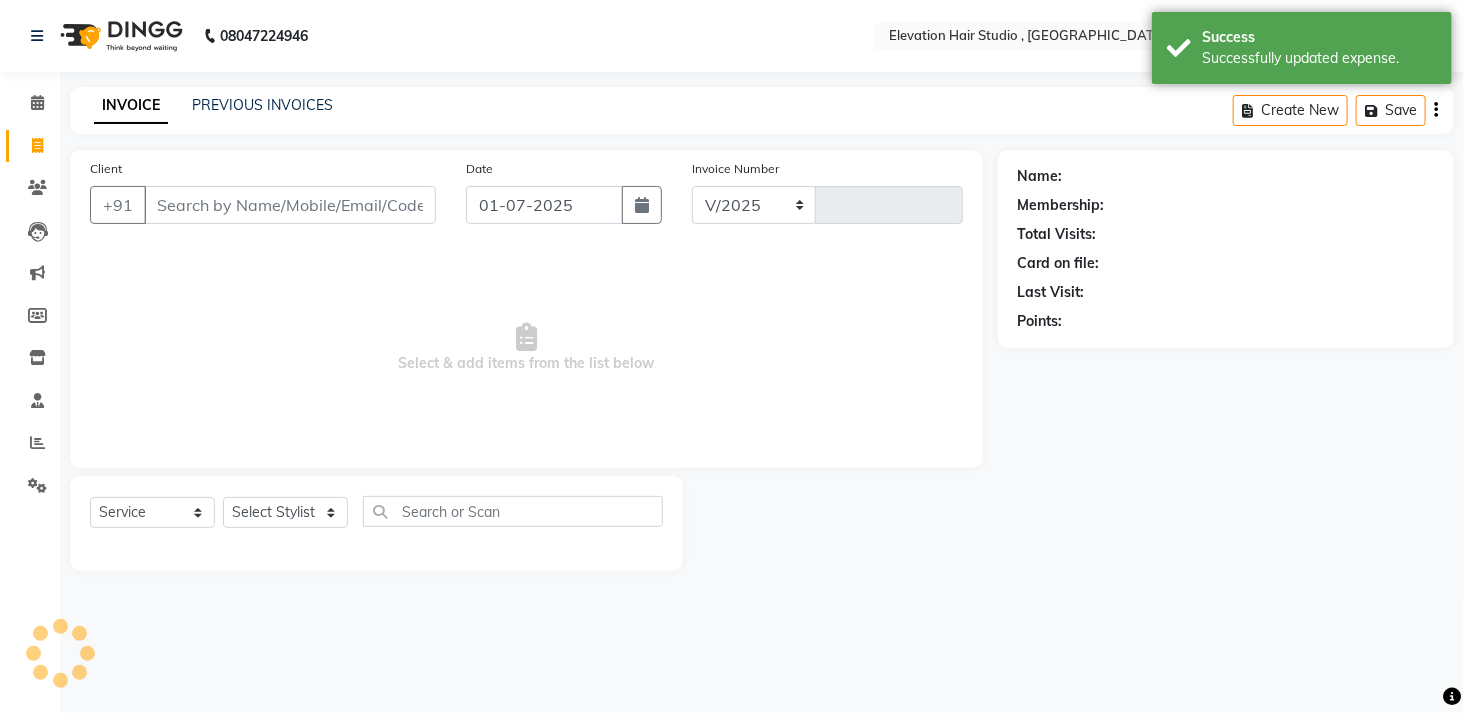 select on "6886" 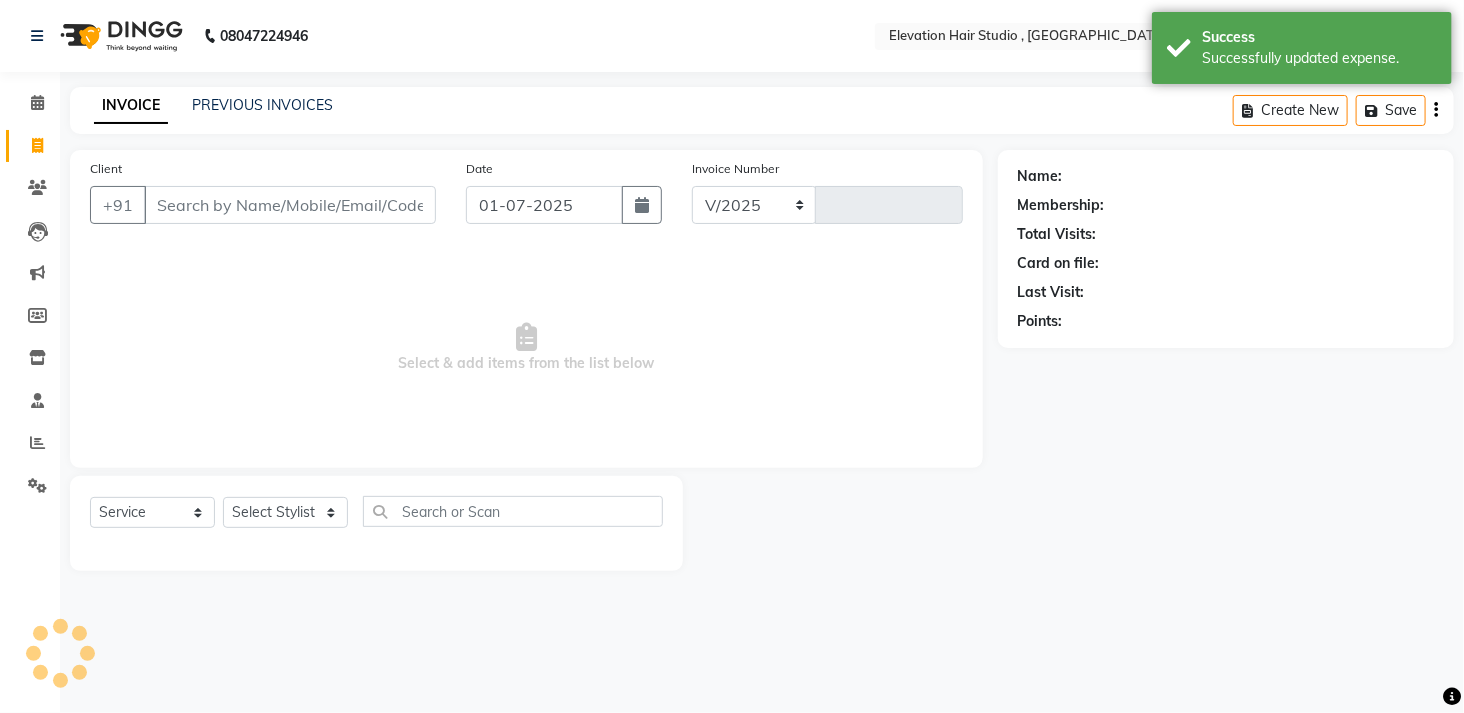 type on "0470" 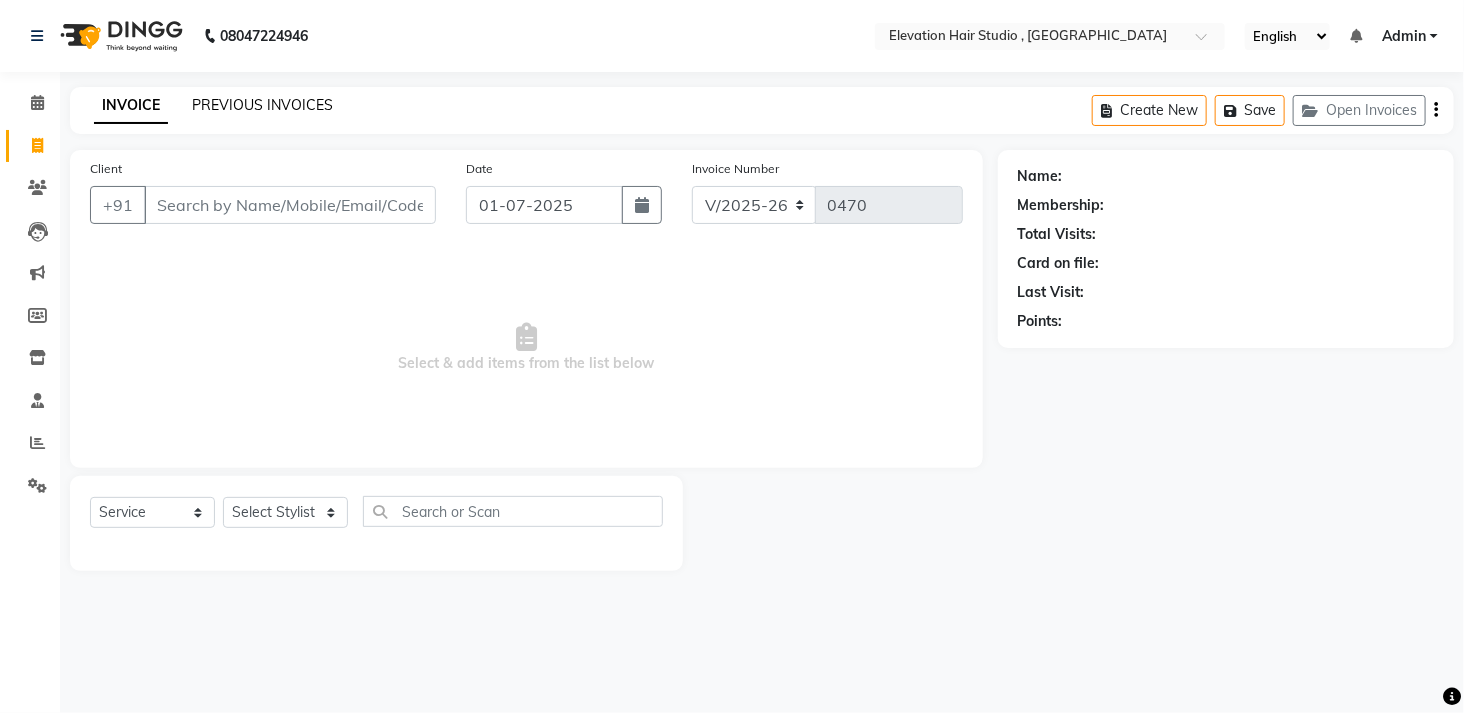 click on "PREVIOUS INVOICES" 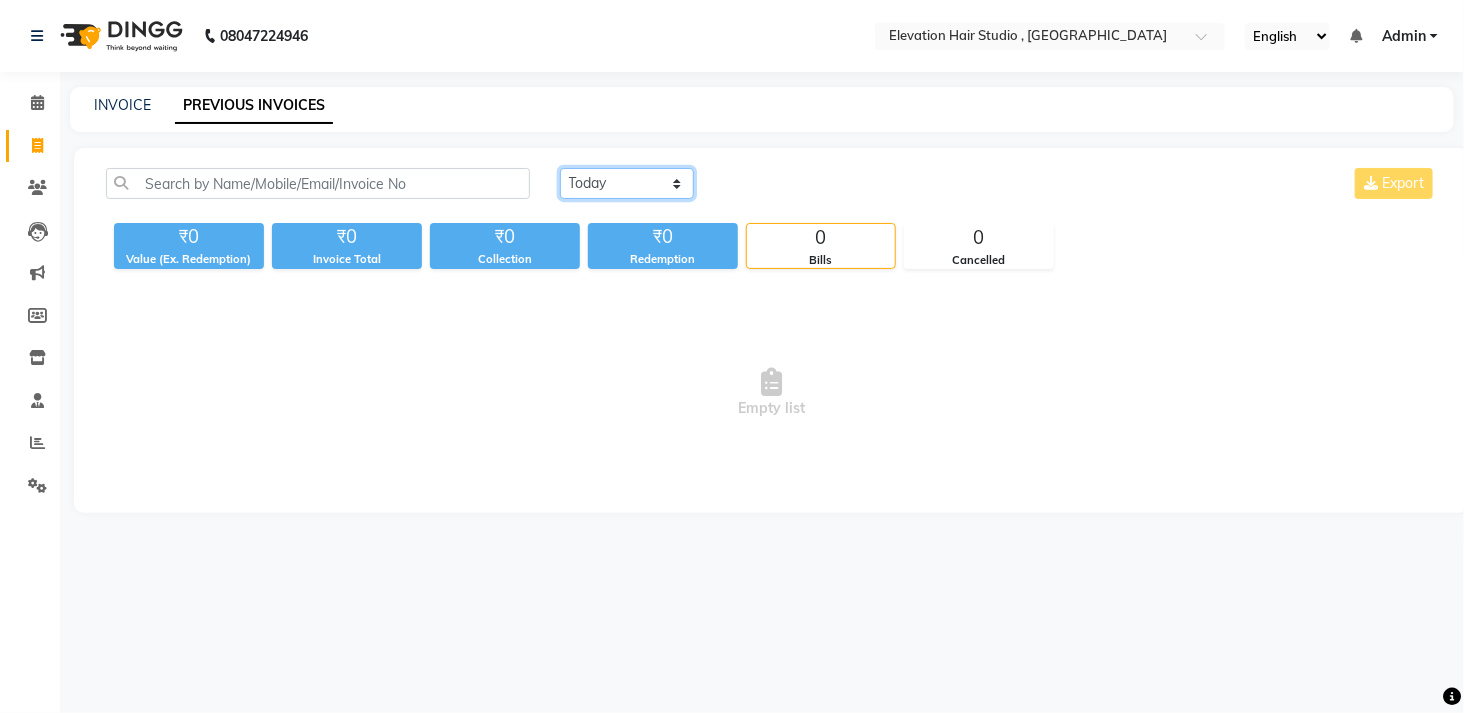 click on "Today Yesterday Custom Range" 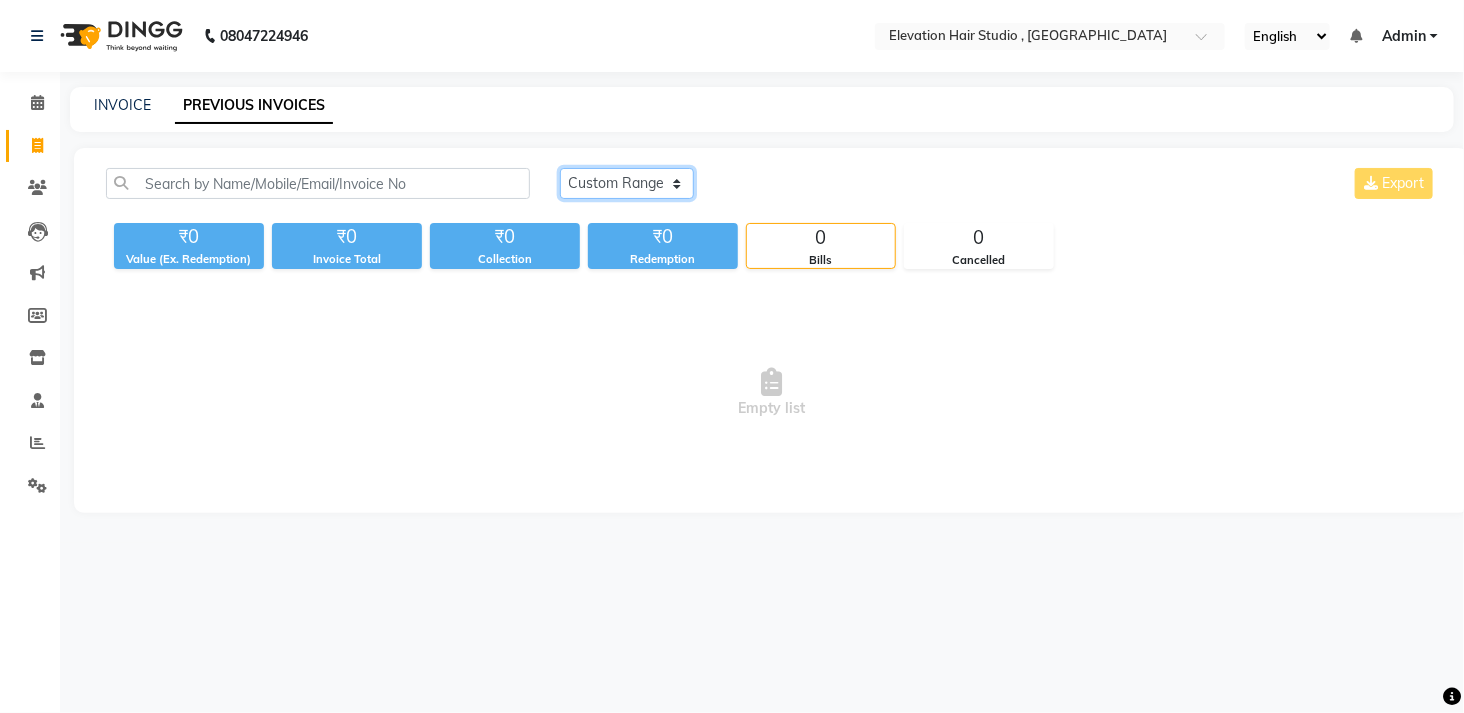 click on "Today Yesterday Custom Range" 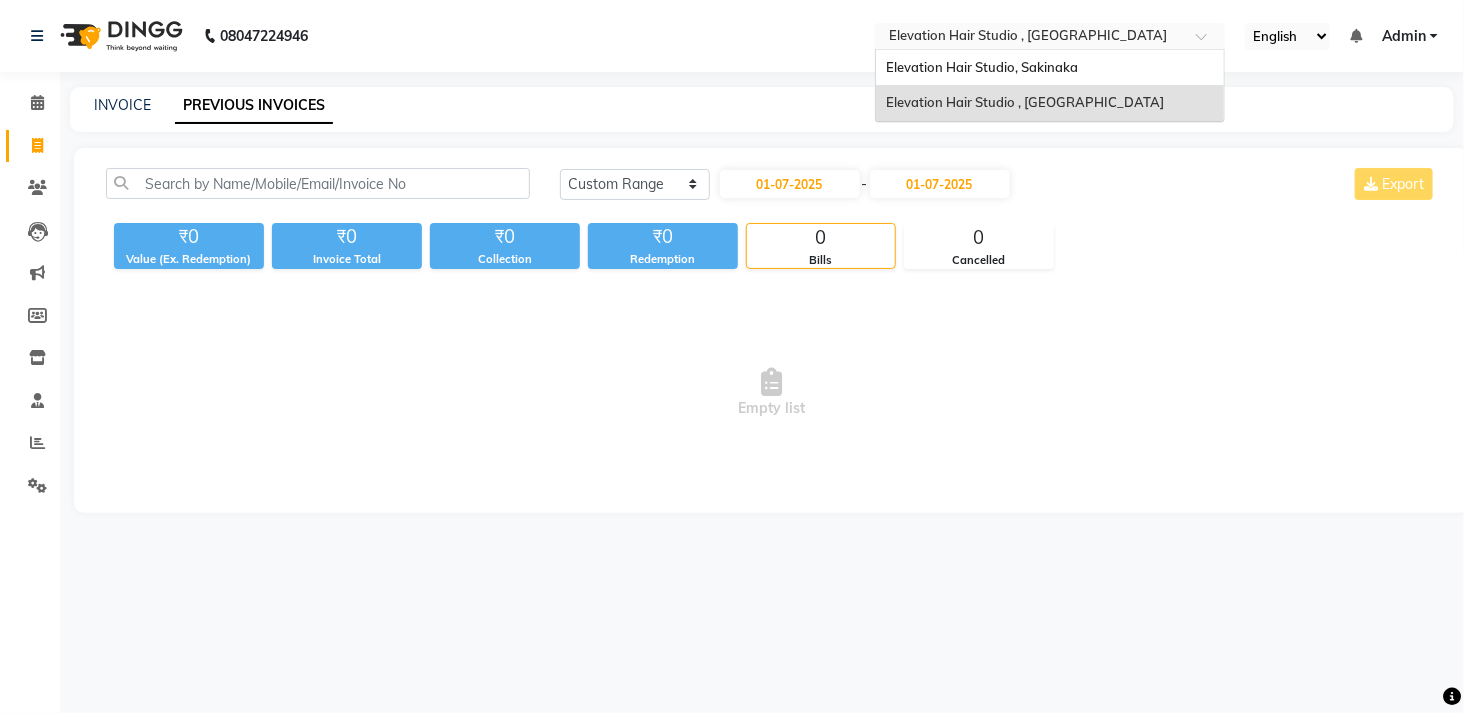 click at bounding box center [1030, 38] 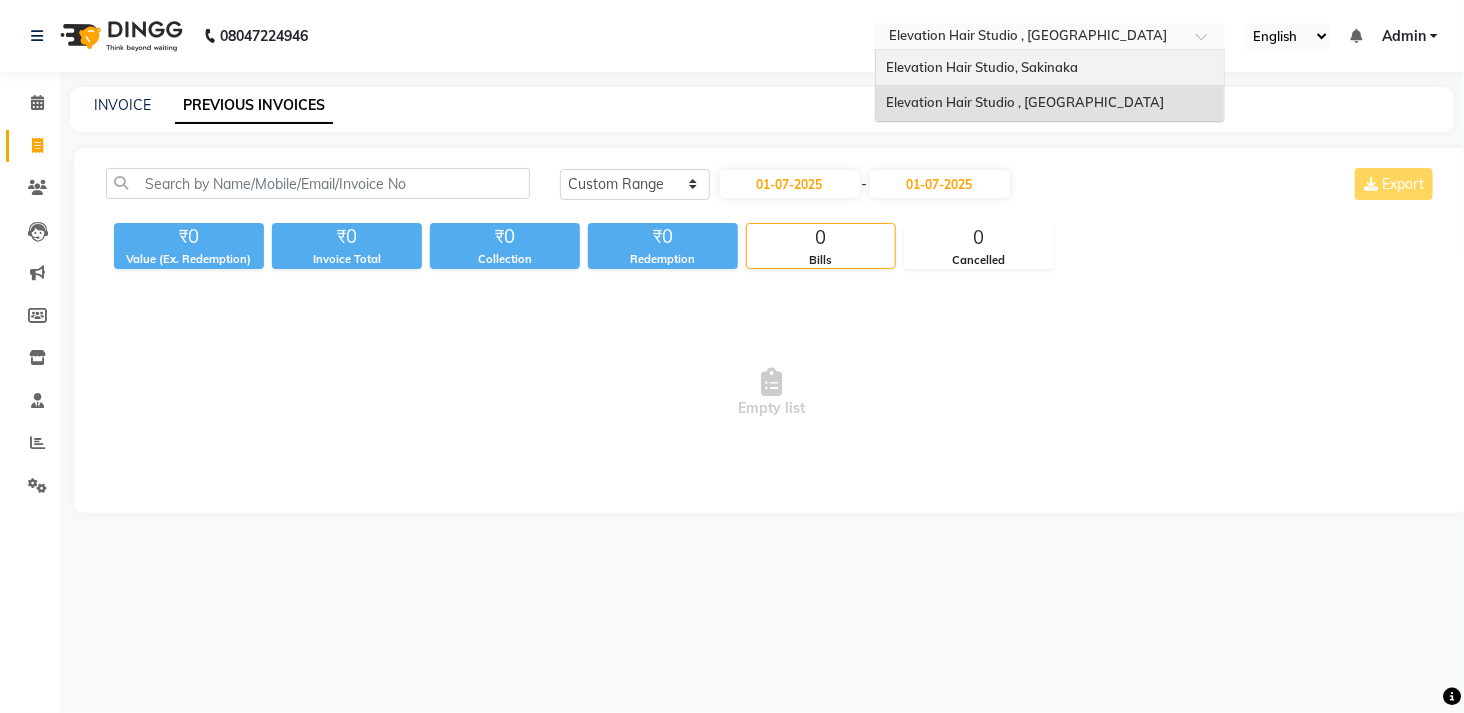click on "Elevation Hair Studio, Sakinaka" at bounding box center (982, 67) 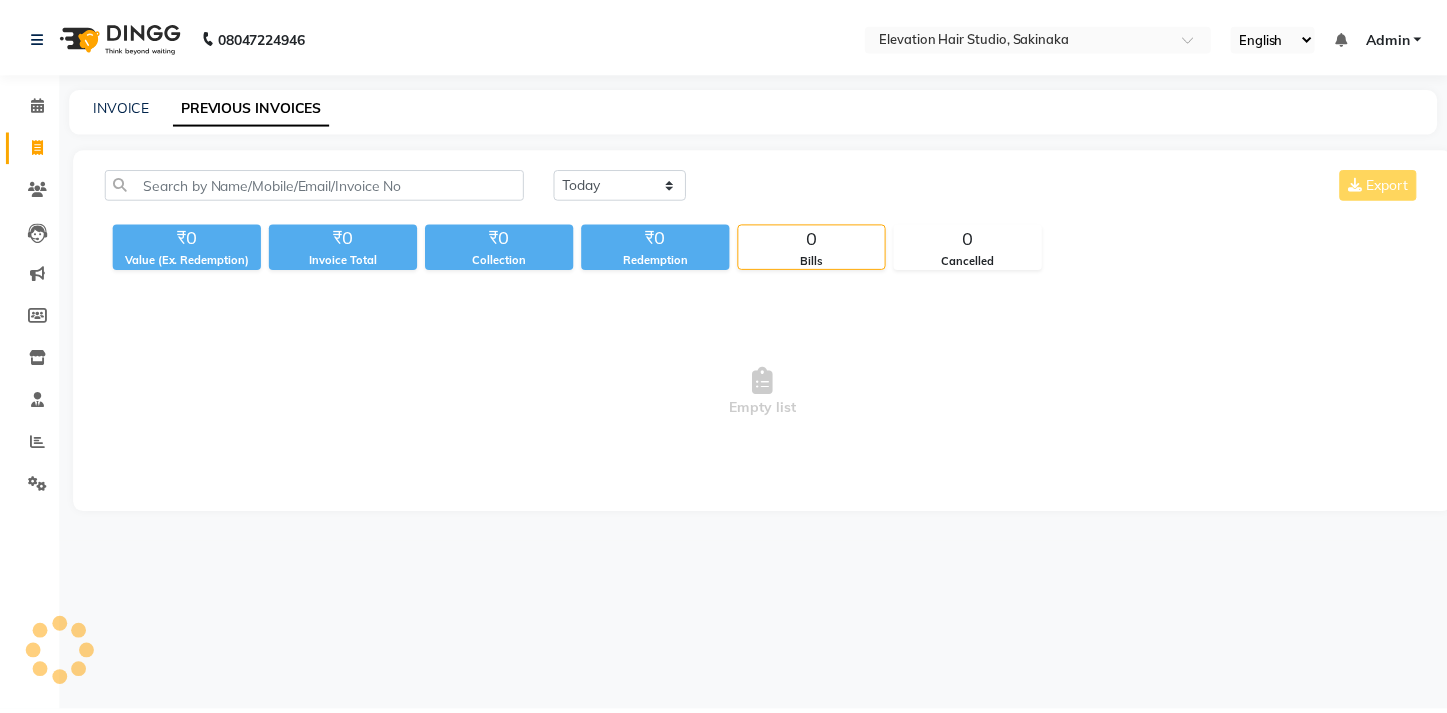 scroll, scrollTop: 0, scrollLeft: 0, axis: both 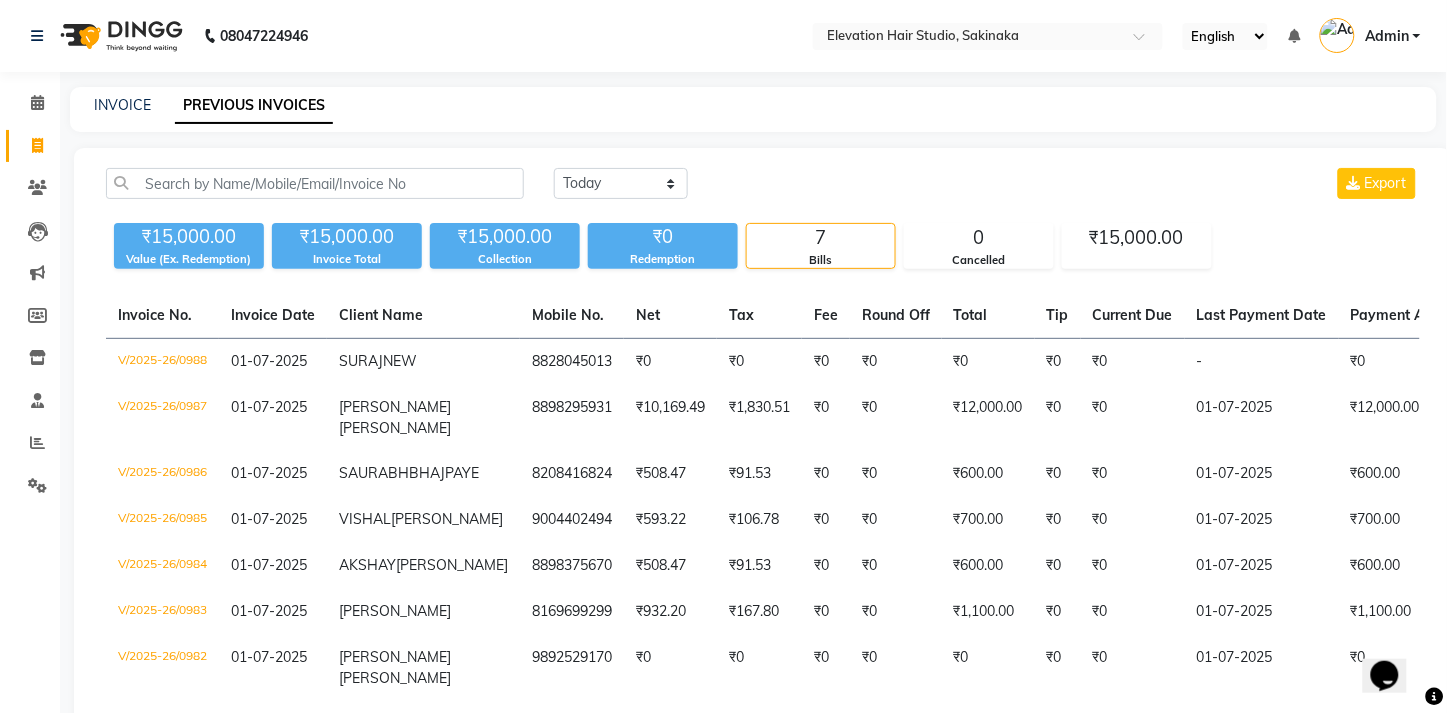 drag, startPoint x: 634, startPoint y: 160, endPoint x: 606, endPoint y: 190, distance: 41.036568 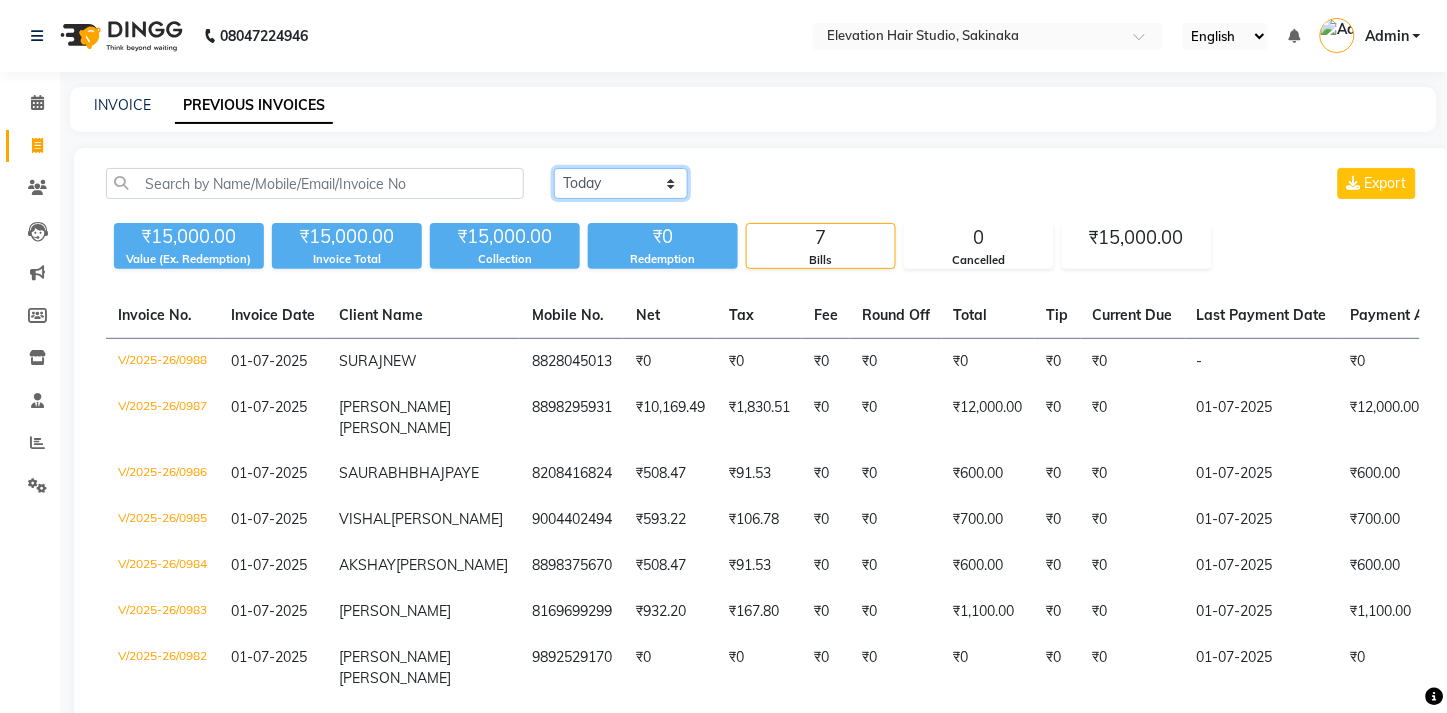 drag, startPoint x: 606, startPoint y: 190, endPoint x: 617, endPoint y: 268, distance: 78.77182 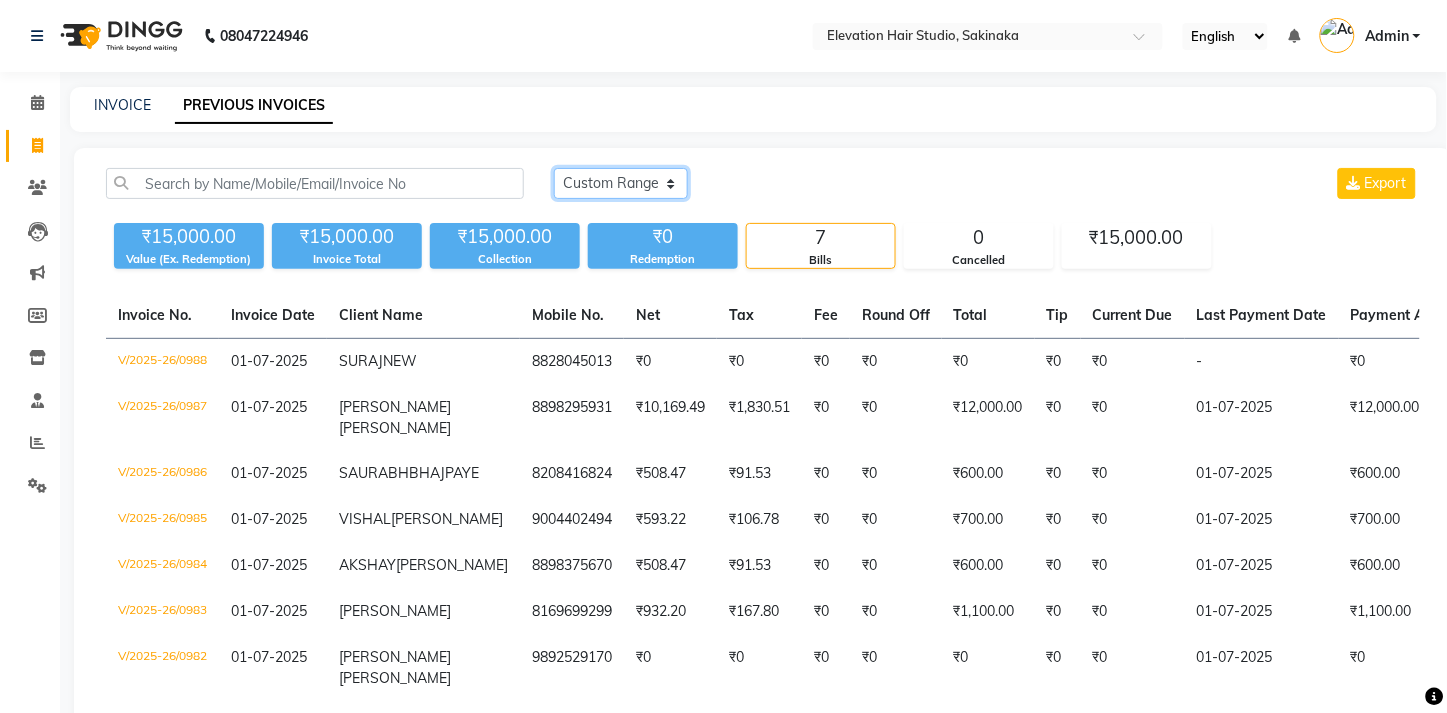 click on "Today Yesterday Custom Range" 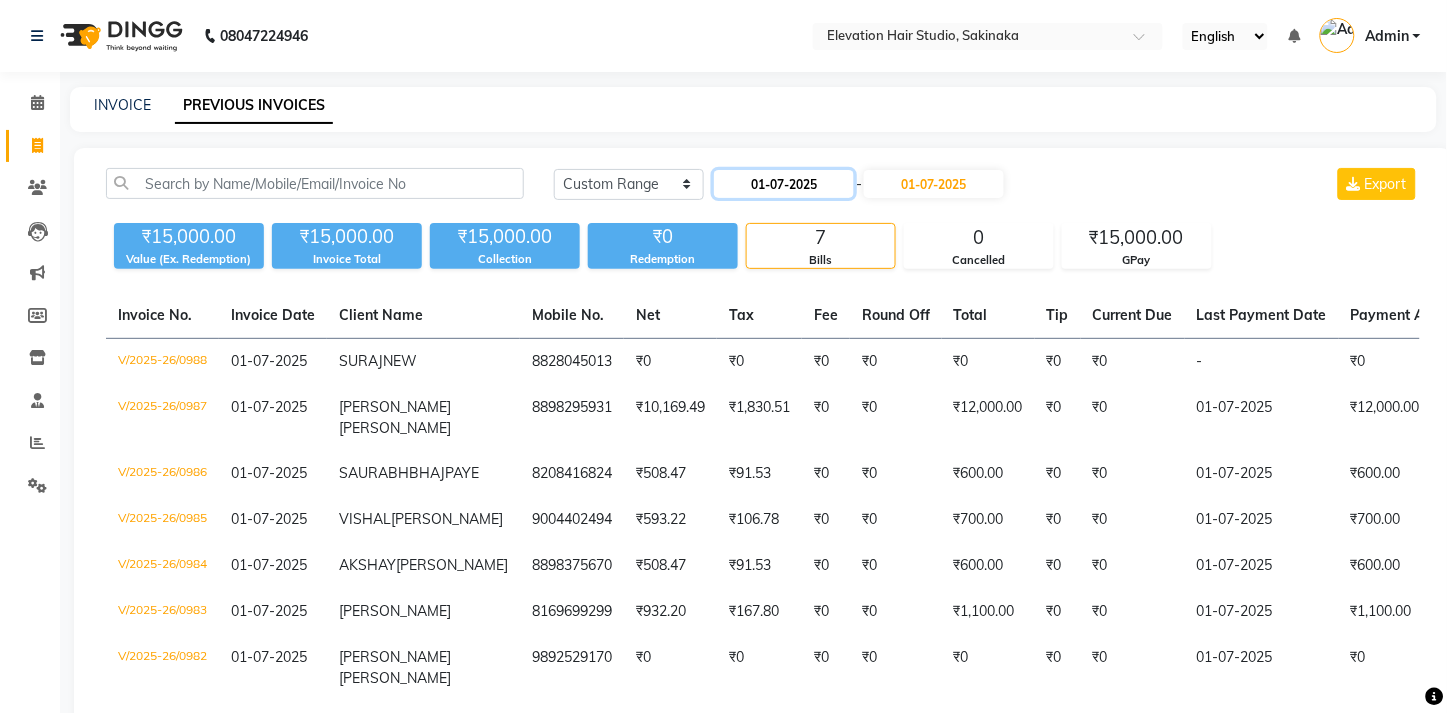 click on "01-07-2025" 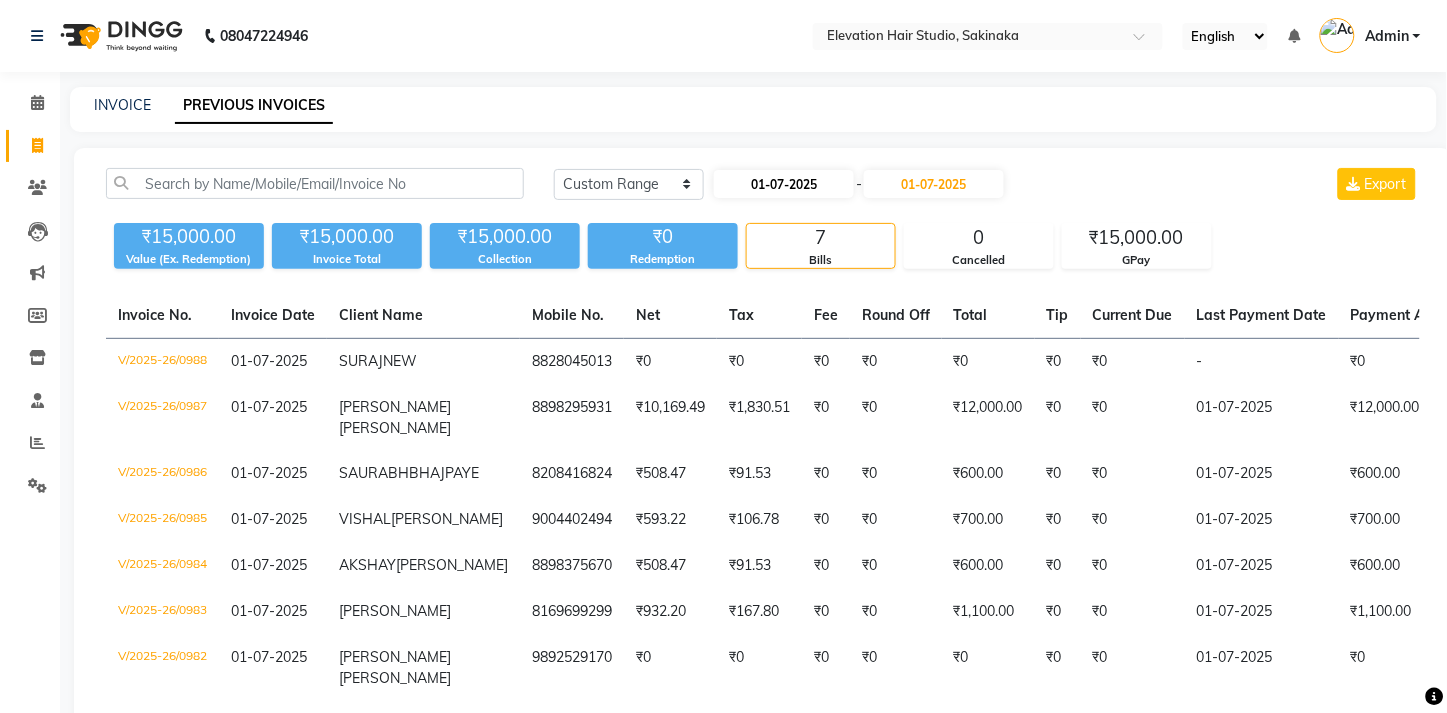 select on "7" 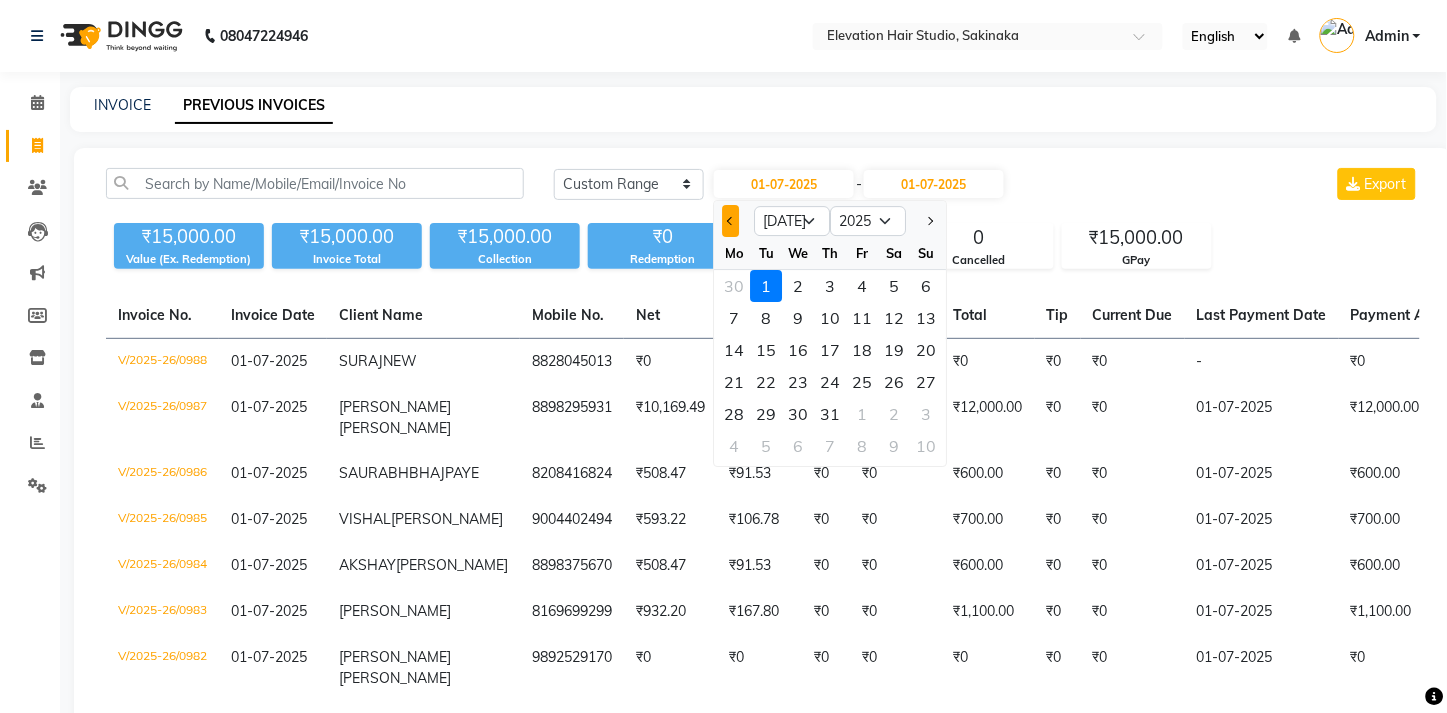 click 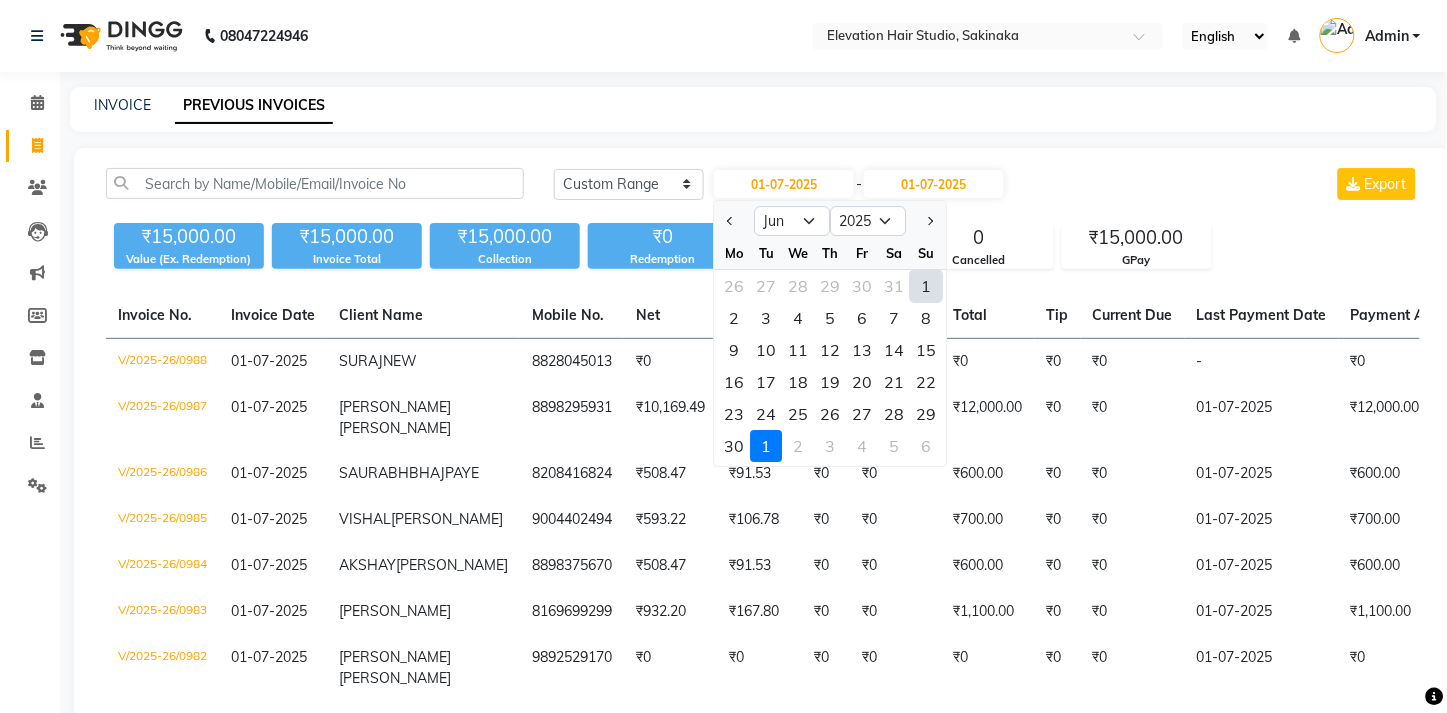 click on "1" 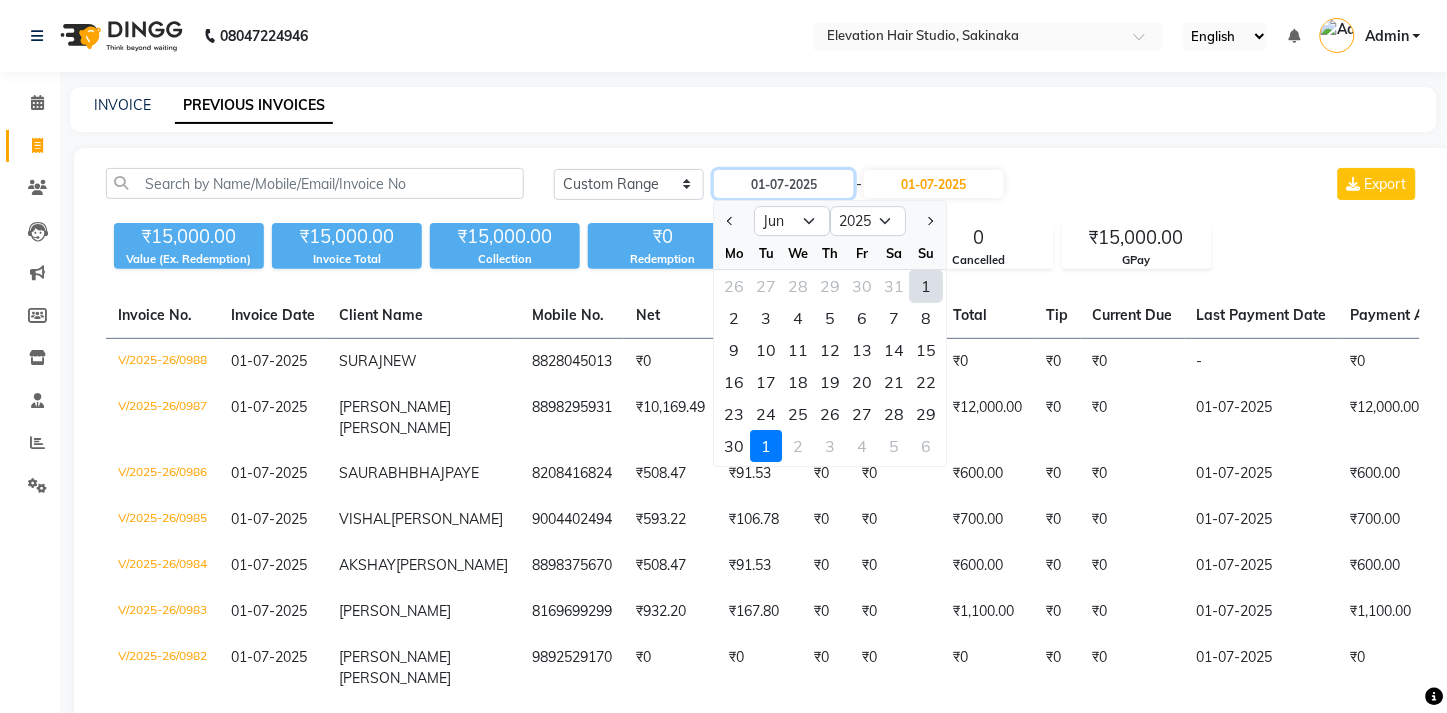 type on "01-06-2025" 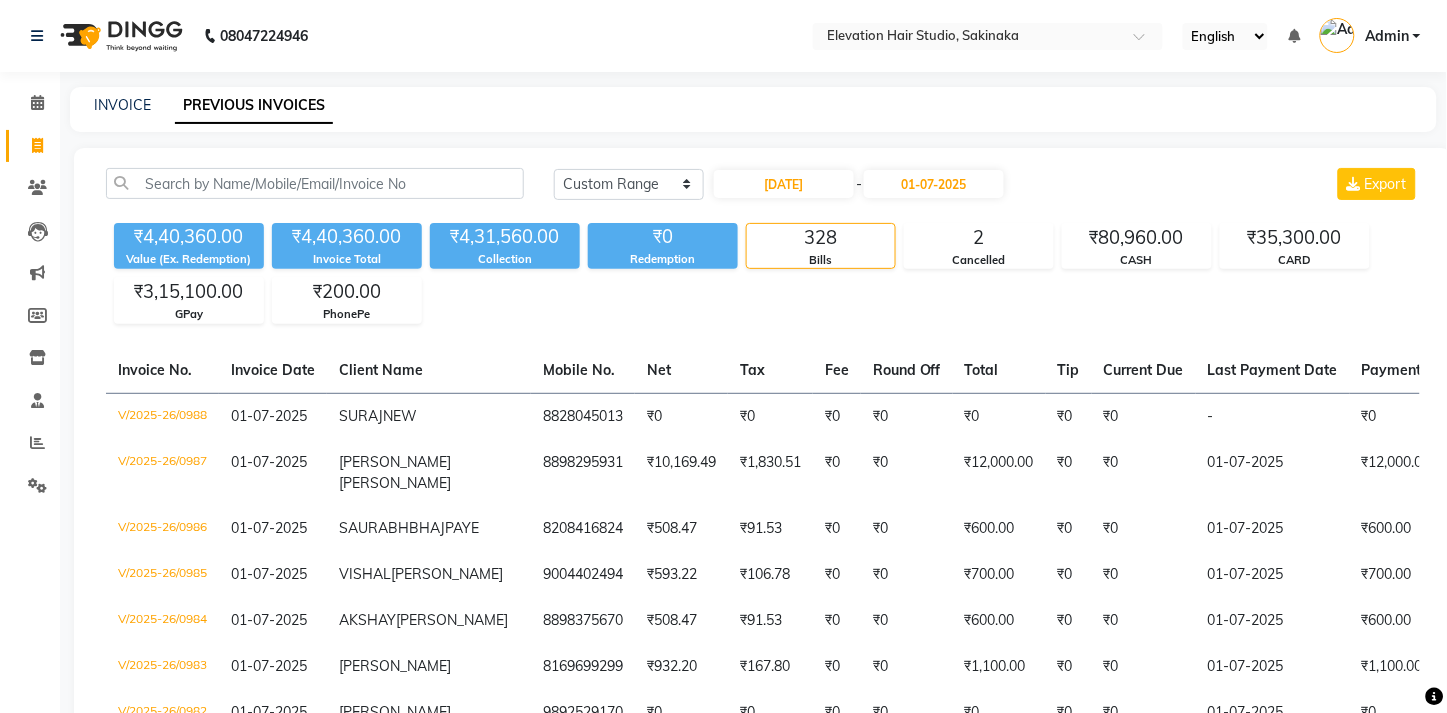 click on "01-06-2025 - 01-07-2025" 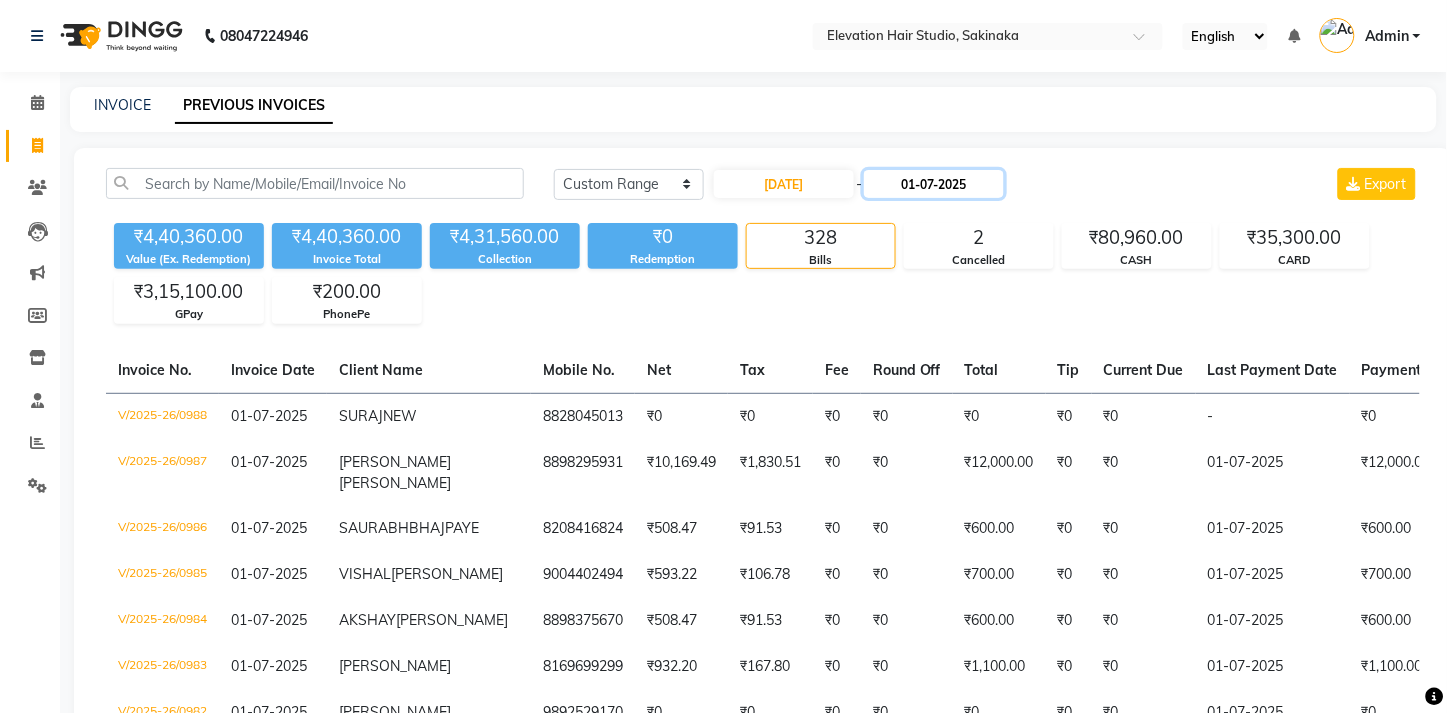 click on "01-07-2025" 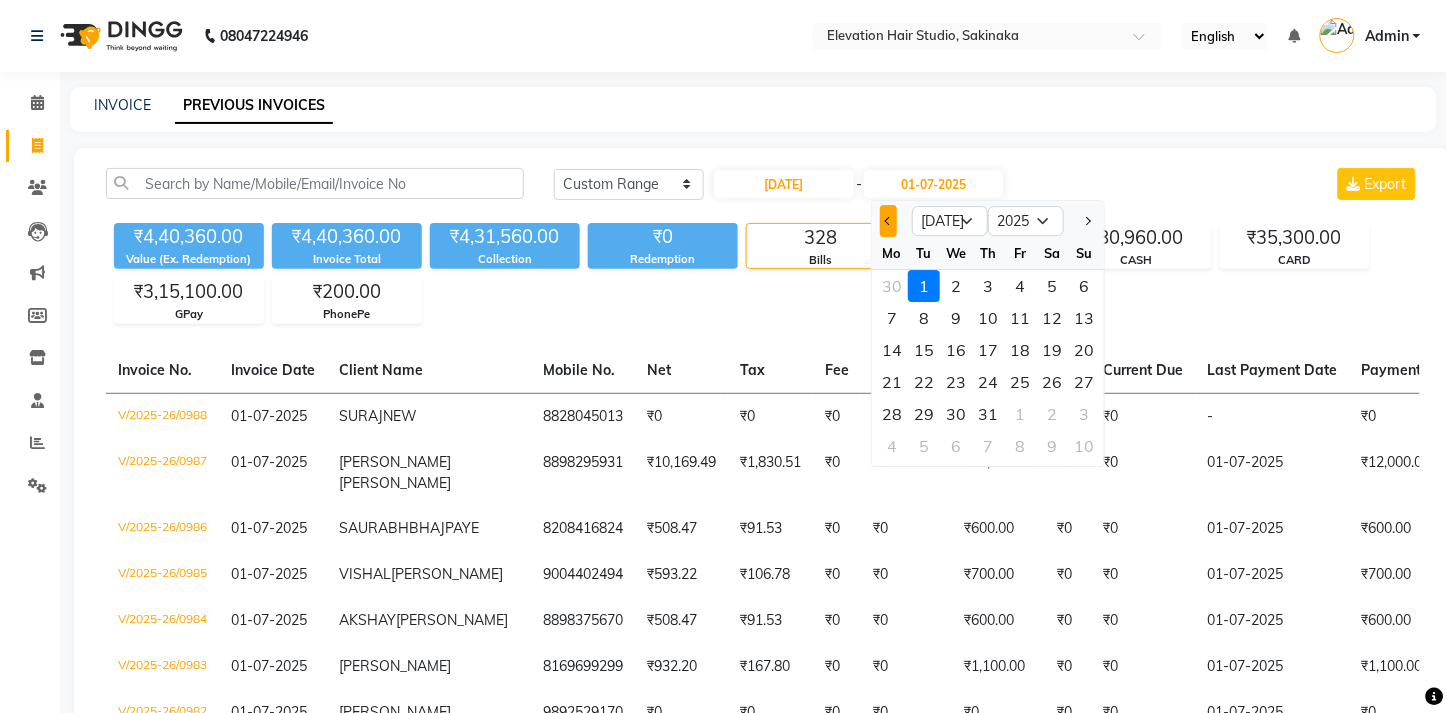 click 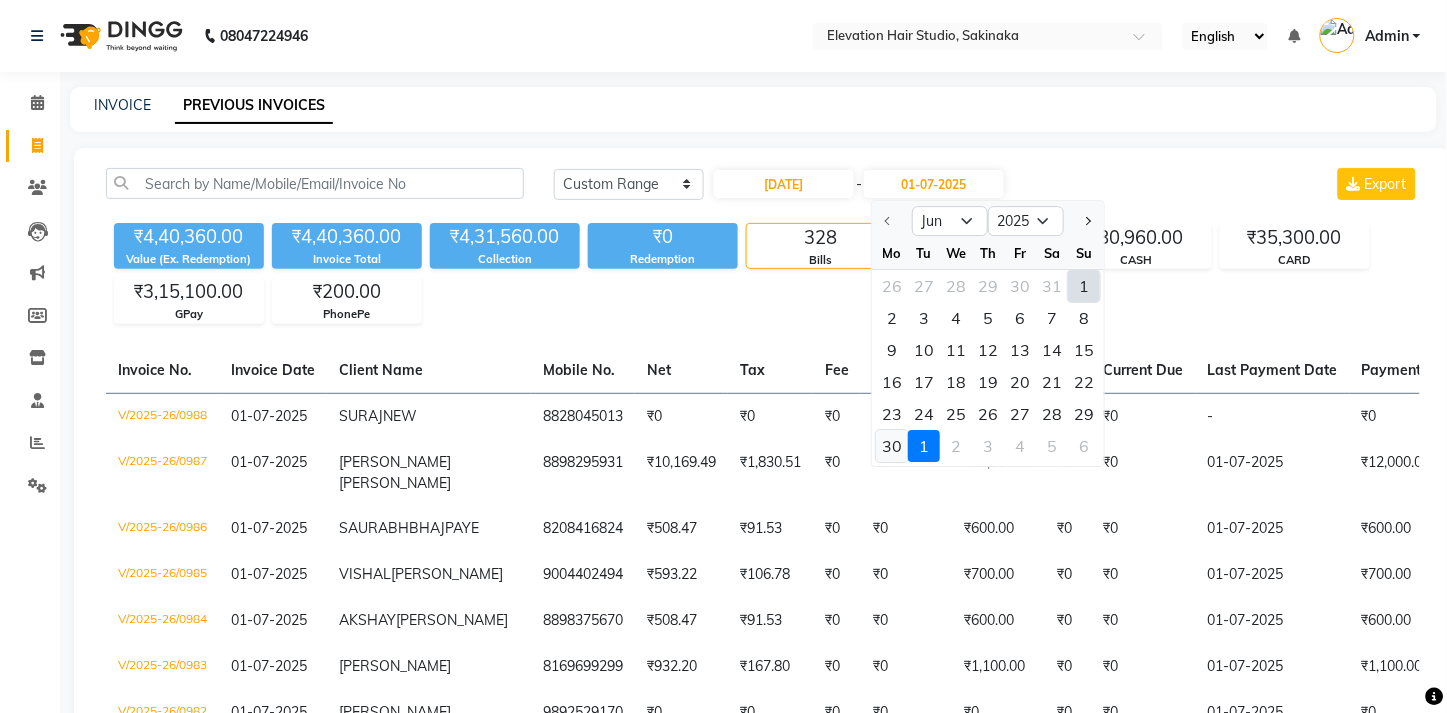 click on "30" 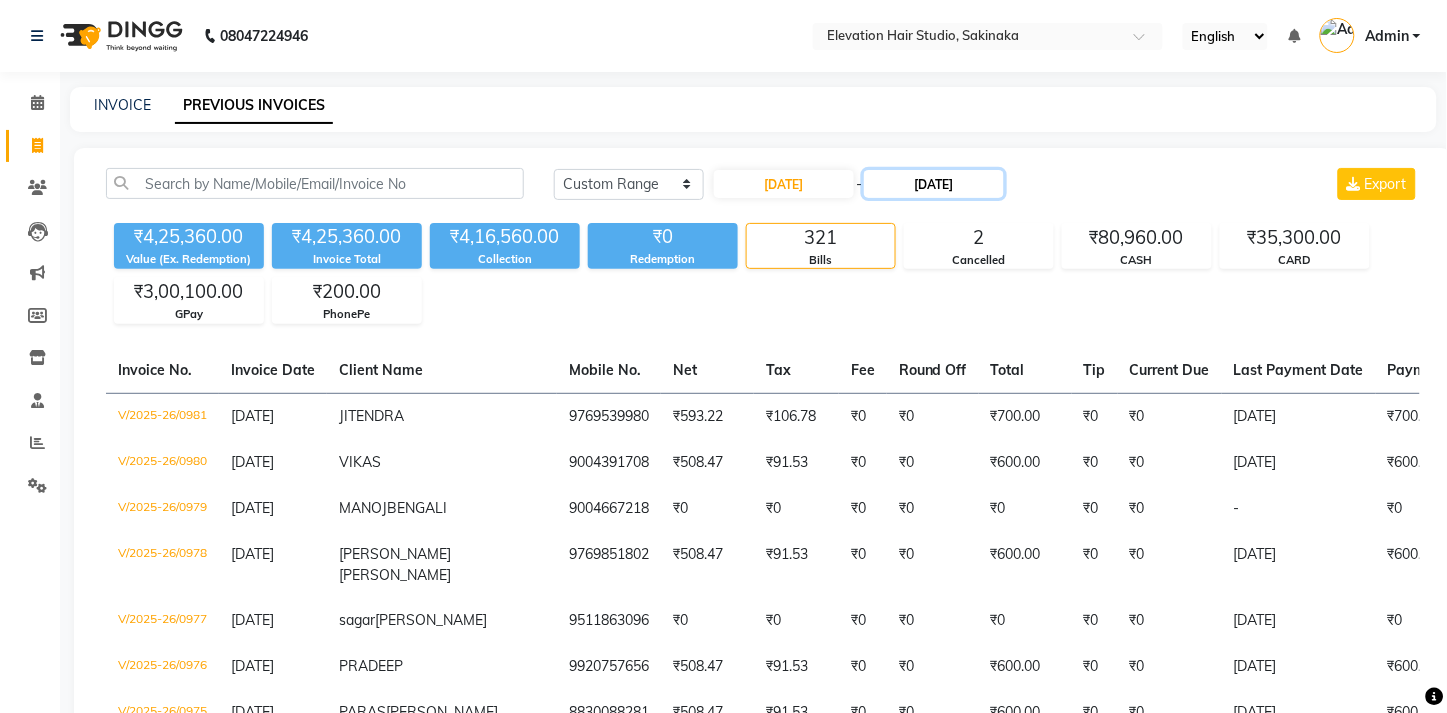 click on "[DATE]" 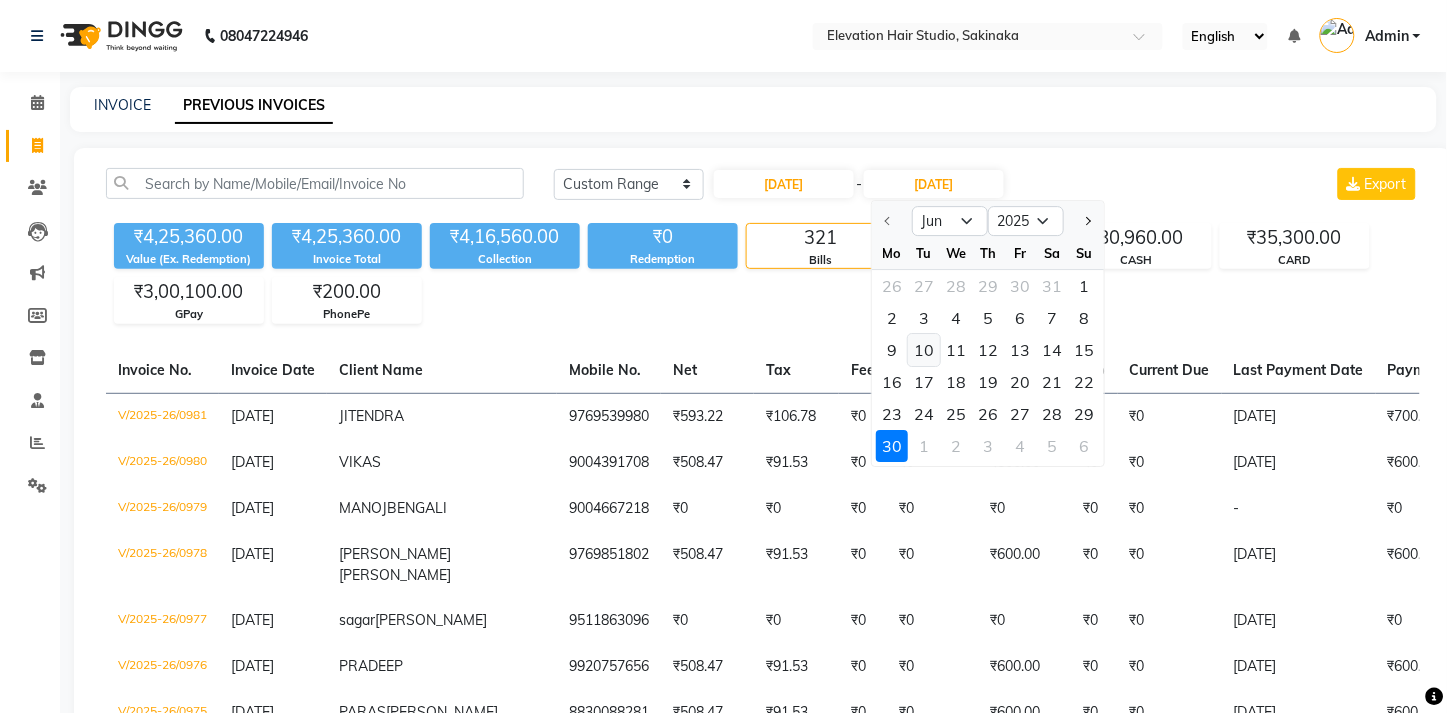 click on "10" 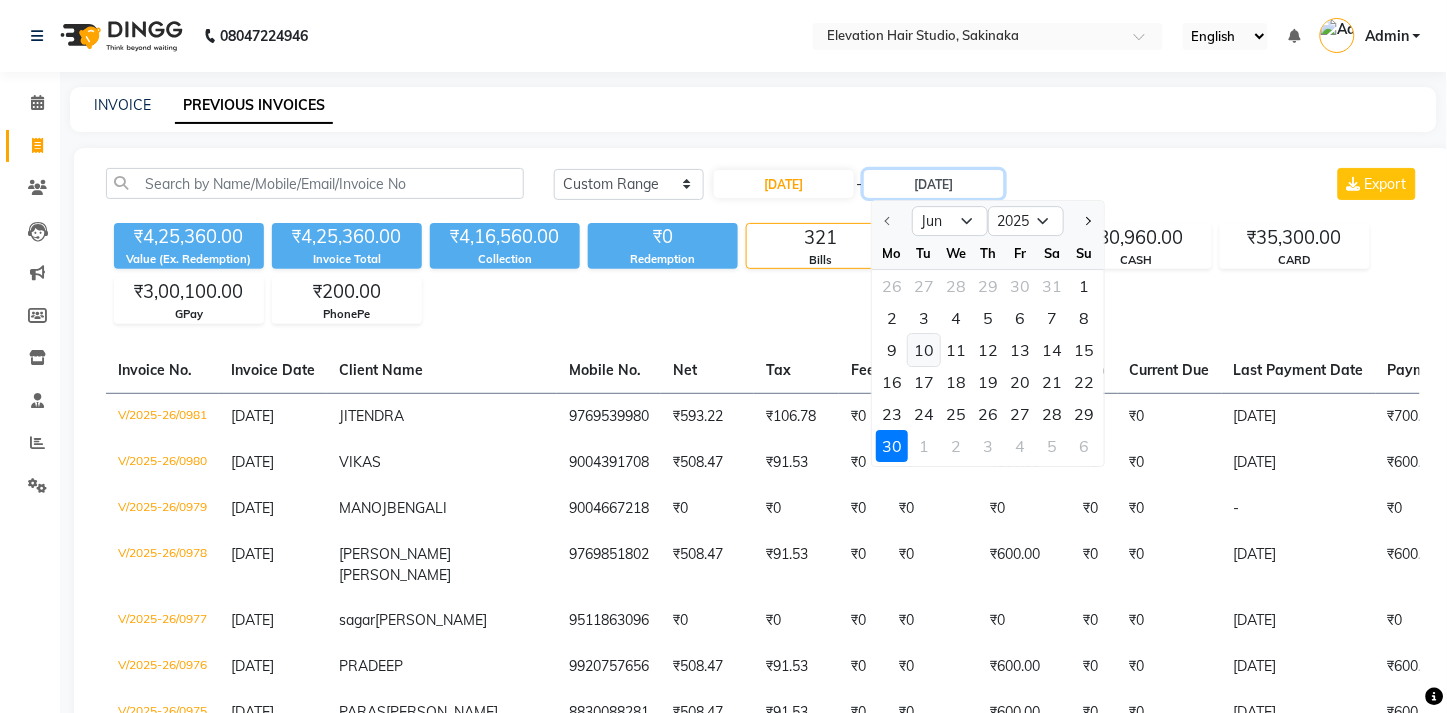 type on "[DATE]" 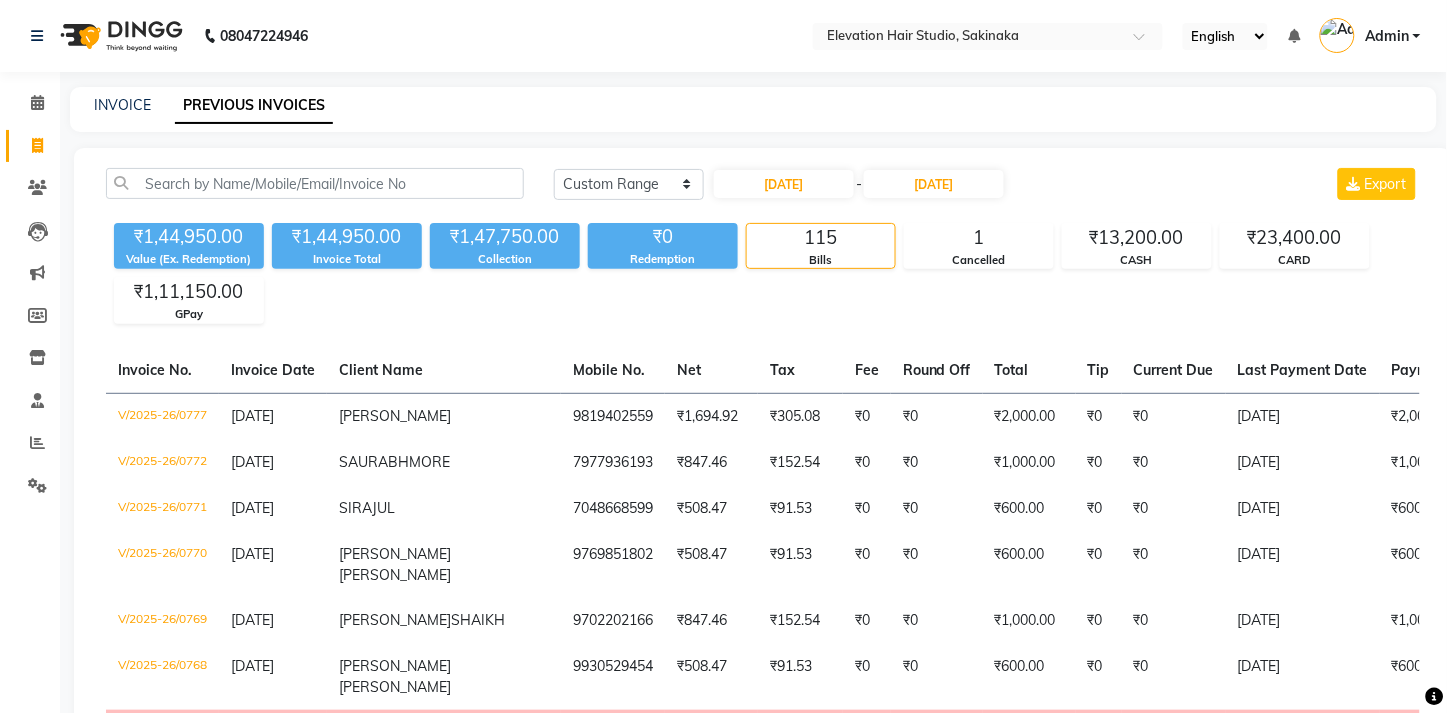 click on "₹1,44,950.00 Value (Ex. Redemption) ₹1,44,950.00 Invoice Total  ₹1,47,750.00 Collection ₹0 Redemption 115 Bills 1 Cancelled ₹13,200.00 CASH ₹23,400.00 CARD ₹1,11,150.00 GPay" 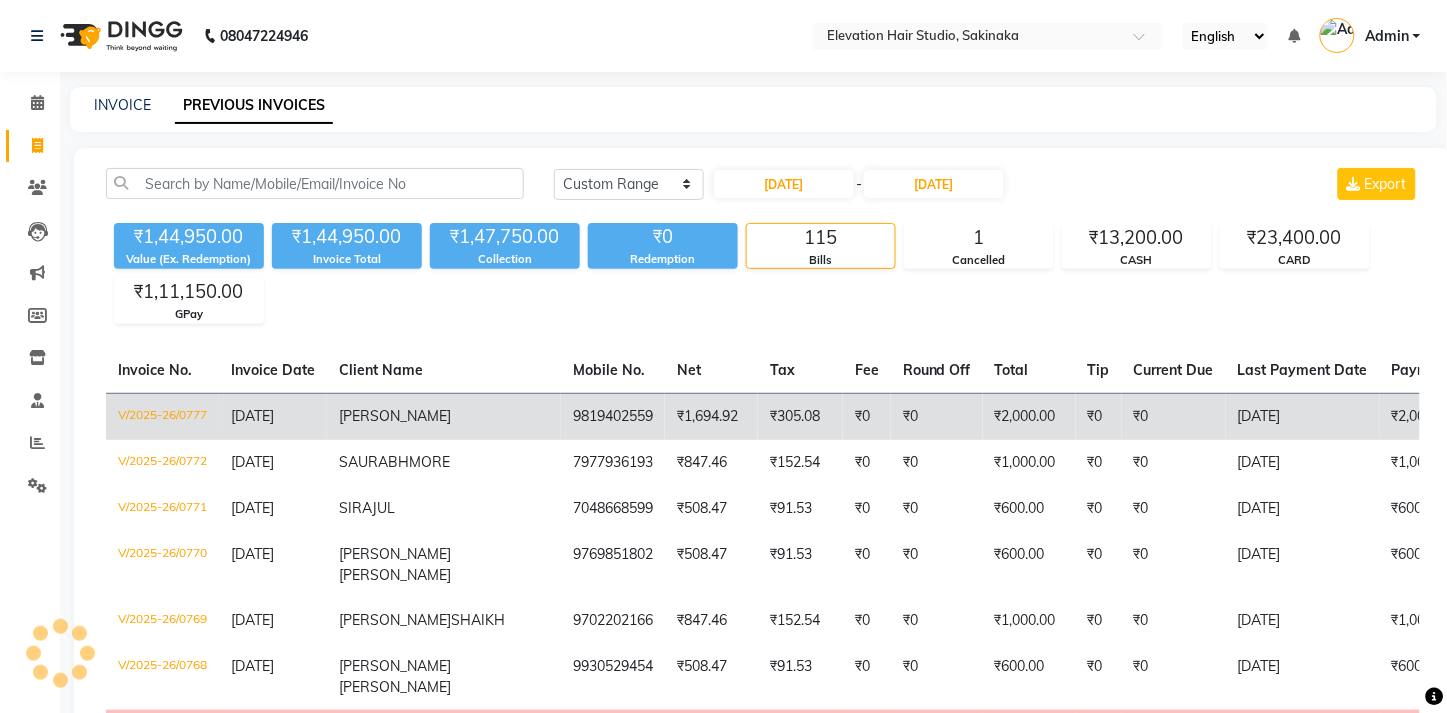 click on "[PERSON_NAME]" 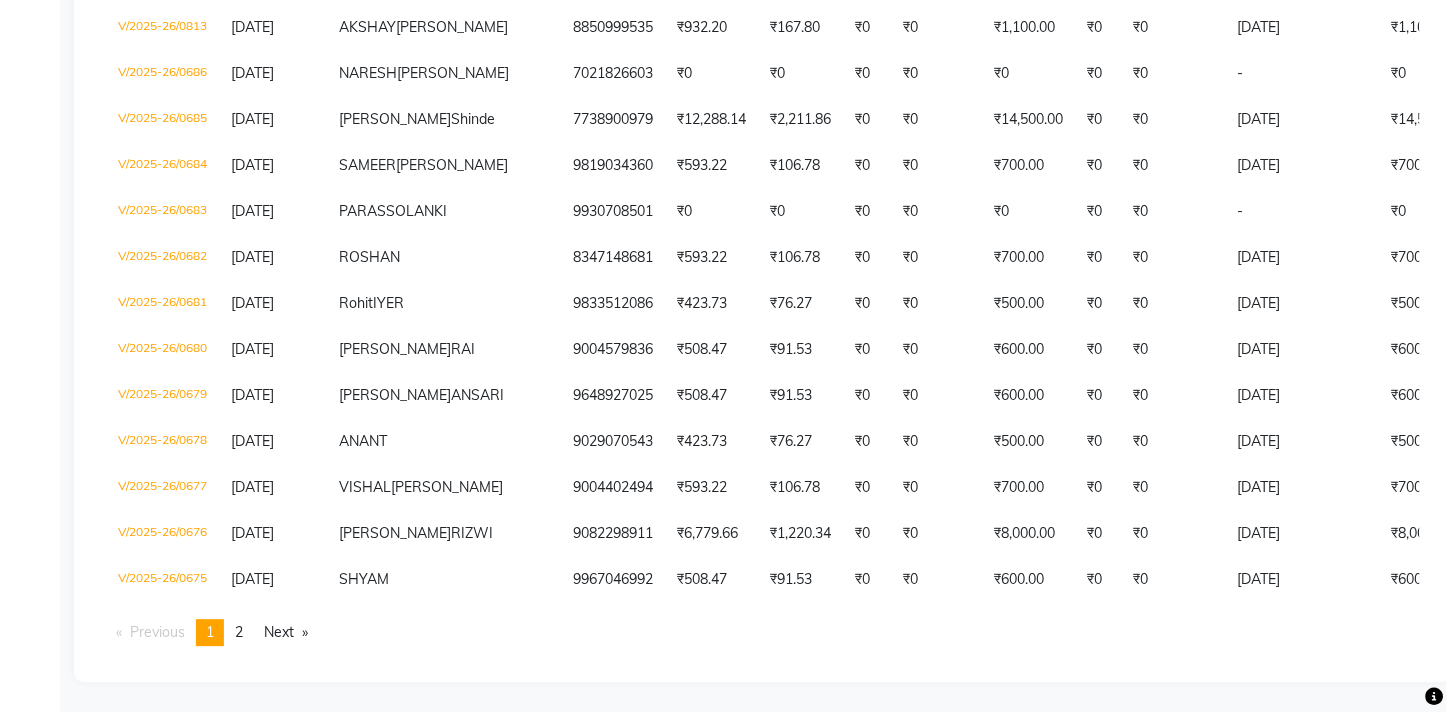 scroll, scrollTop: 5124, scrollLeft: 0, axis: vertical 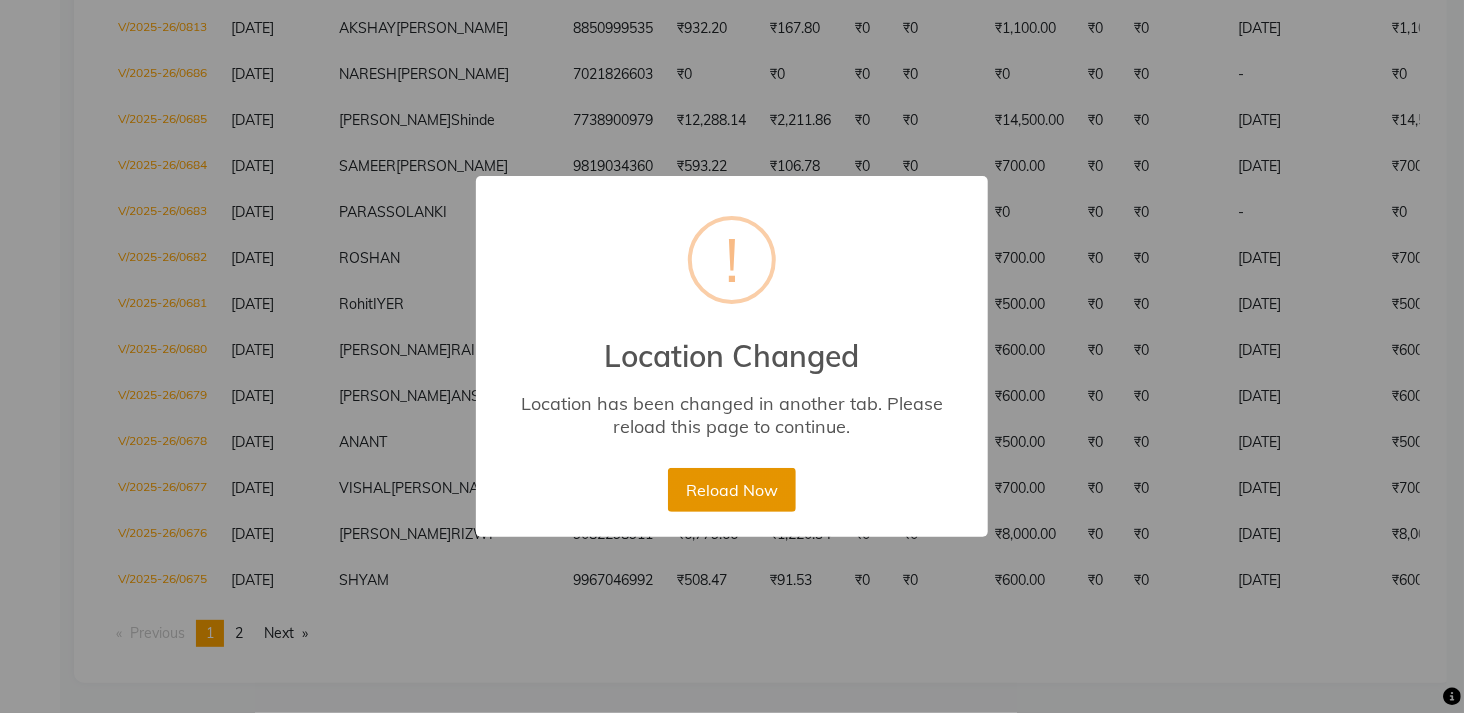 click on "Reload Now" at bounding box center (731, 490) 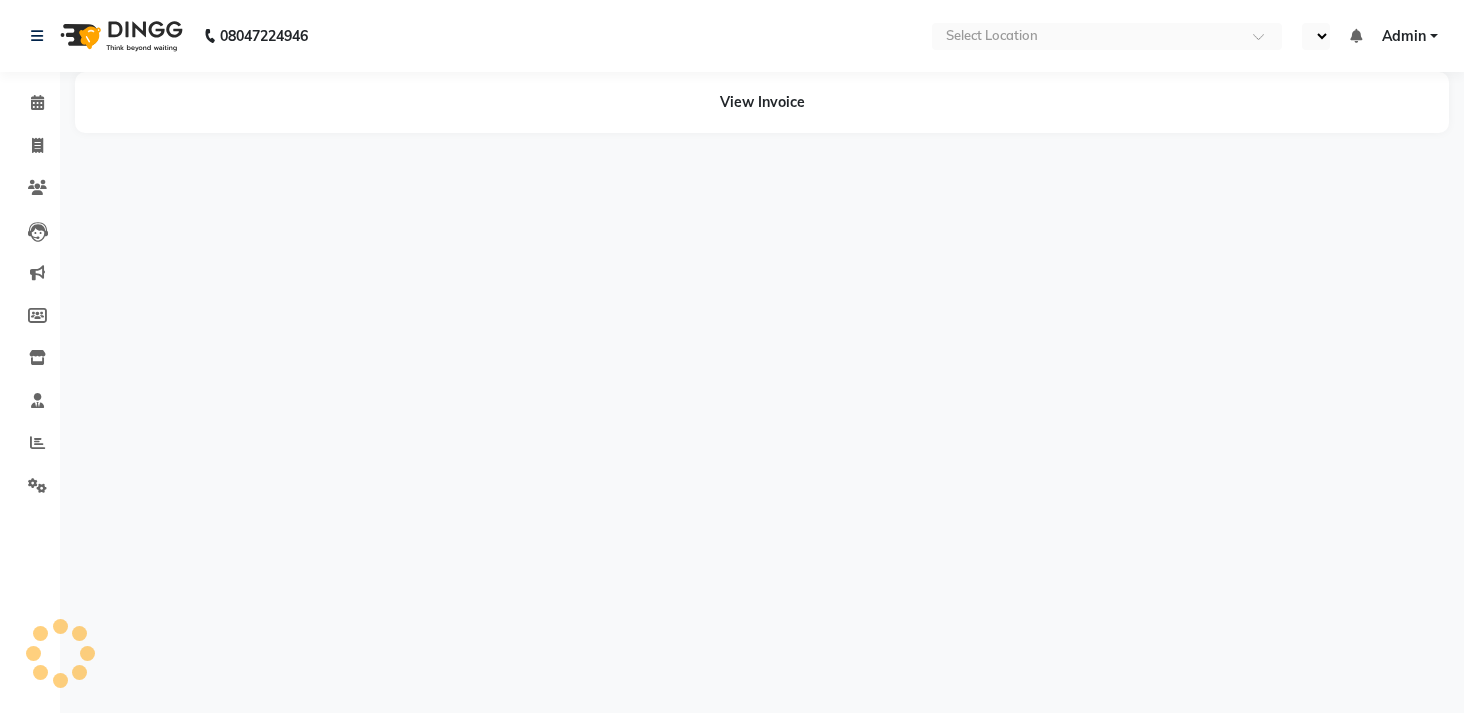 scroll, scrollTop: 0, scrollLeft: 0, axis: both 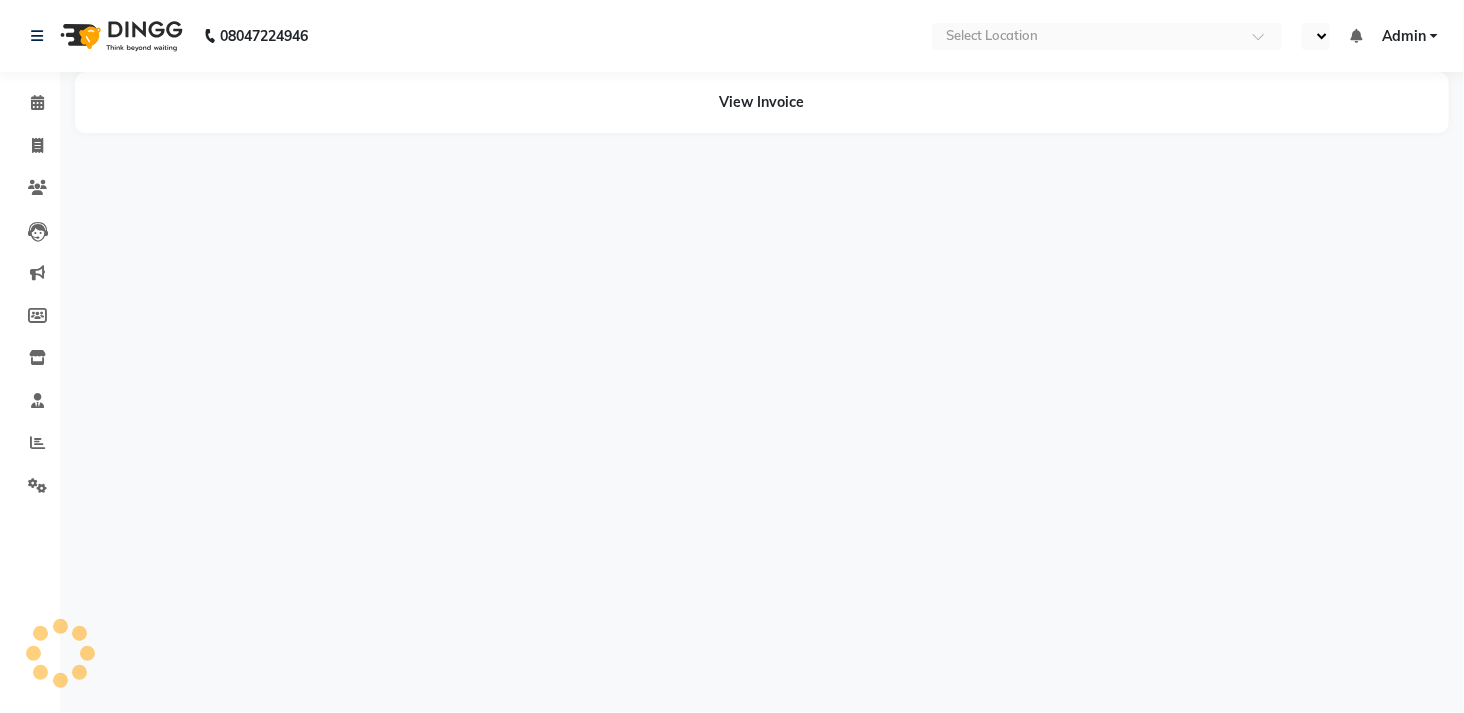 select on "en" 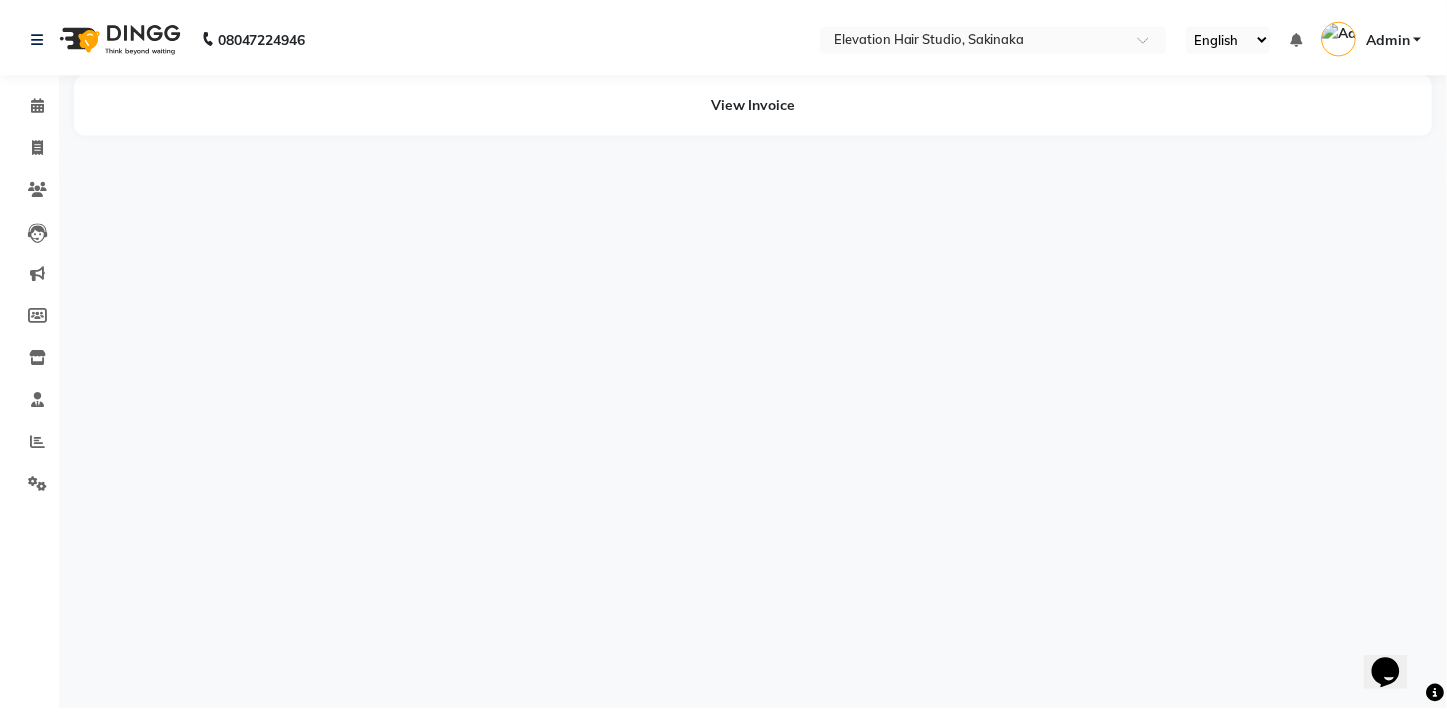 scroll, scrollTop: 0, scrollLeft: 0, axis: both 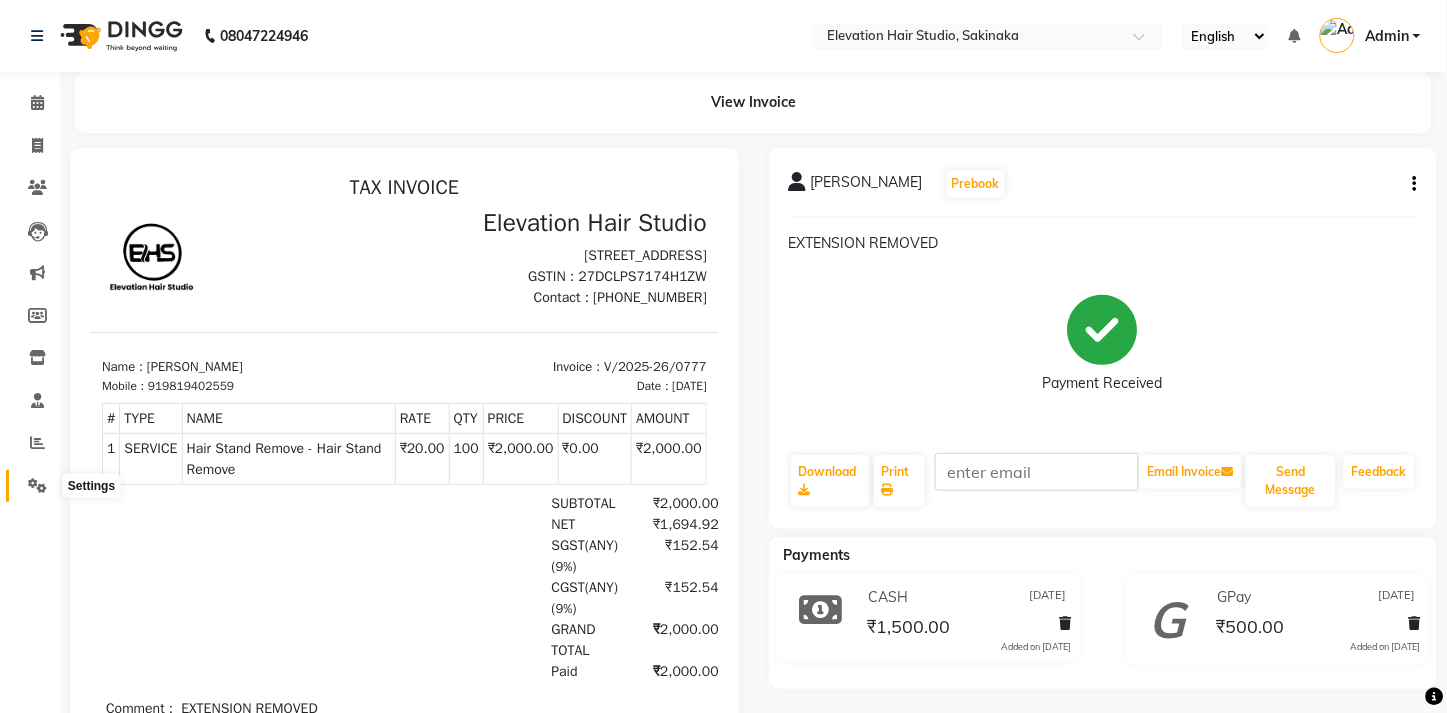 click 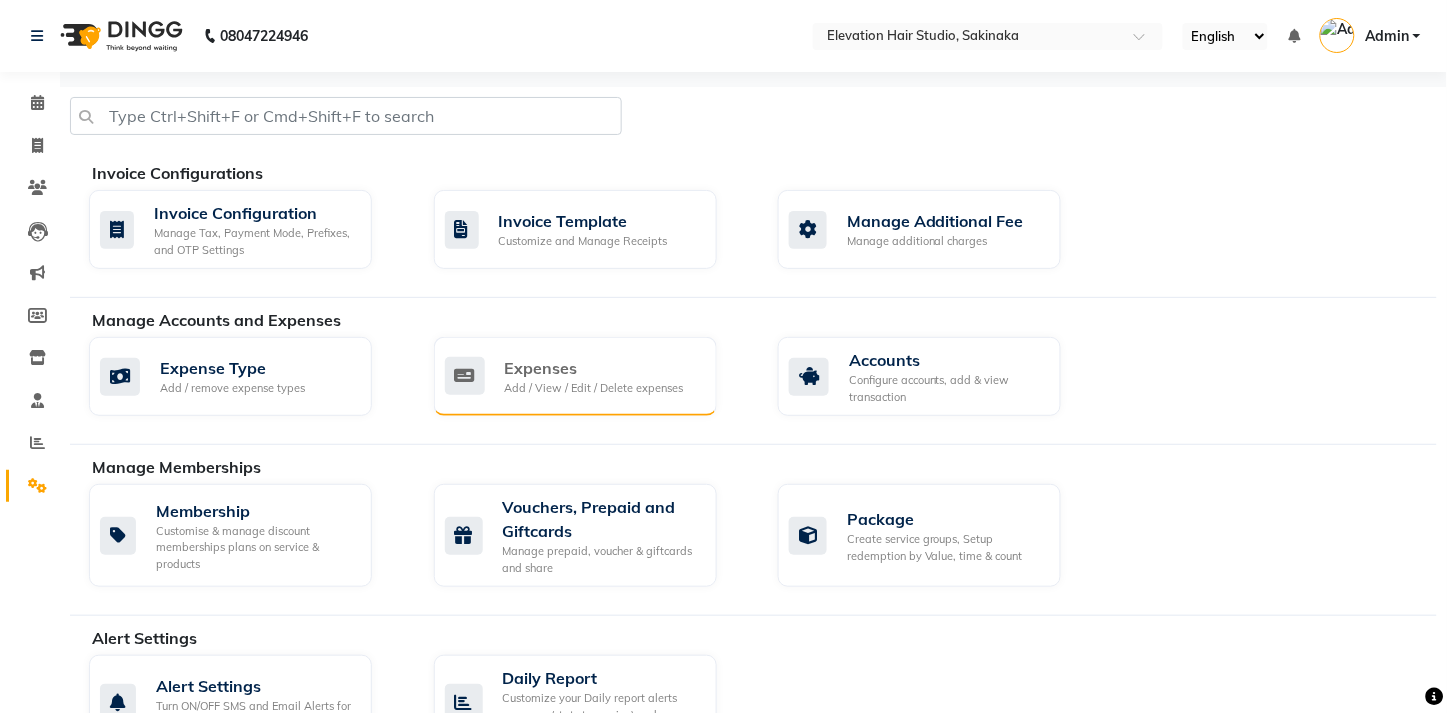 click on "Expenses Add / View / Edit / Delete expenses" 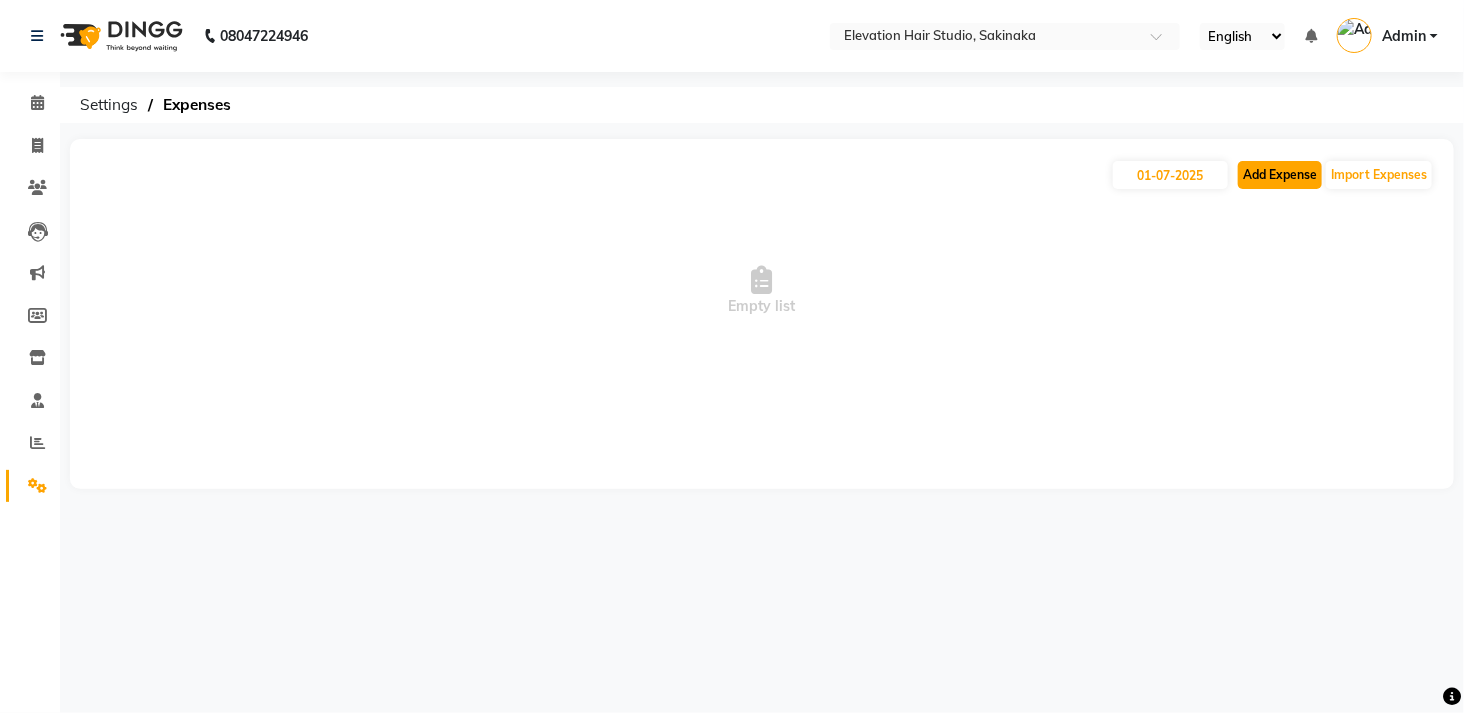 click on "Add Expense" 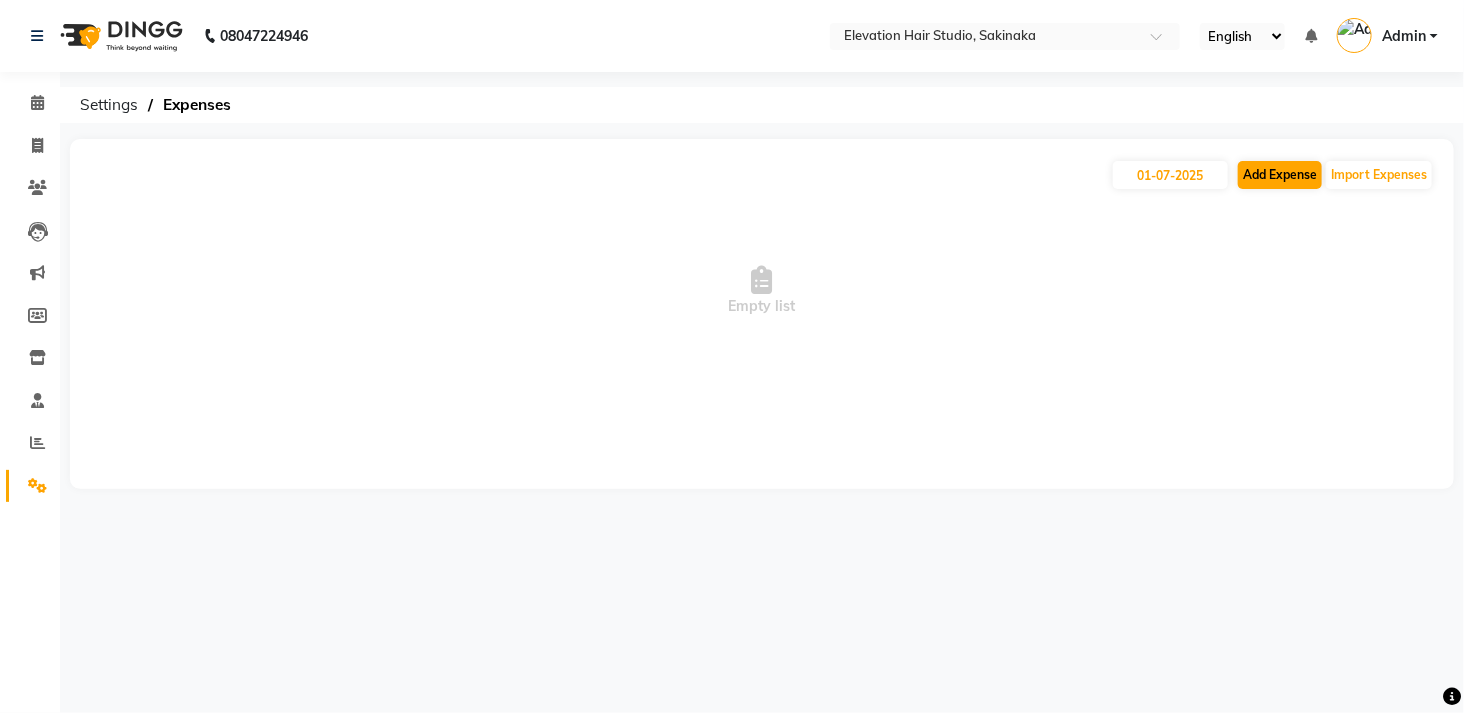 select on "1" 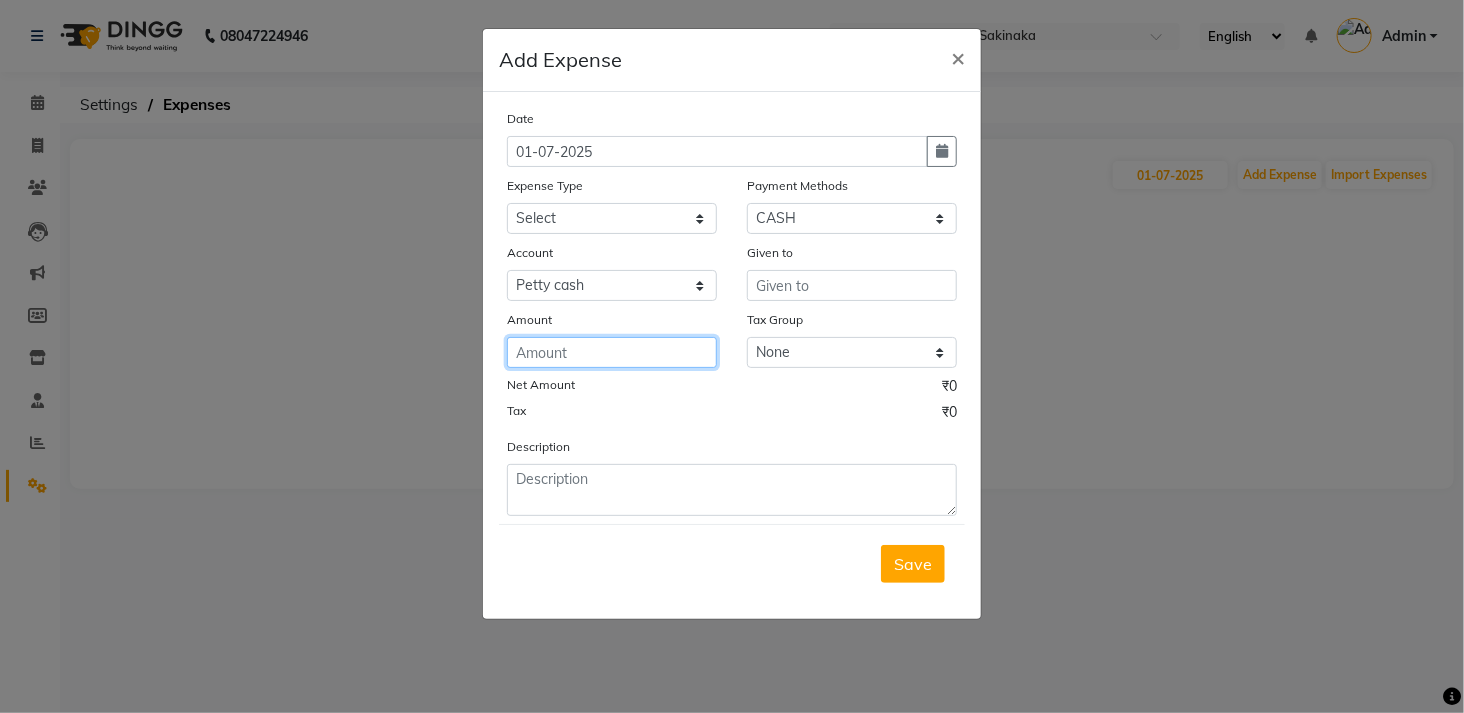 click 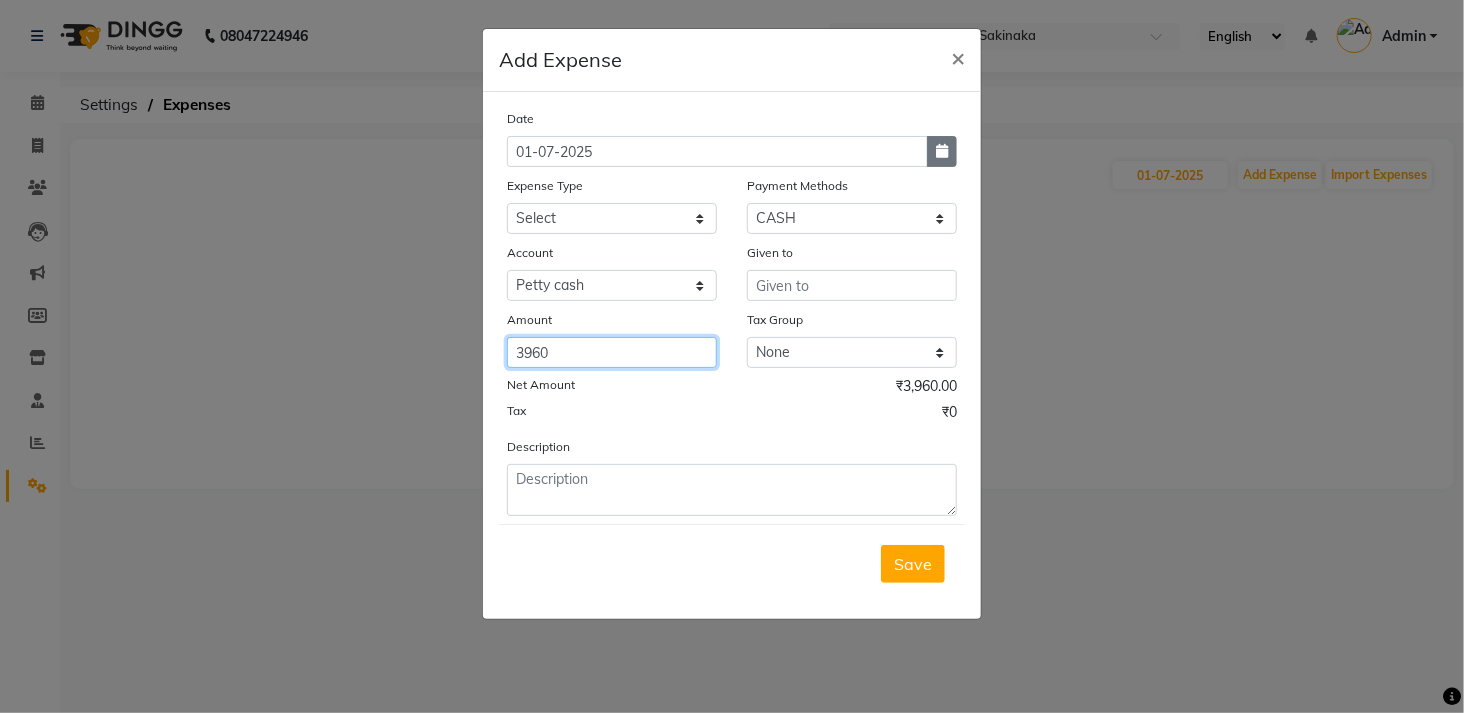 type on "3960" 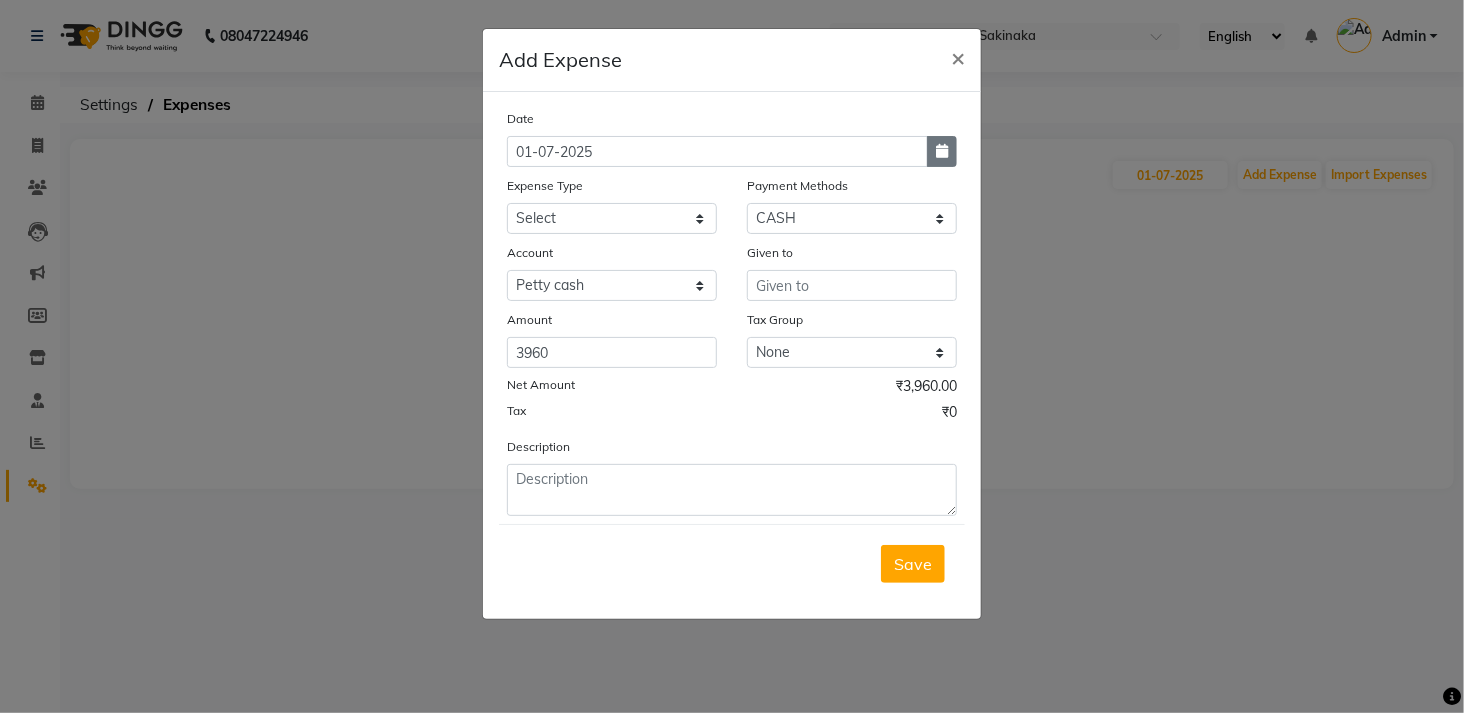 click 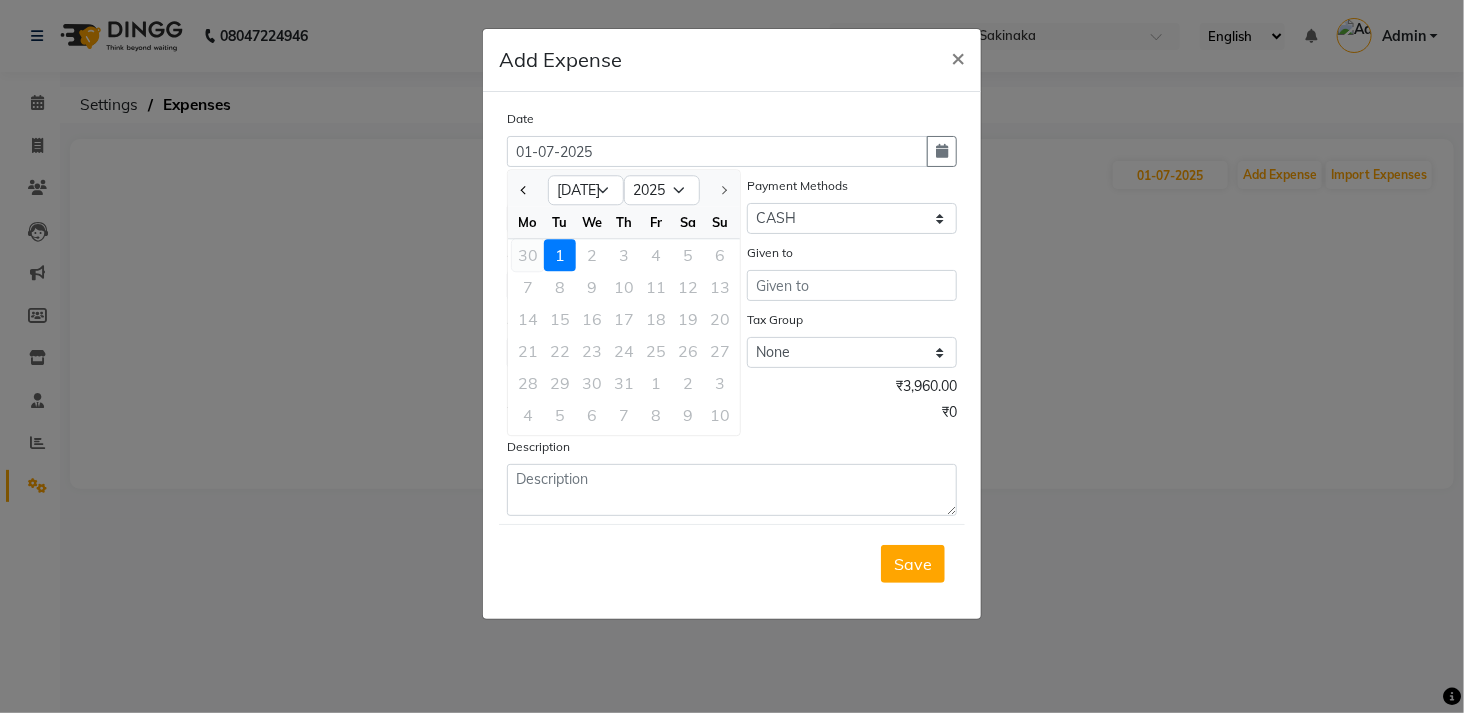 click on "30" 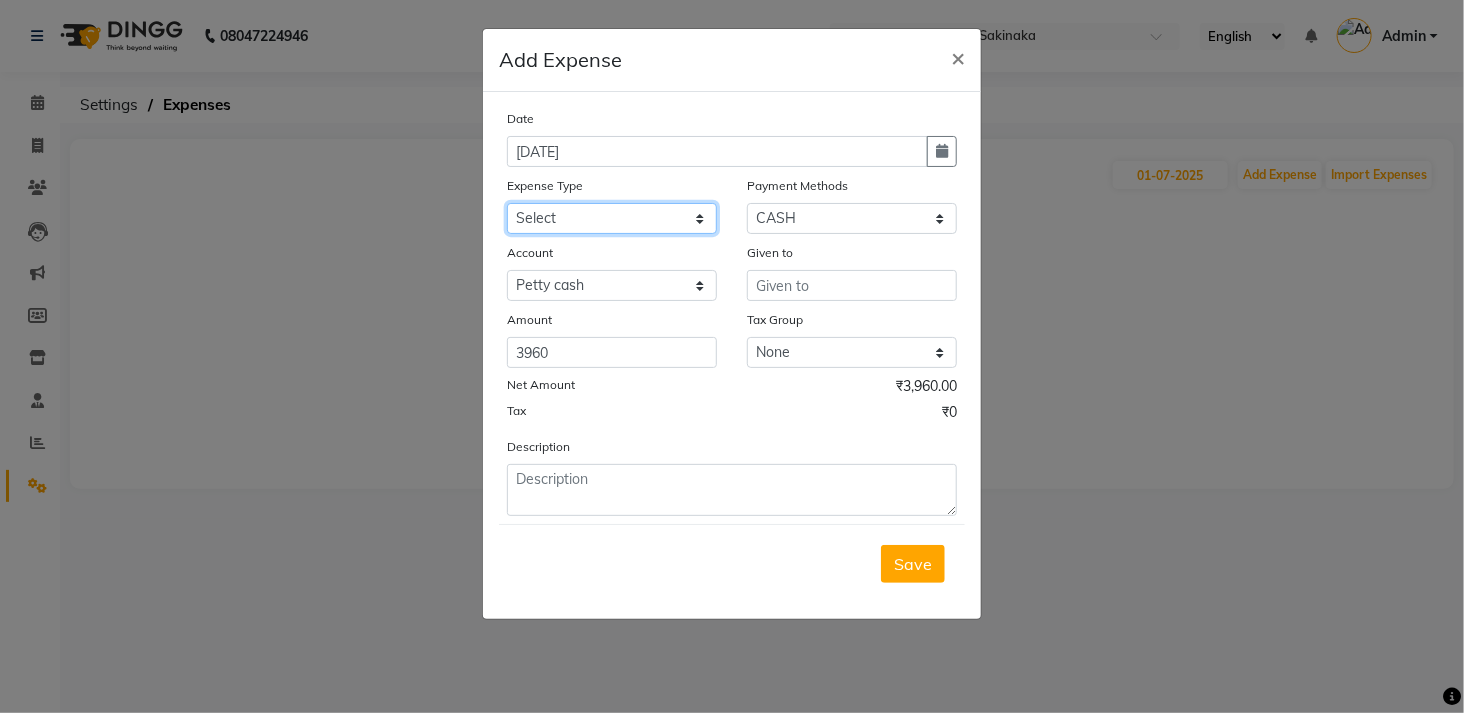 click on "Select AC Adrak Advance Salary agarbatti anees Appron asmoul advance salary Bank charges Car maintenance  [PERSON_NAME] Cash Deposited to bank Cash Handed over to Owner cellphone Client Snacks Clinical charges coffee conditioner courier diliptip dustbinplatebottle Equipment extrastuff fridge Fuel glue Govt fee greaser hairpatch hardware Incentive Insurance International purchase israil key lead light bill Loan Repayment Maintenance Marketing medicine milk Miscellaneous MRA ola Other paddlebrush PAINTER Pantry plumber Product product recharge rehman Rent Salary salary salary sandwich shampoo Staff Snacks sugar TAPE Tax Tea & Refreshment tissue towel trolly Utilities velocity VIDEO water web side WEFAST wireboard xerox" 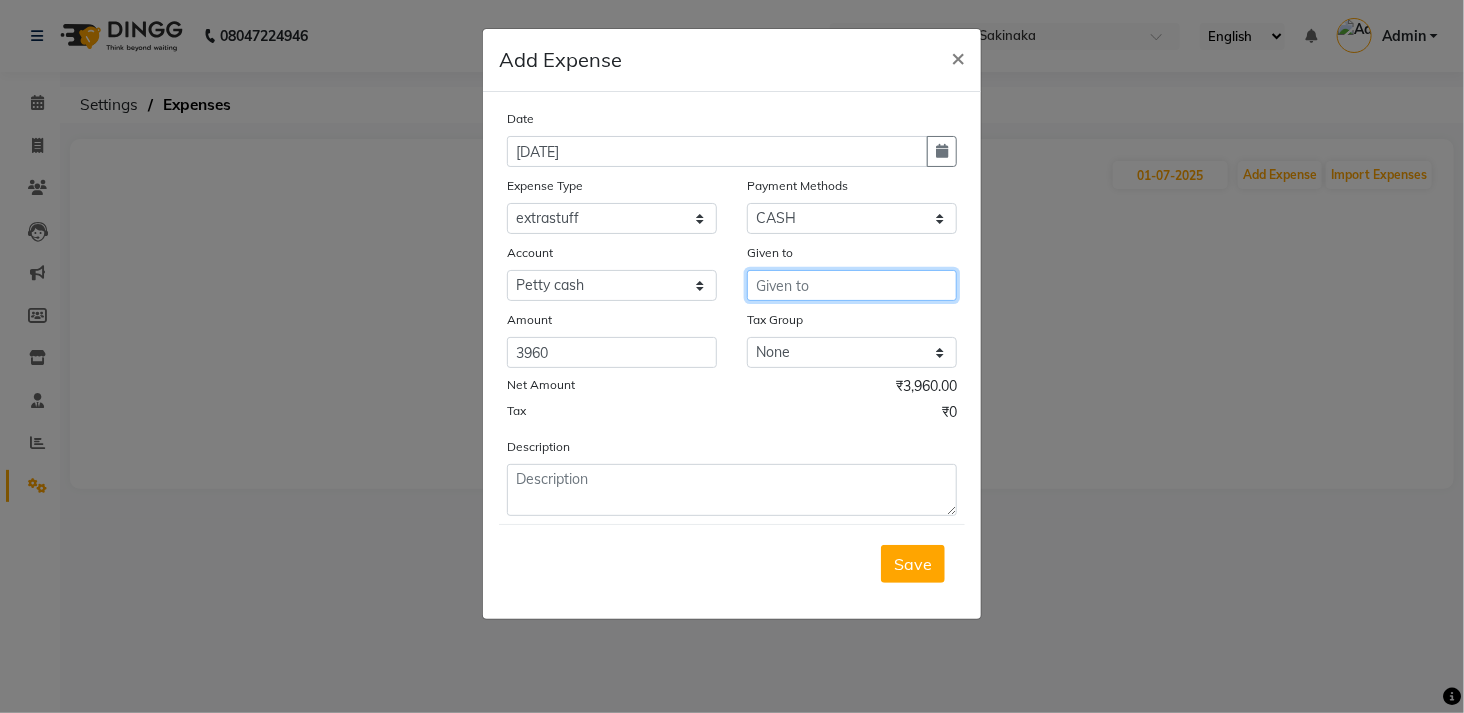 click at bounding box center [852, 285] 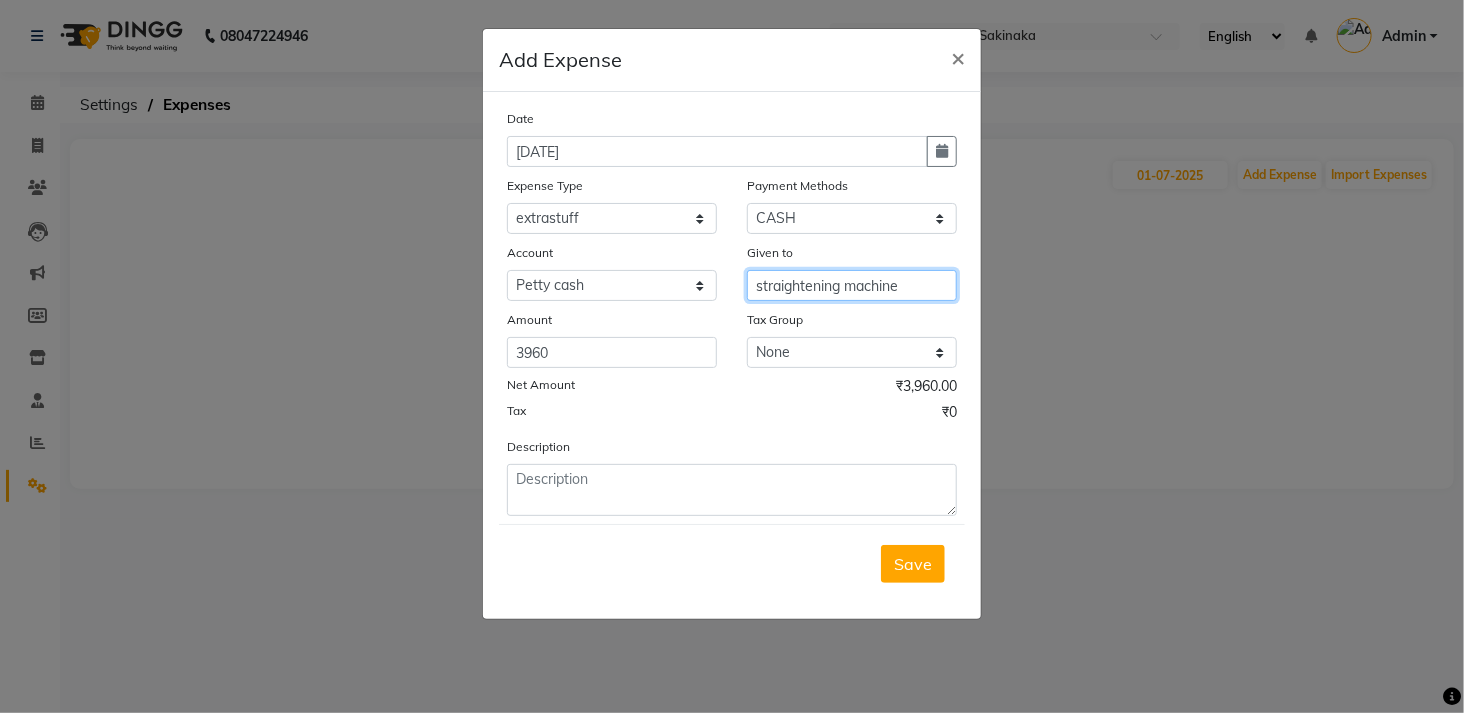 type on "straightening machine" 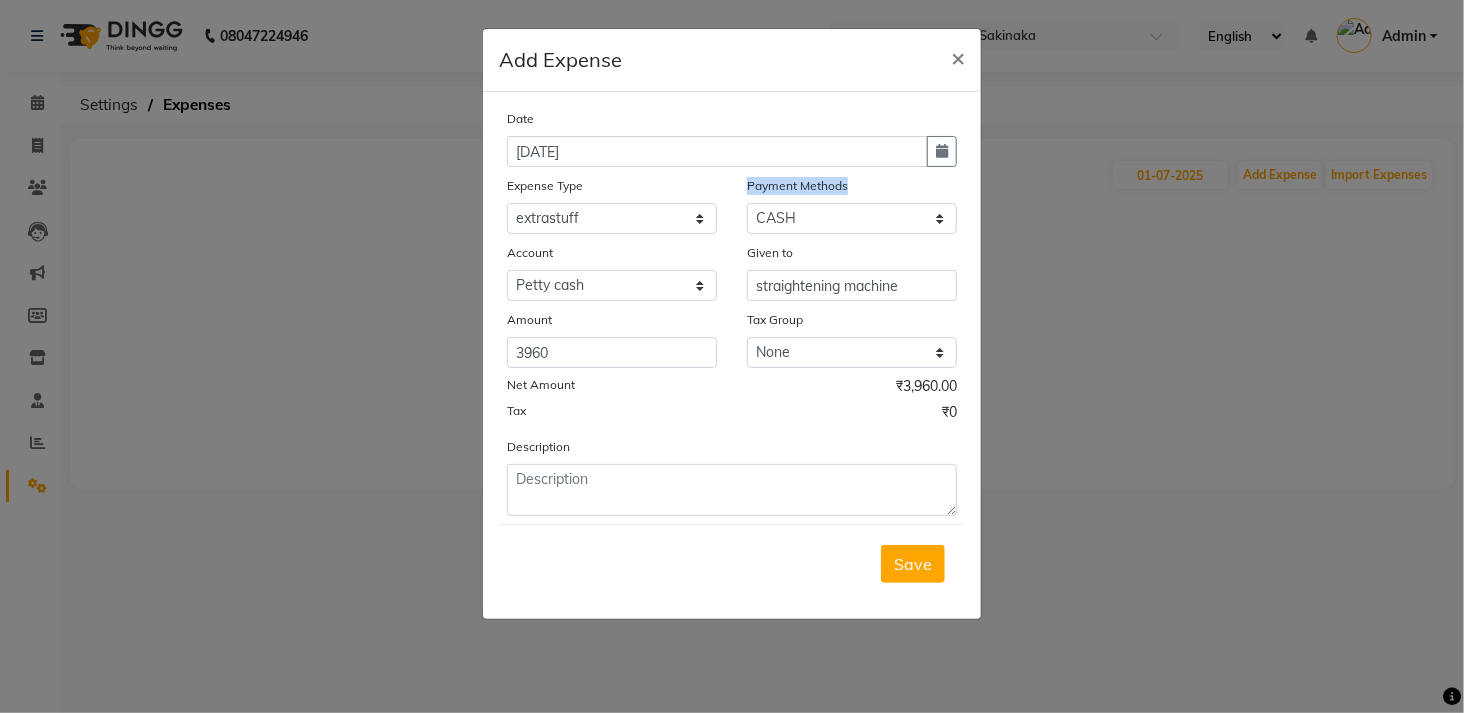 drag, startPoint x: 805, startPoint y: 198, endPoint x: 806, endPoint y: 220, distance: 22.022715 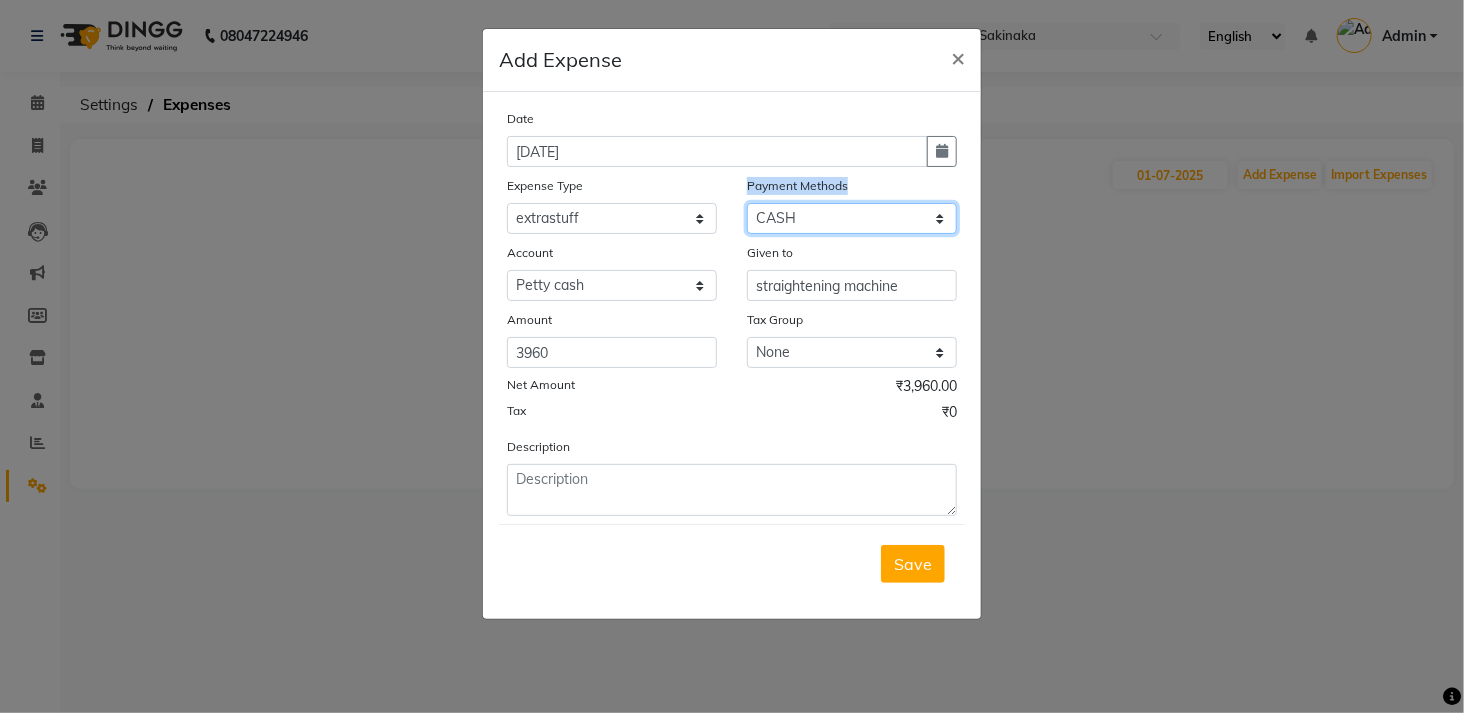 drag, startPoint x: 806, startPoint y: 220, endPoint x: 784, endPoint y: 333, distance: 115.12167 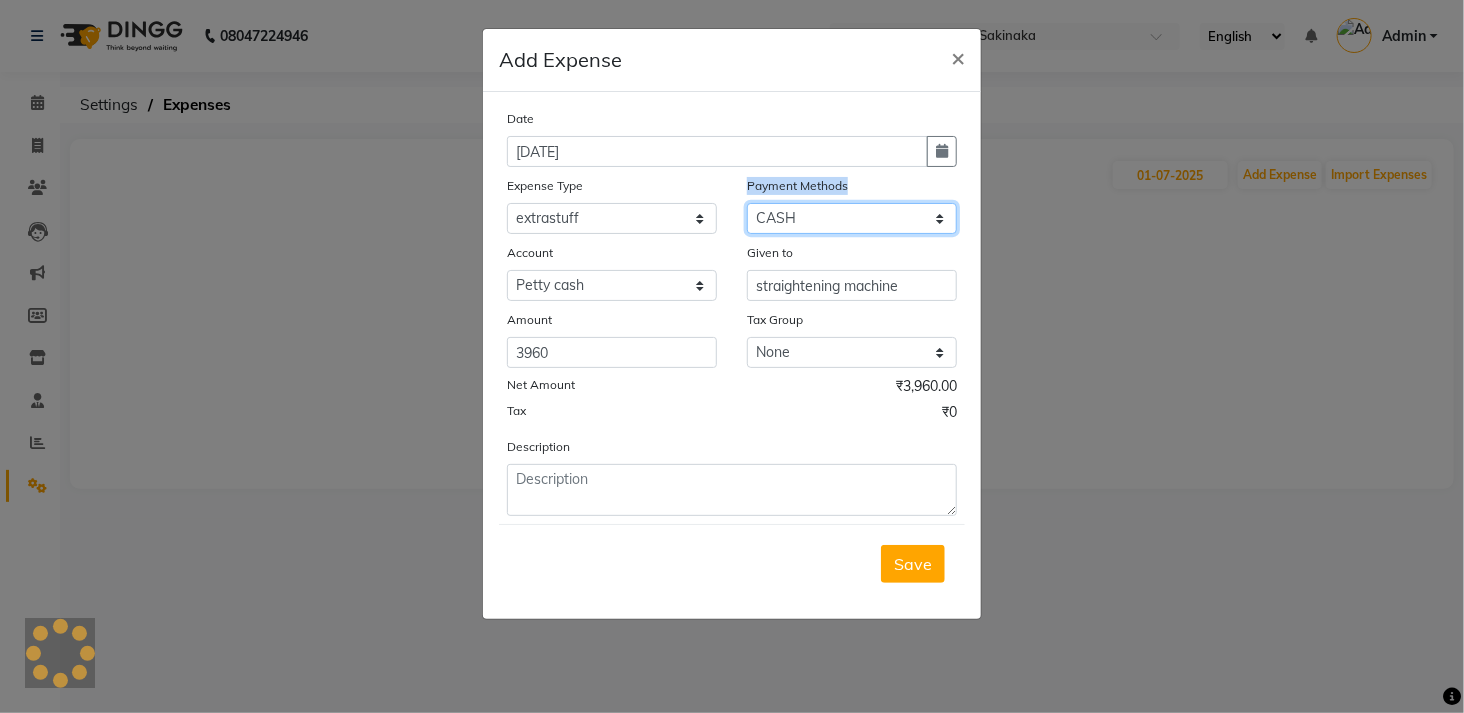 select on "5" 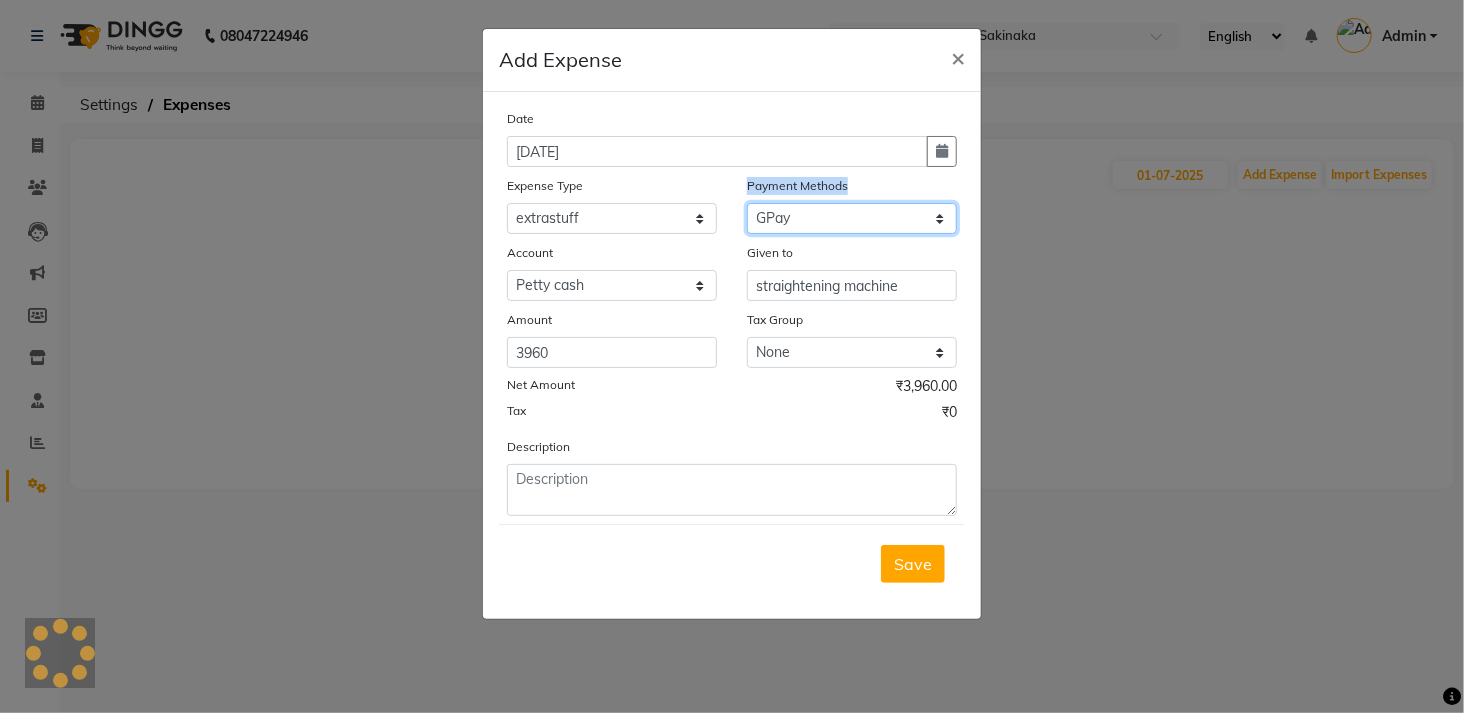 click on "Select CASH CARD GPay PhonePe Loan Cheque Package Visa Card BharatPay PayTM Wallet" 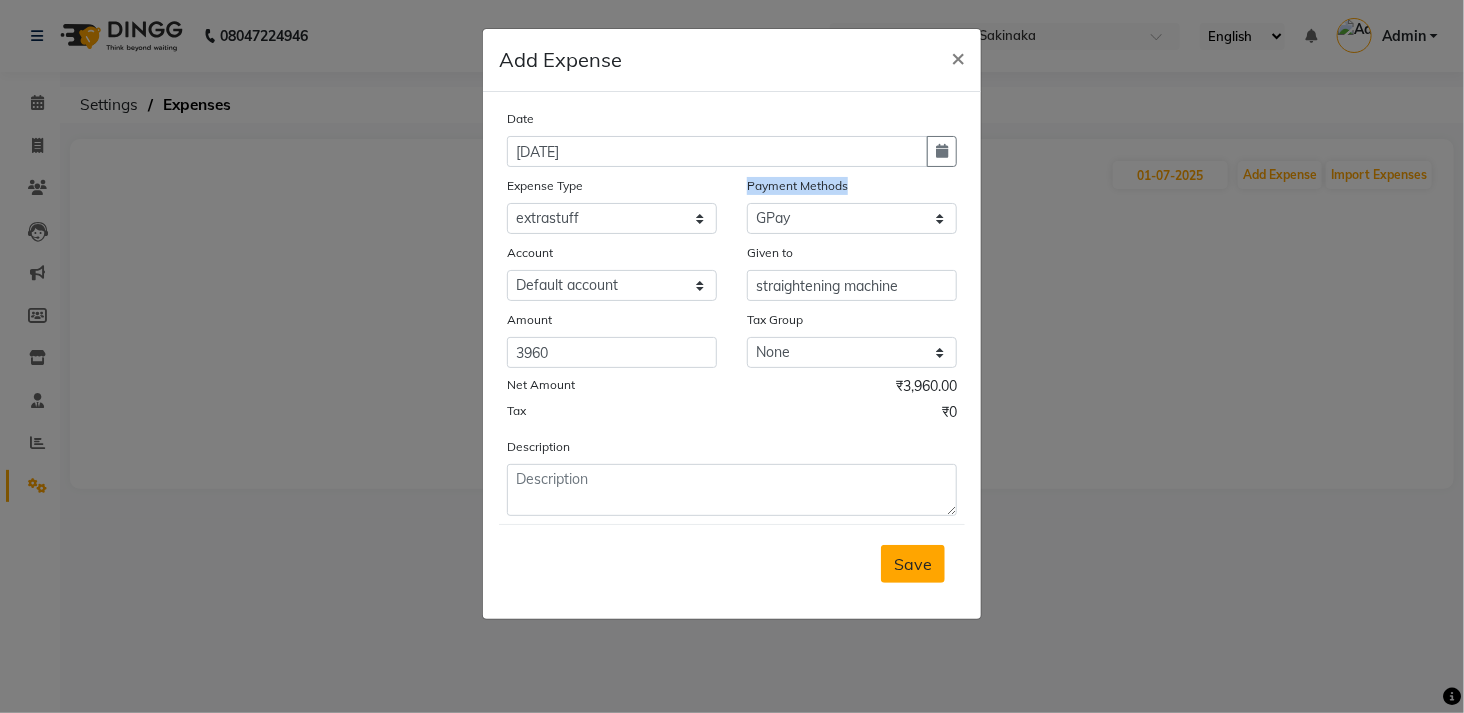 click on "Save" at bounding box center [913, 564] 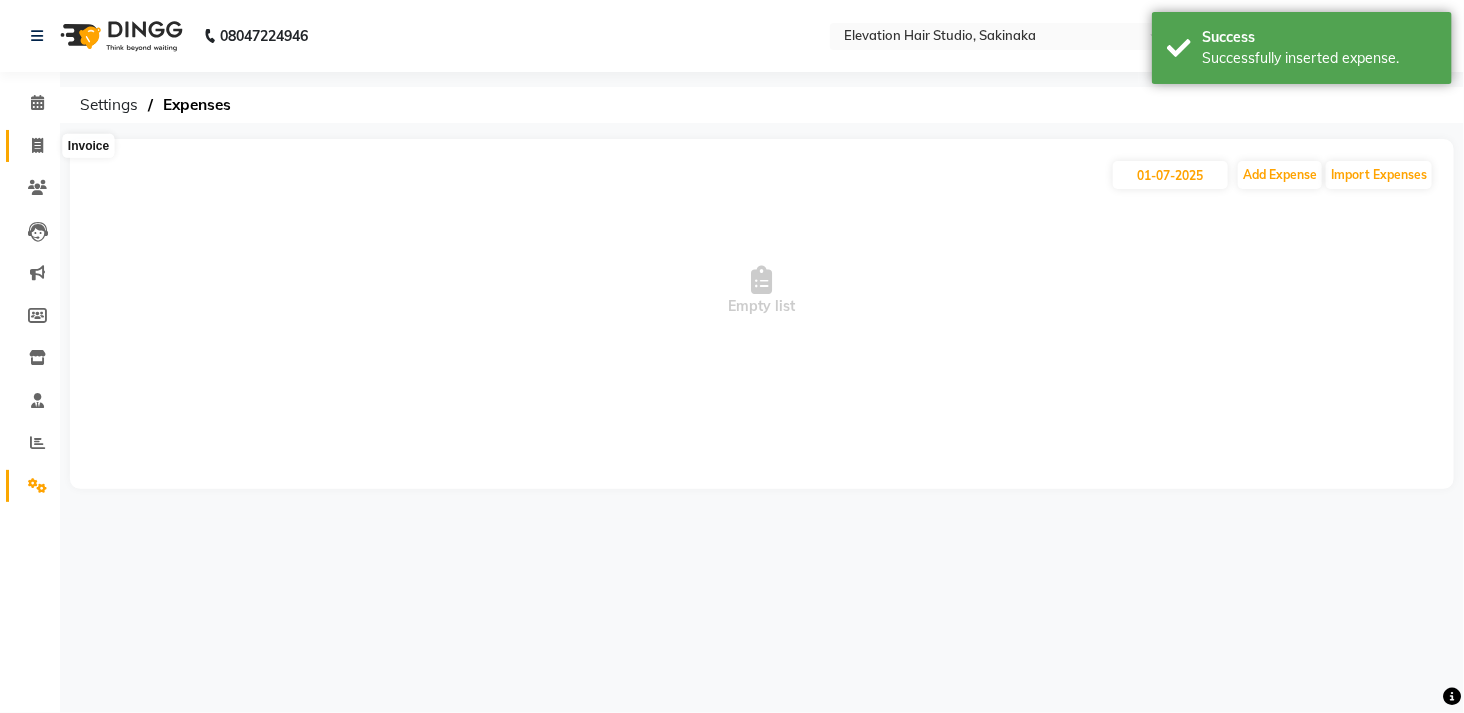click 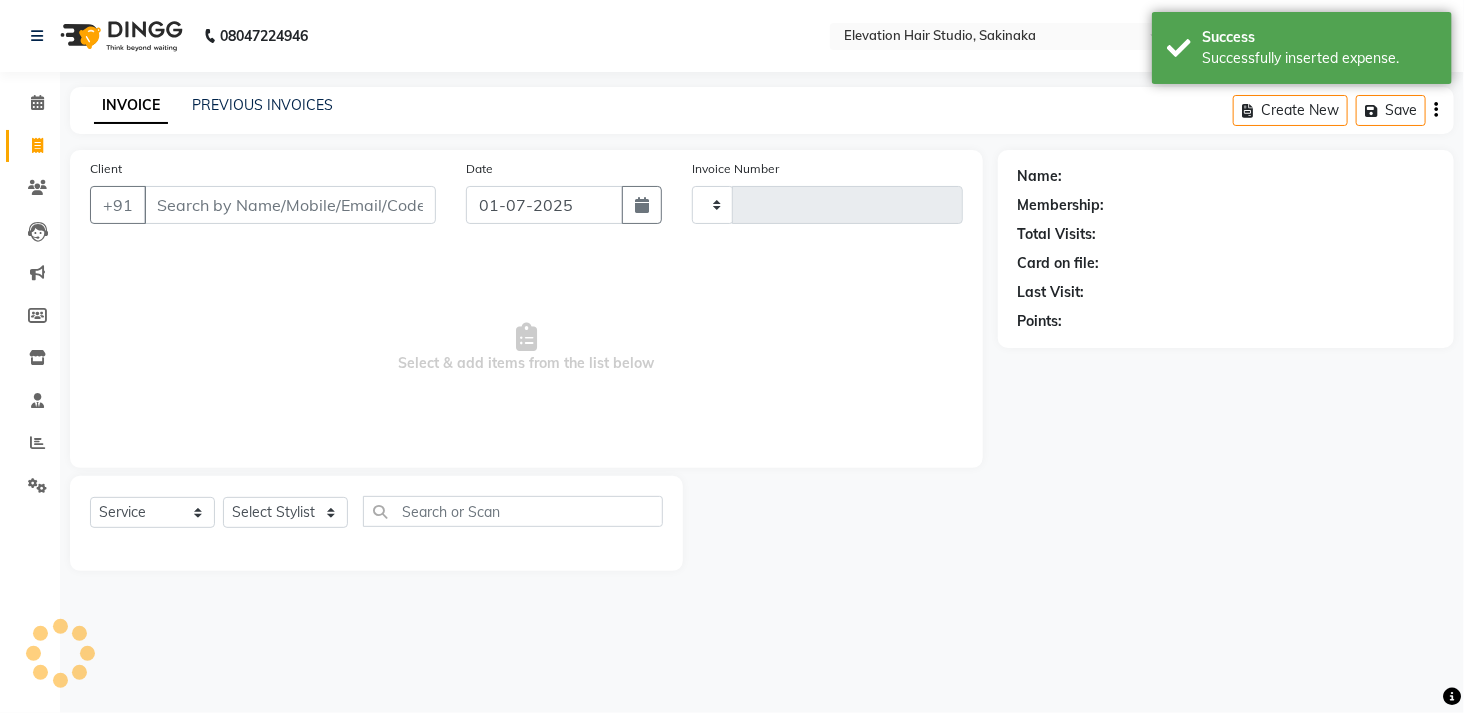 type on "0989" 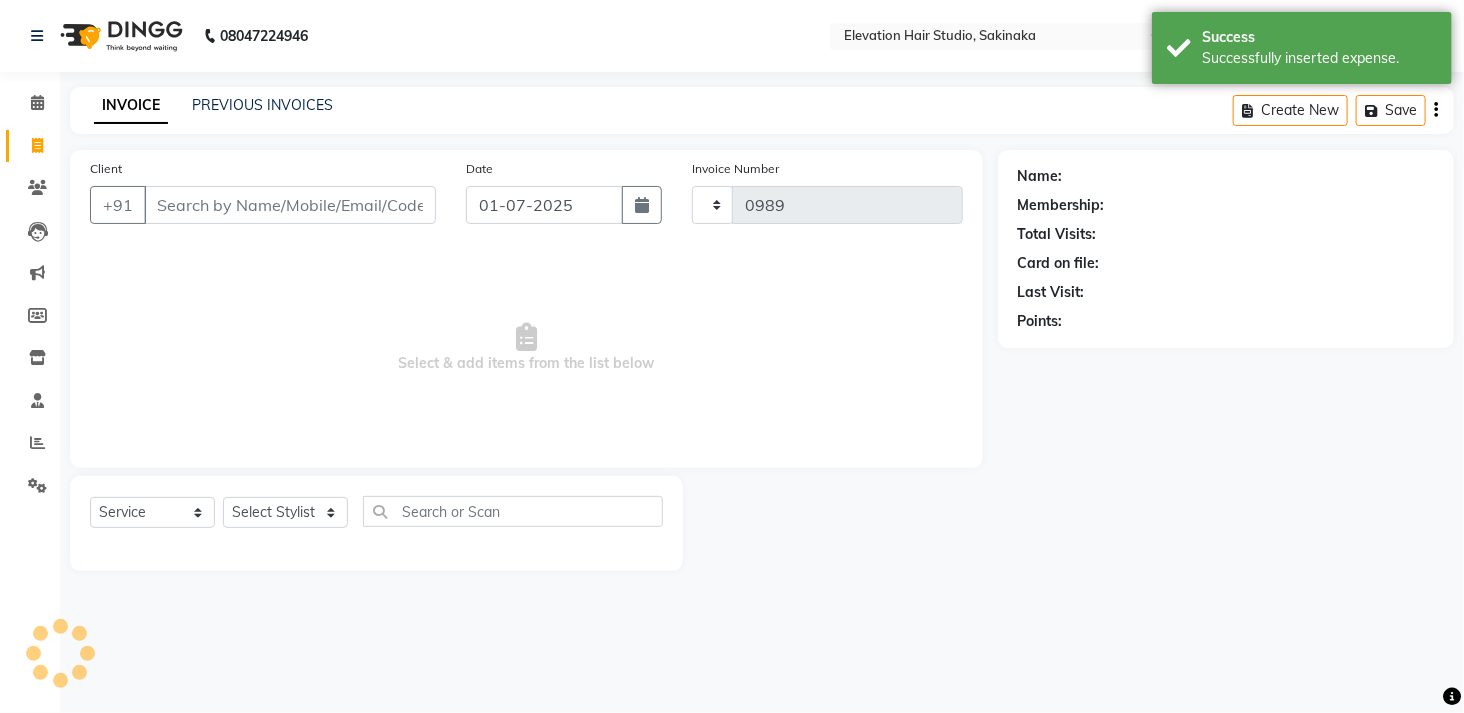 select on "4949" 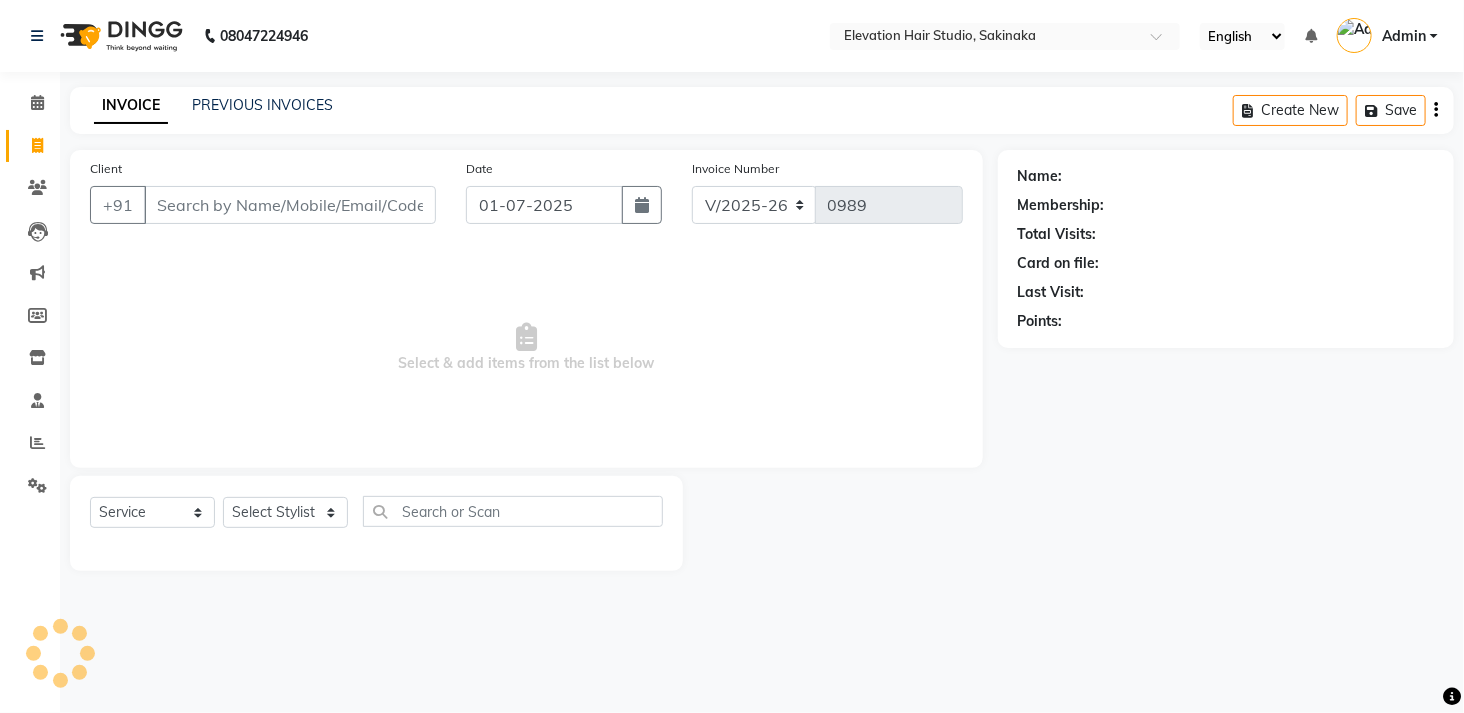 click on "Client" at bounding box center [290, 205] 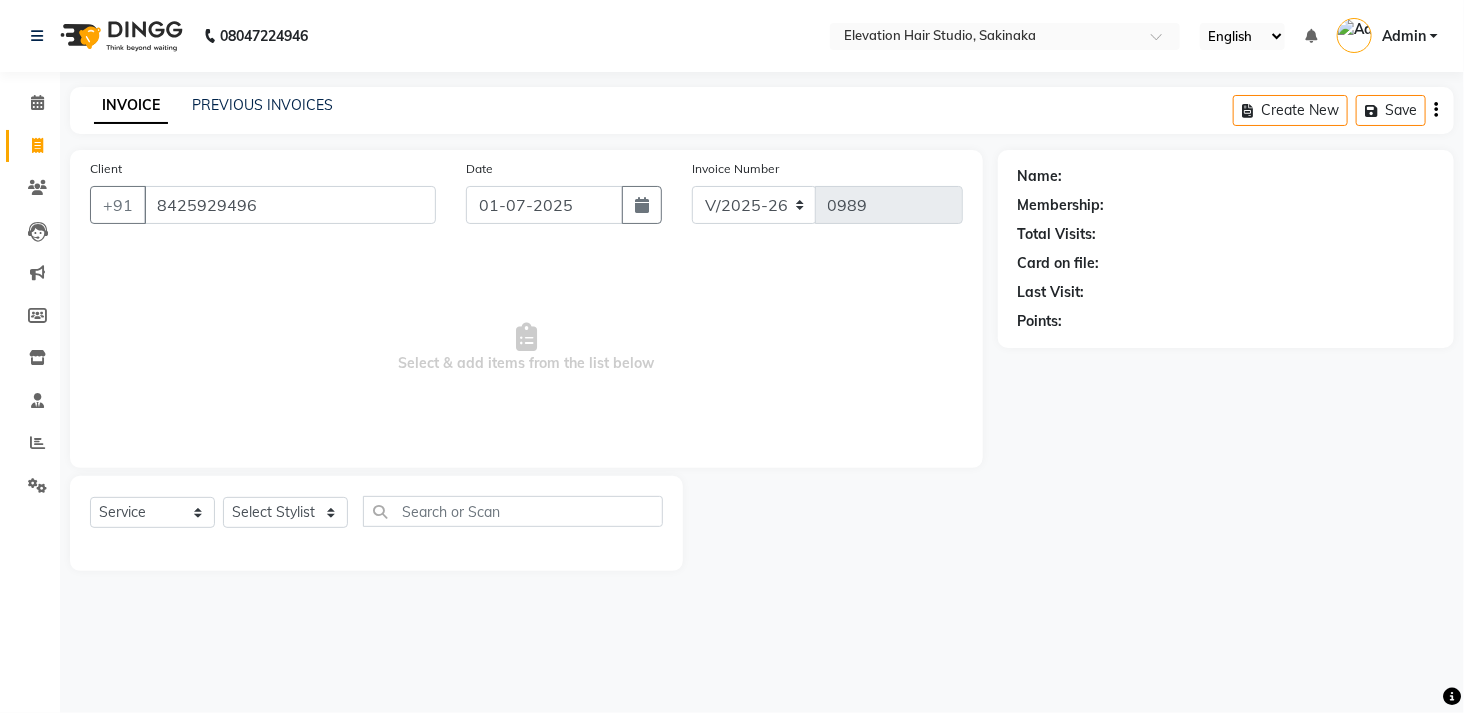 type on "8425929496" 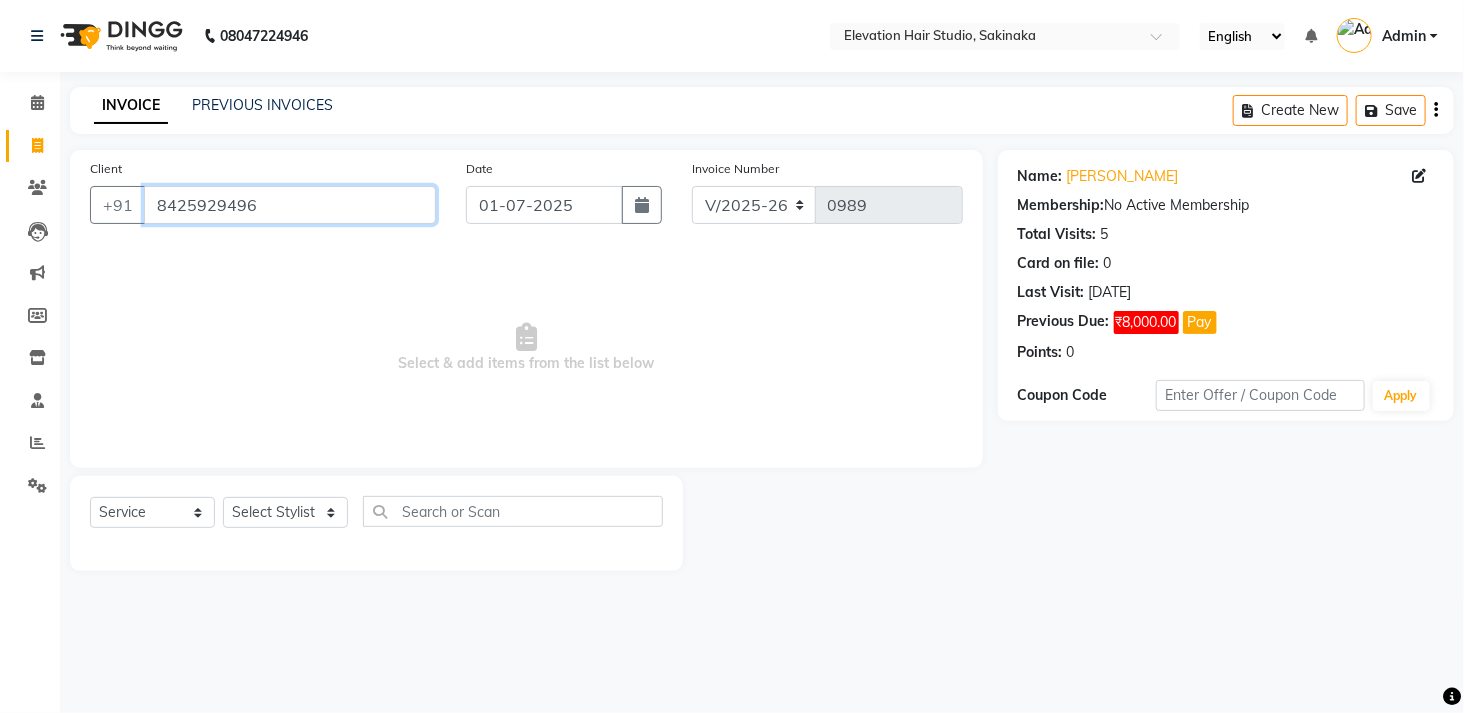 click on "8425929496" at bounding box center (290, 205) 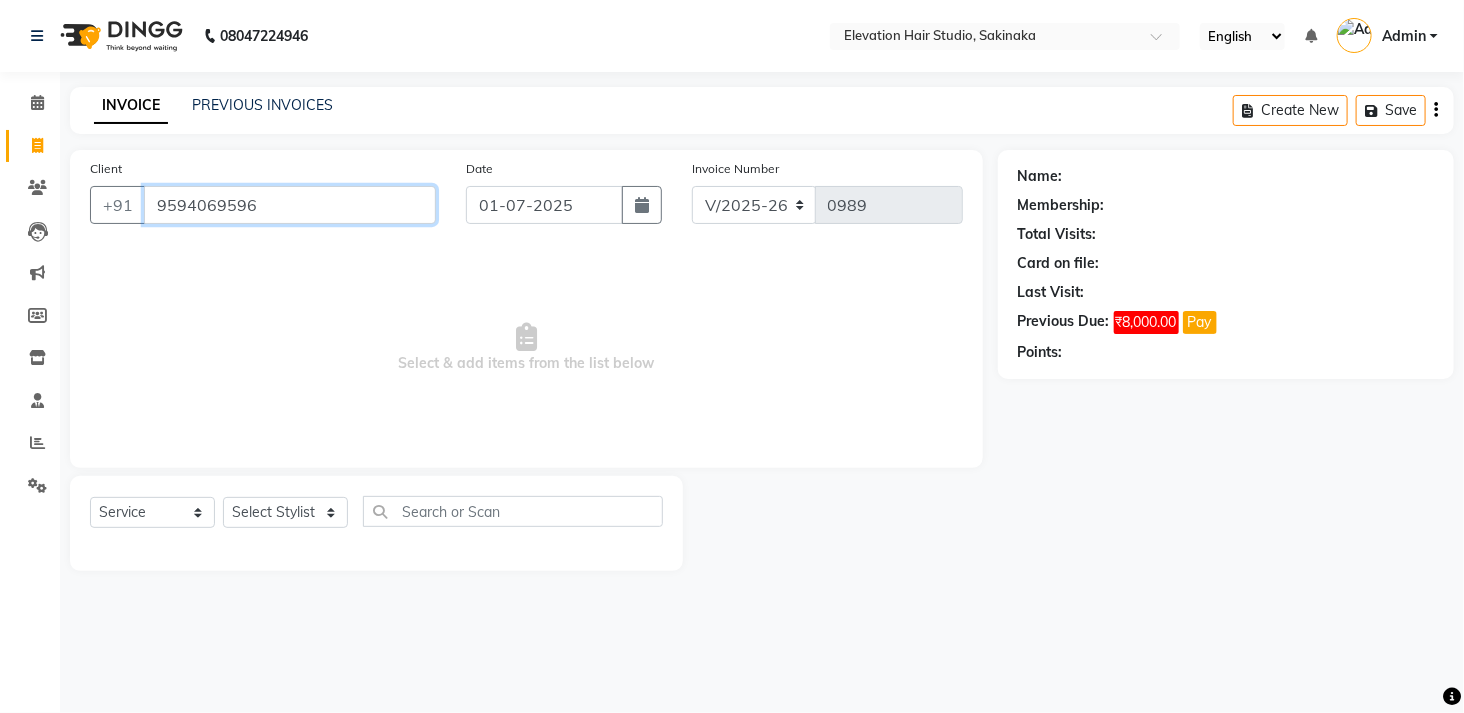 type on "9594069596" 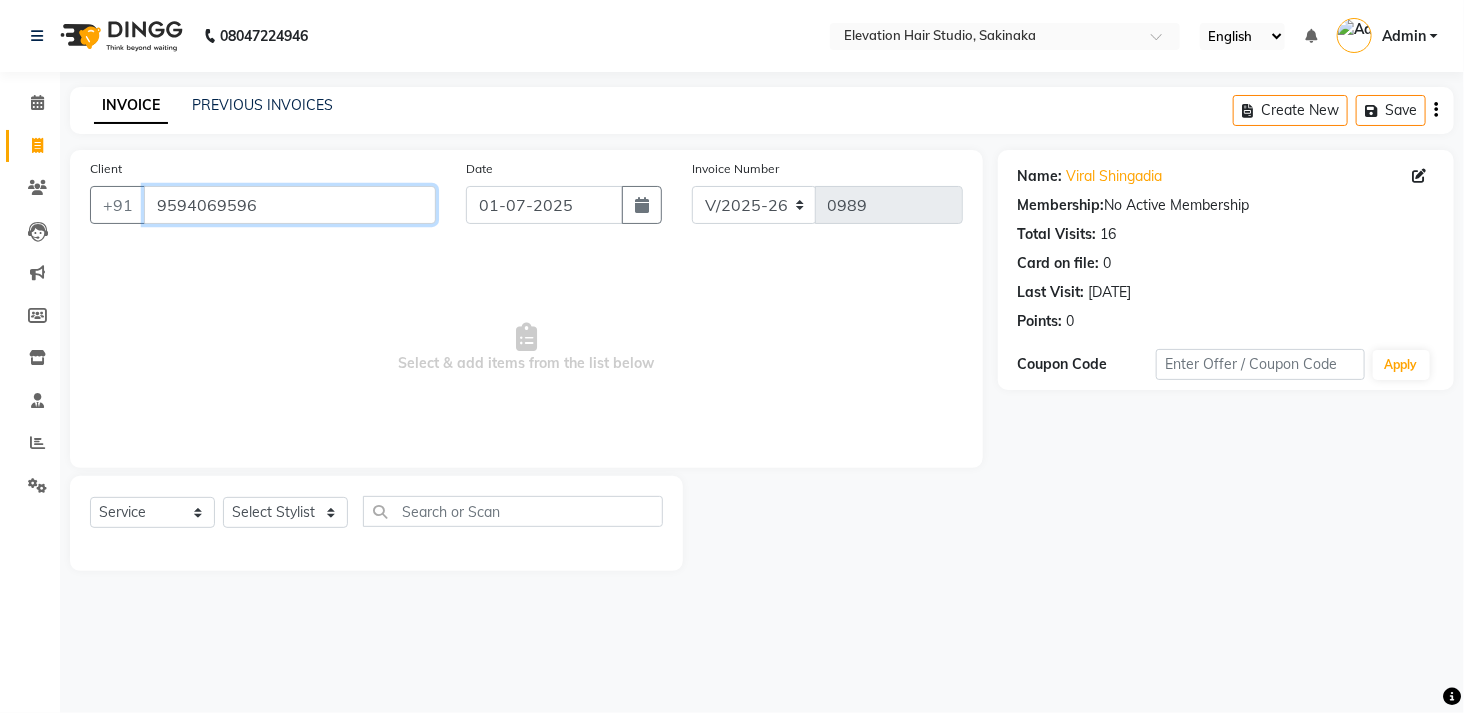 click on "9594069596" at bounding box center (290, 205) 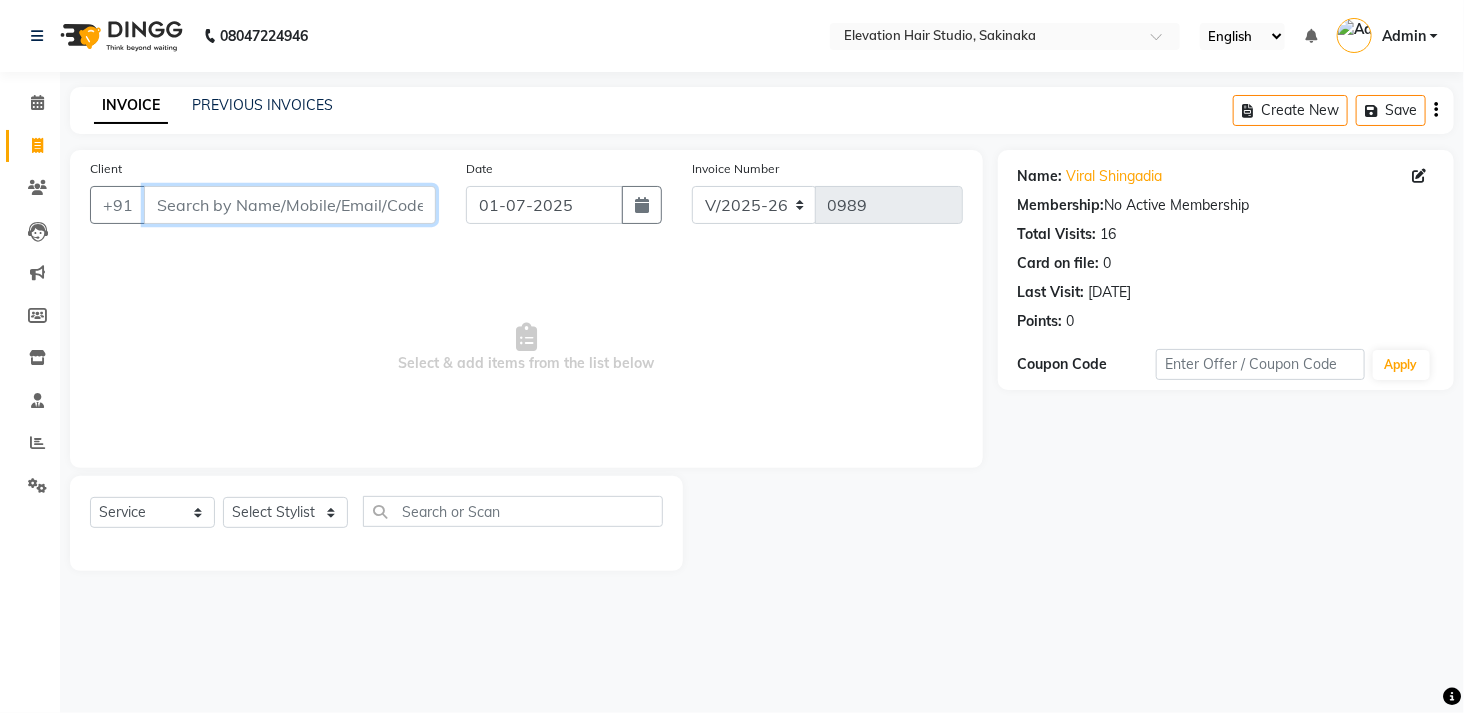 click on "Client" at bounding box center [290, 205] 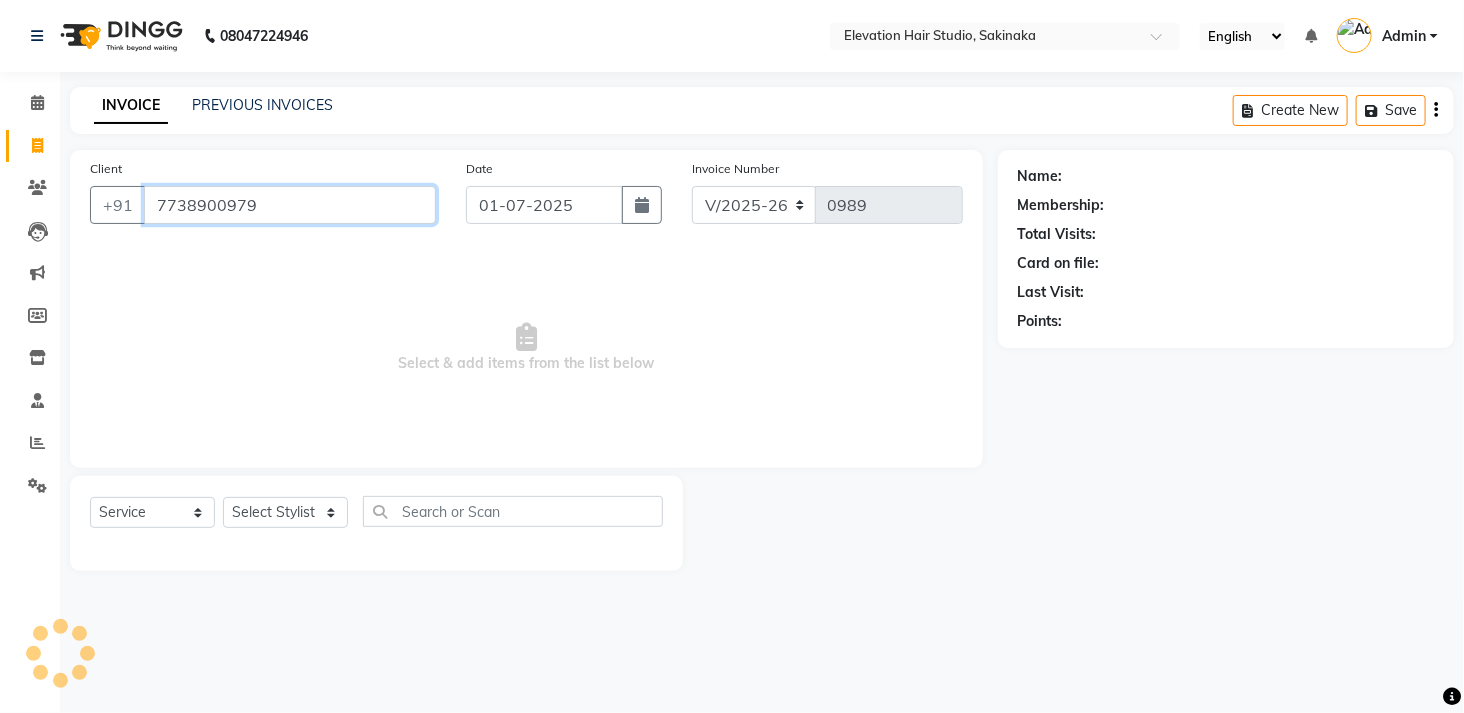 type on "7738900979" 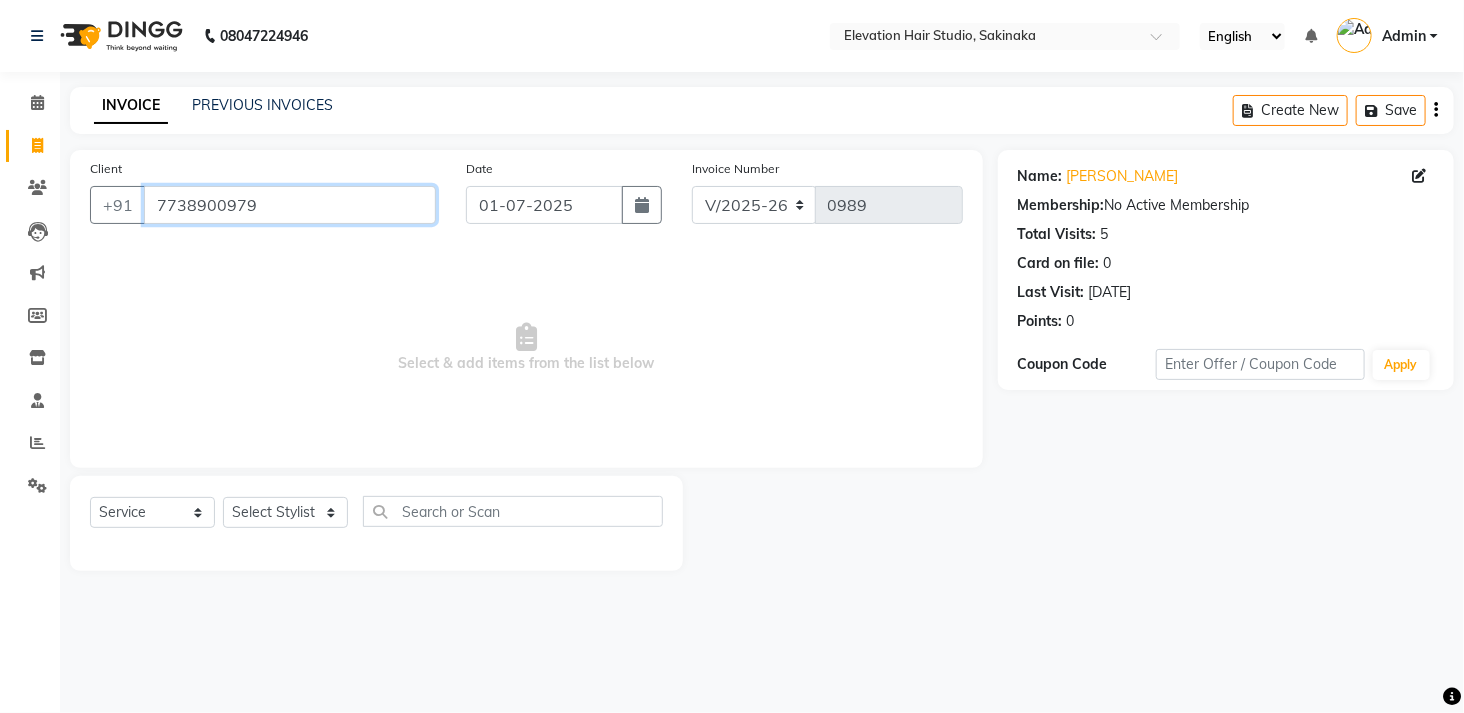 click on "7738900979" at bounding box center (290, 205) 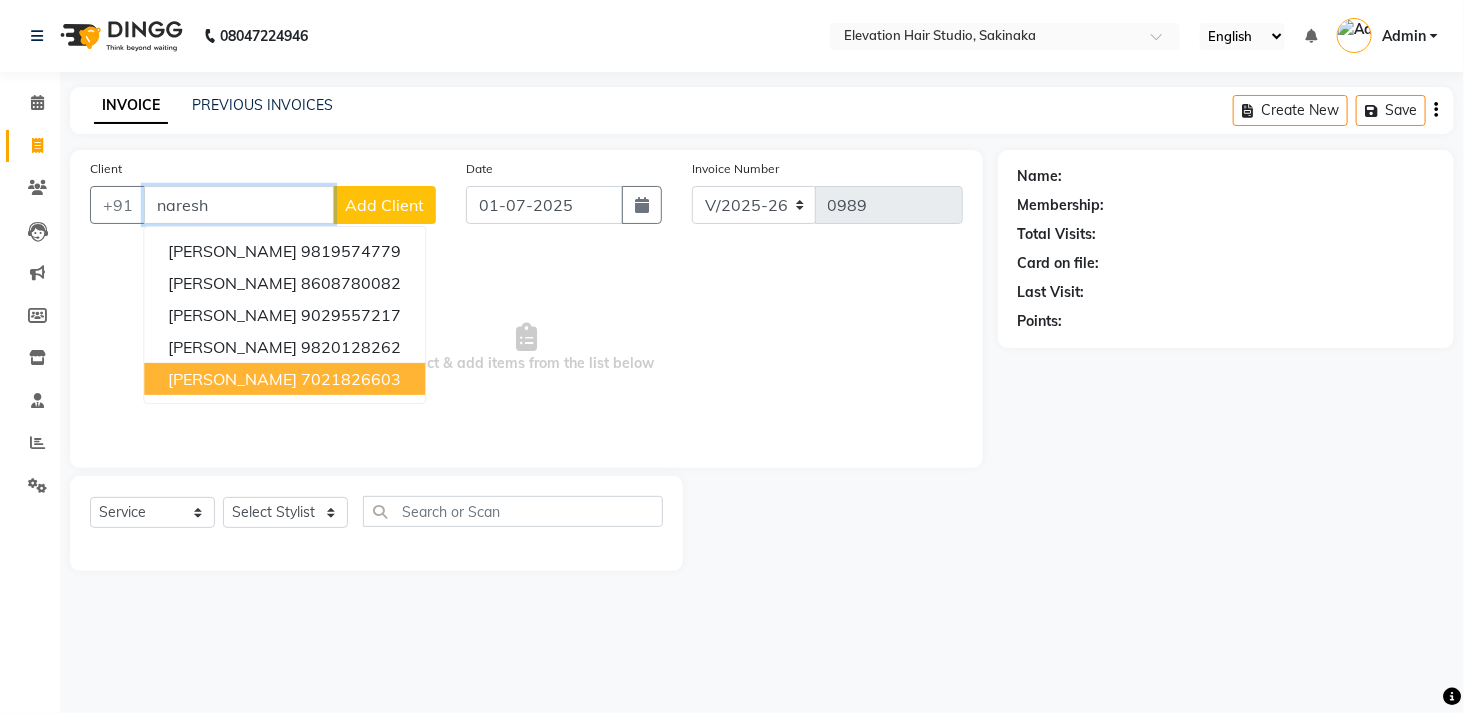 click on "7021826603" at bounding box center [351, 379] 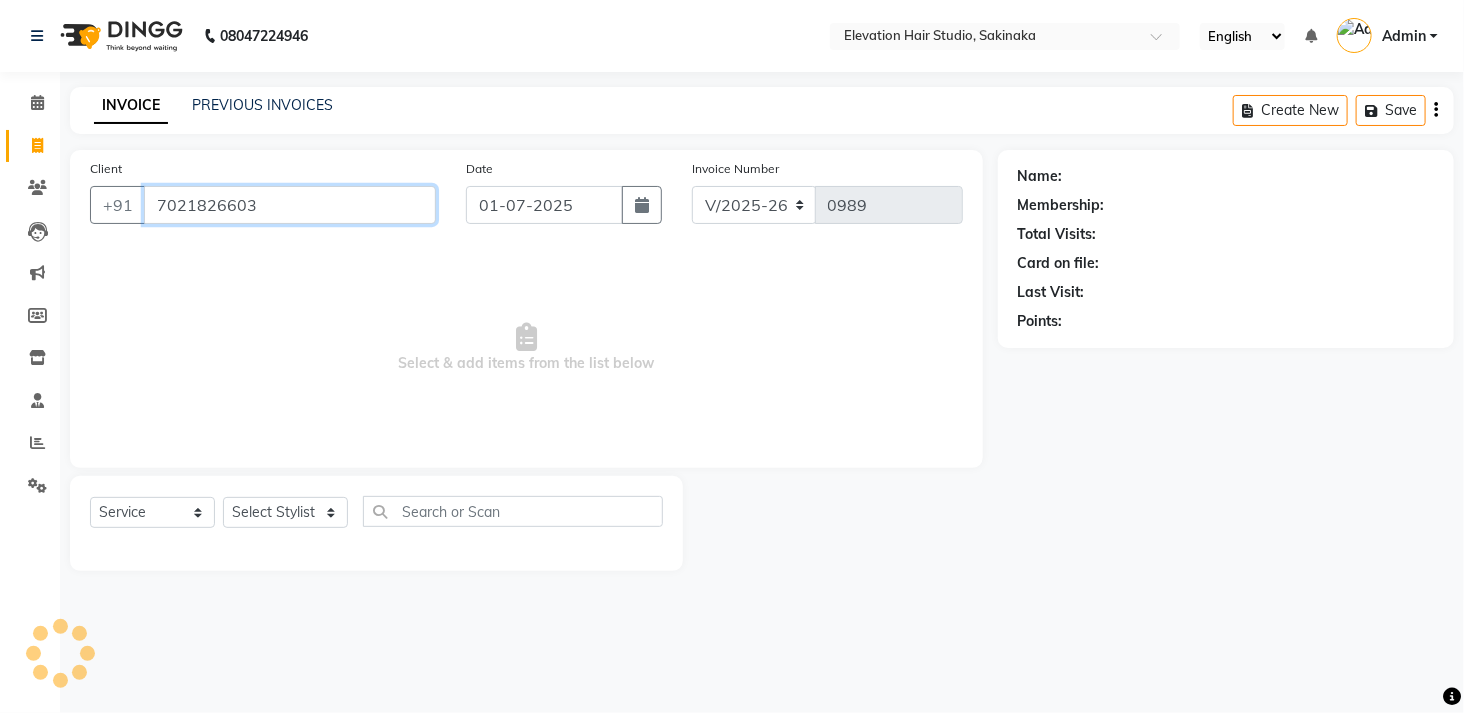 type on "7021826603" 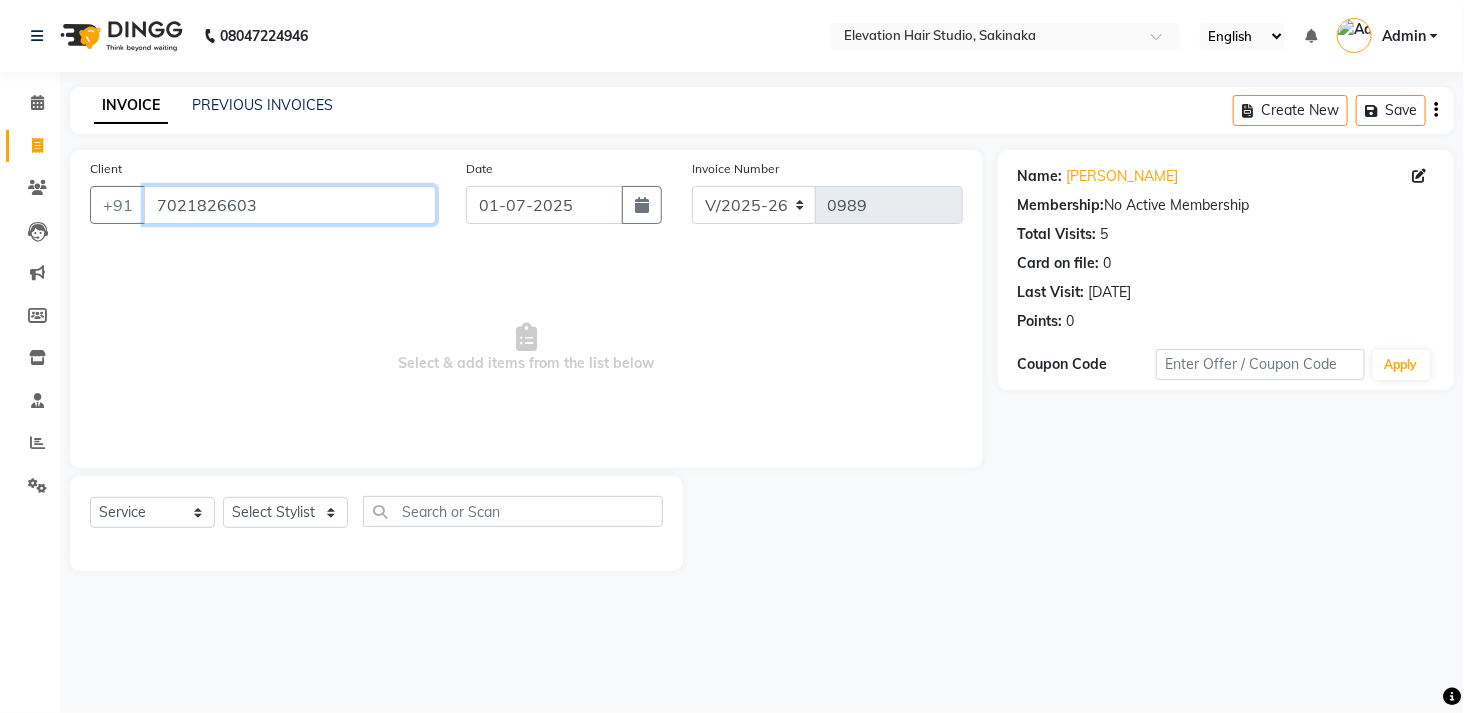 click on "7021826603" at bounding box center (290, 205) 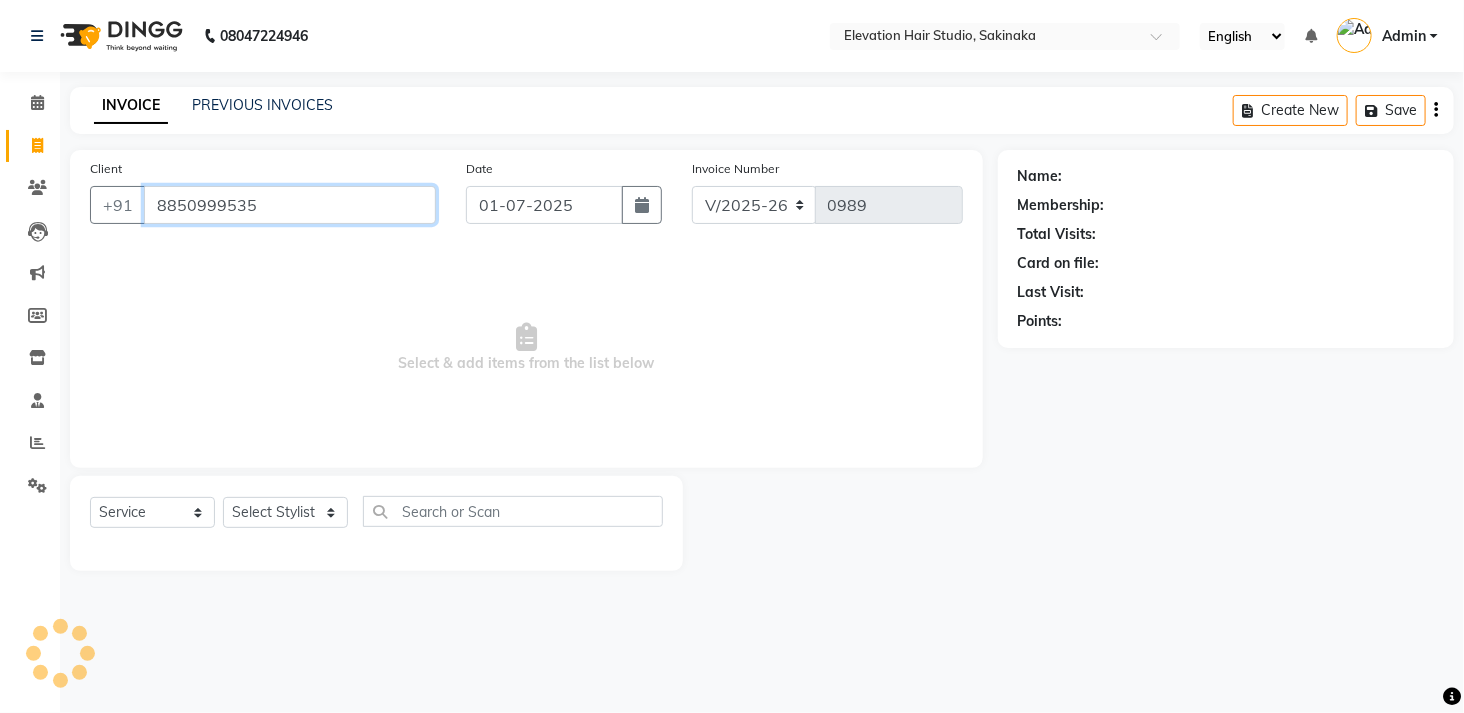 type on "8850999535" 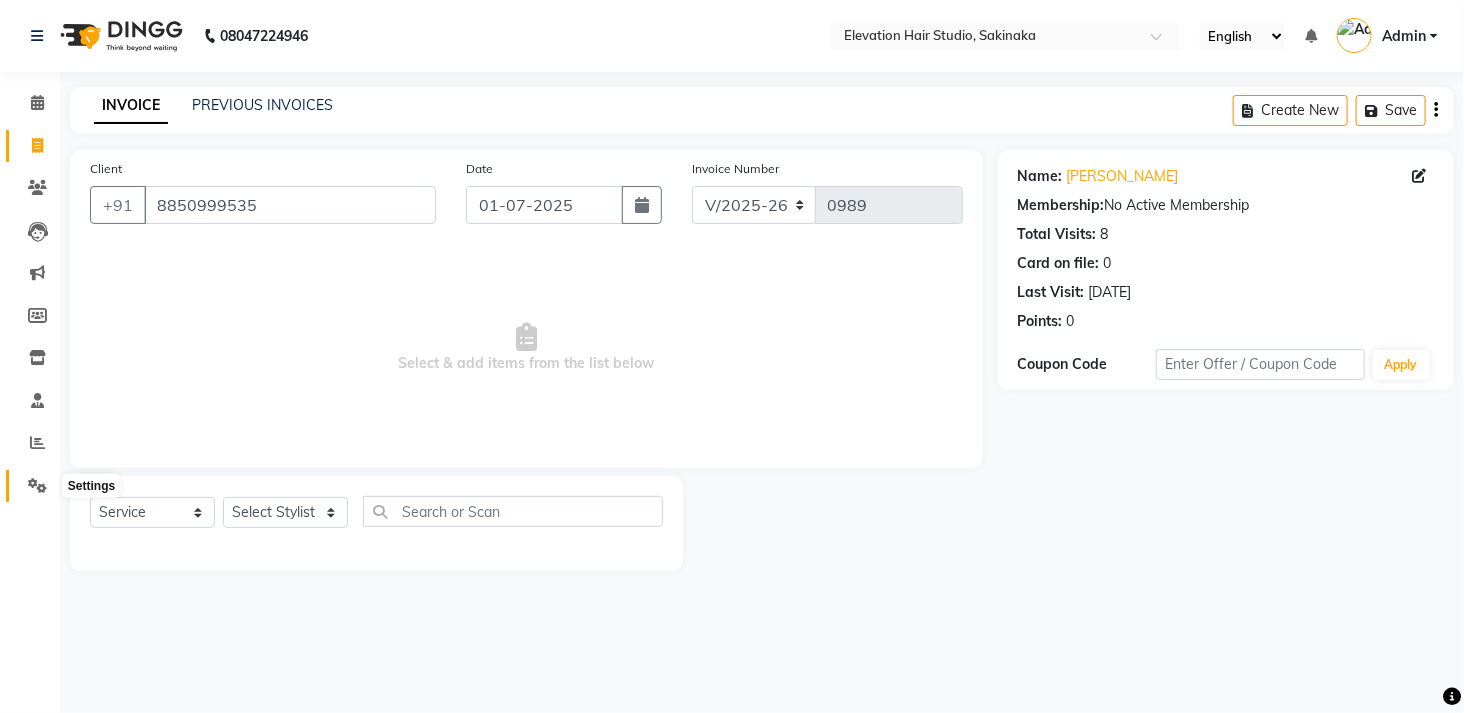 click 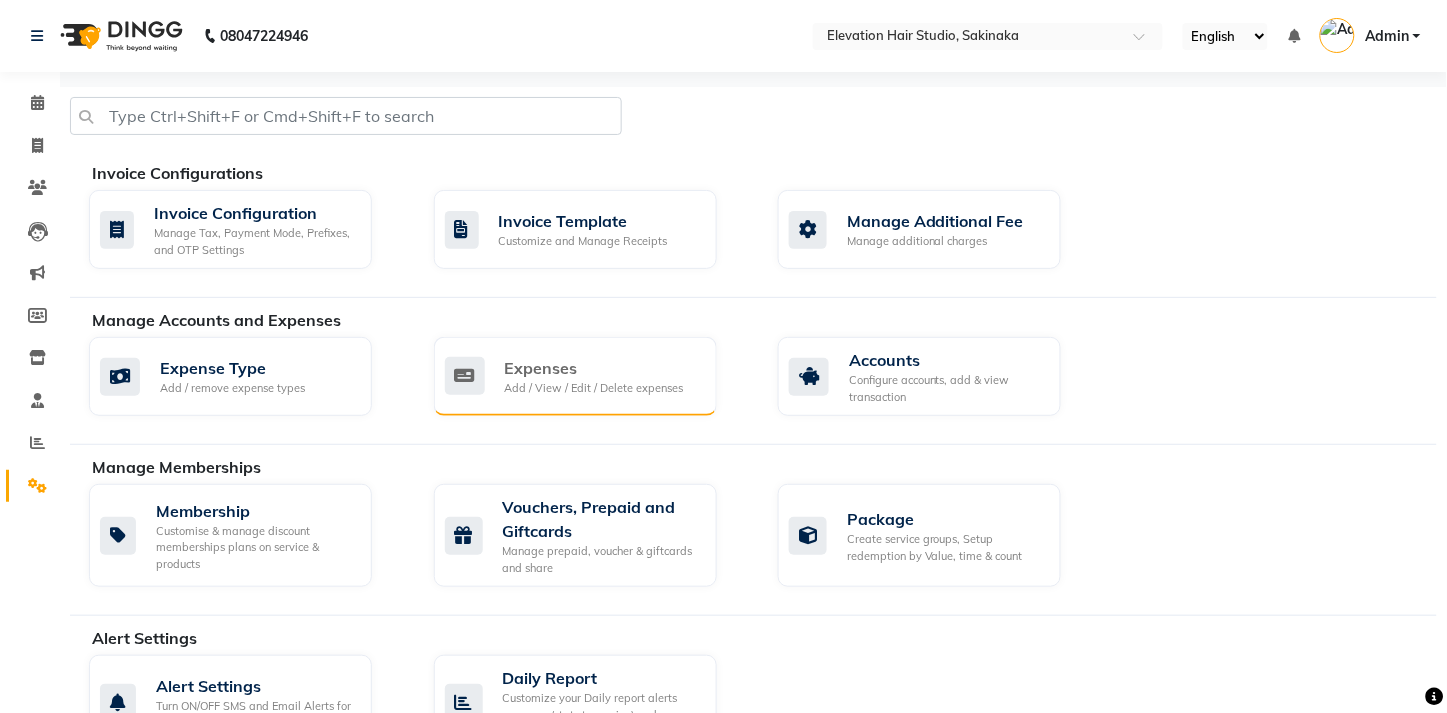 click on "Add / View / Edit / Delete expenses" 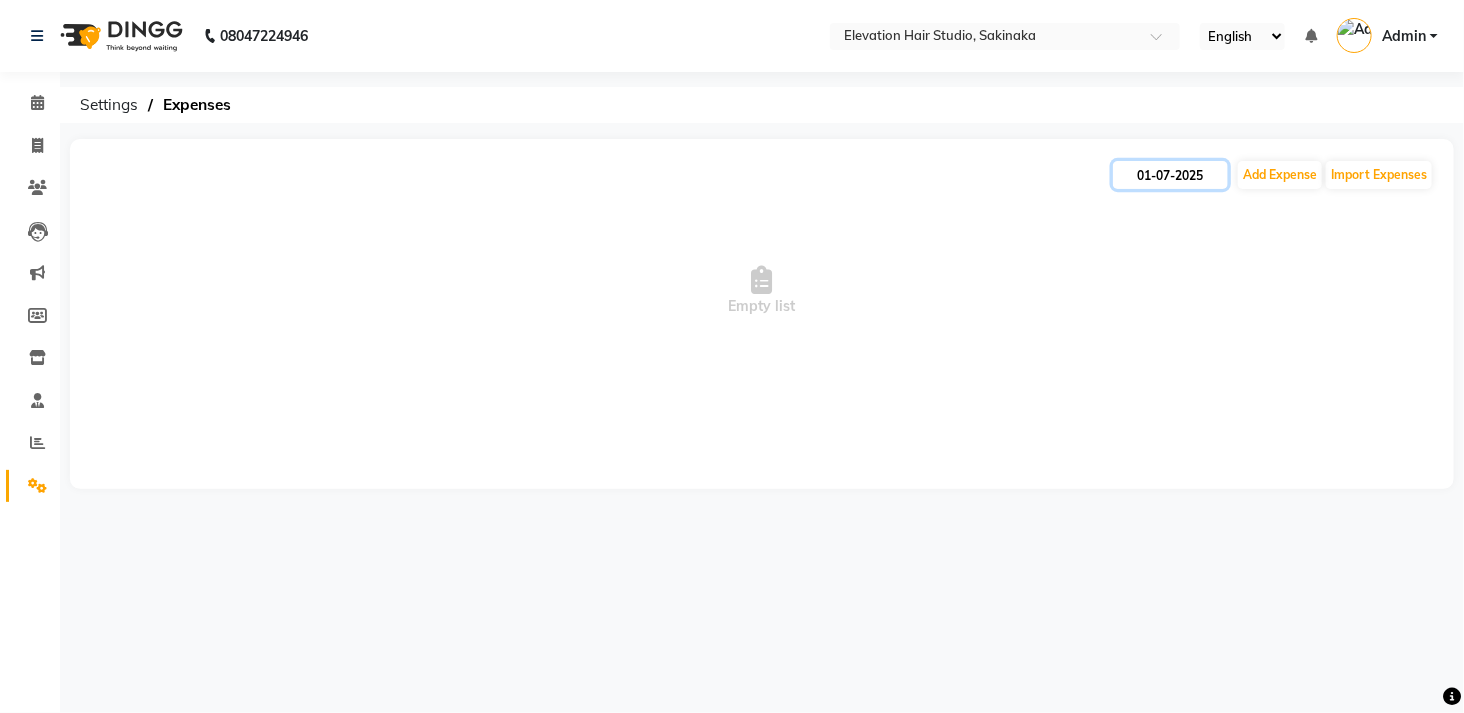 click on "01-07-2025" 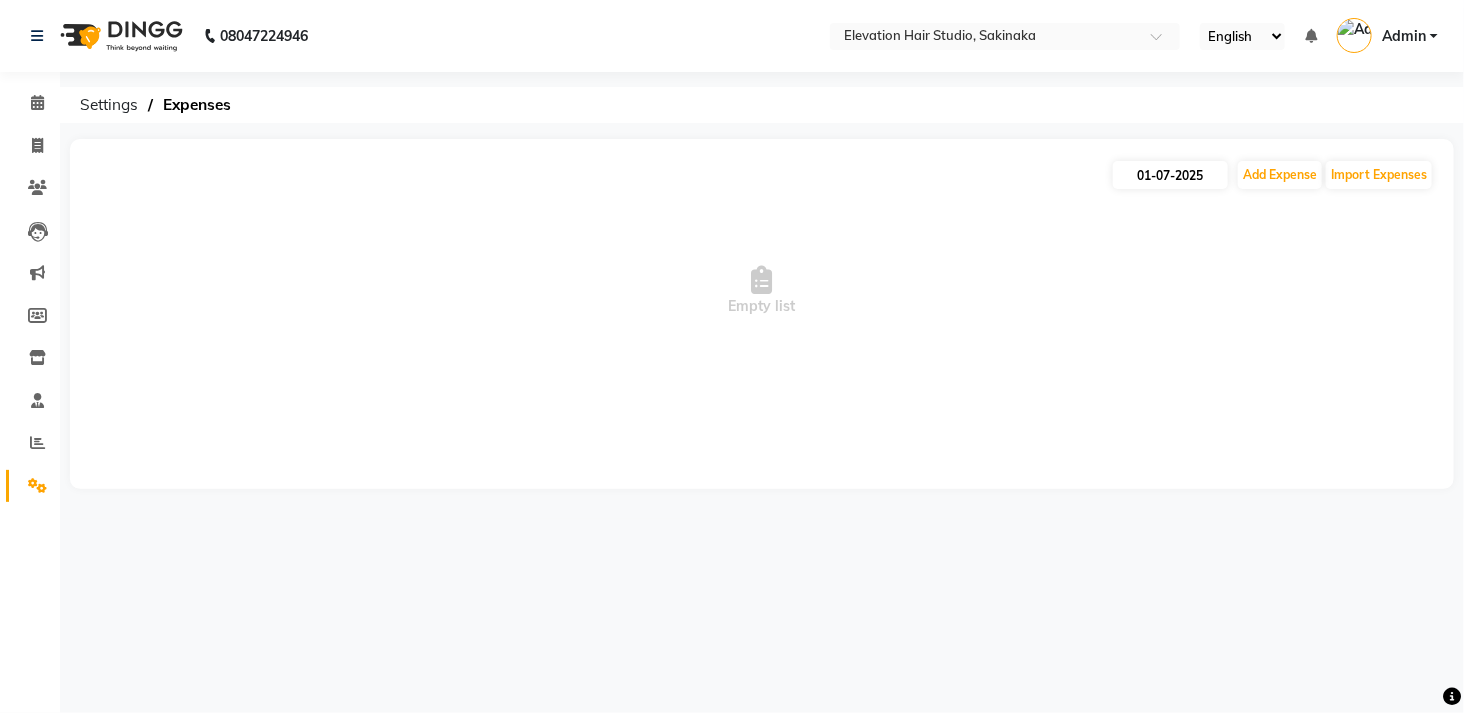 select on "7" 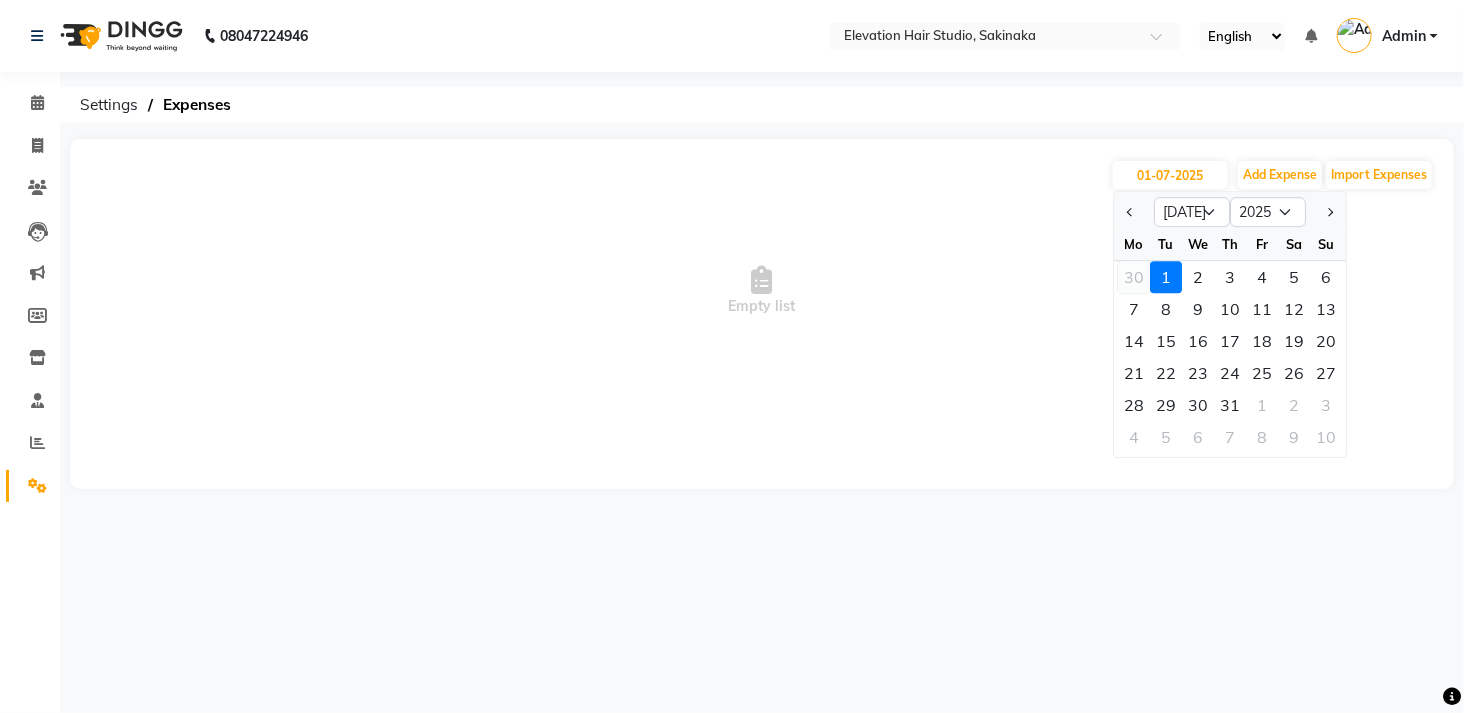 click on "30" 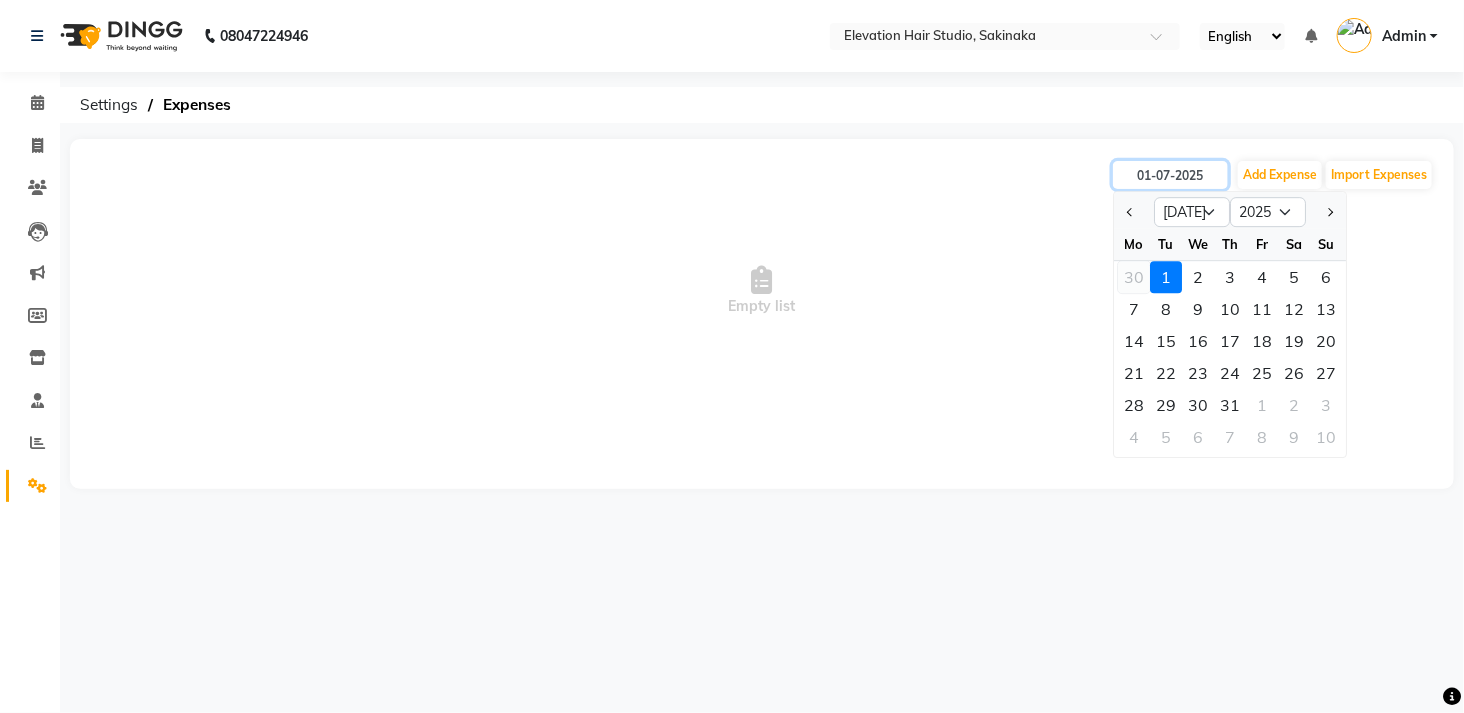 type on "[DATE]" 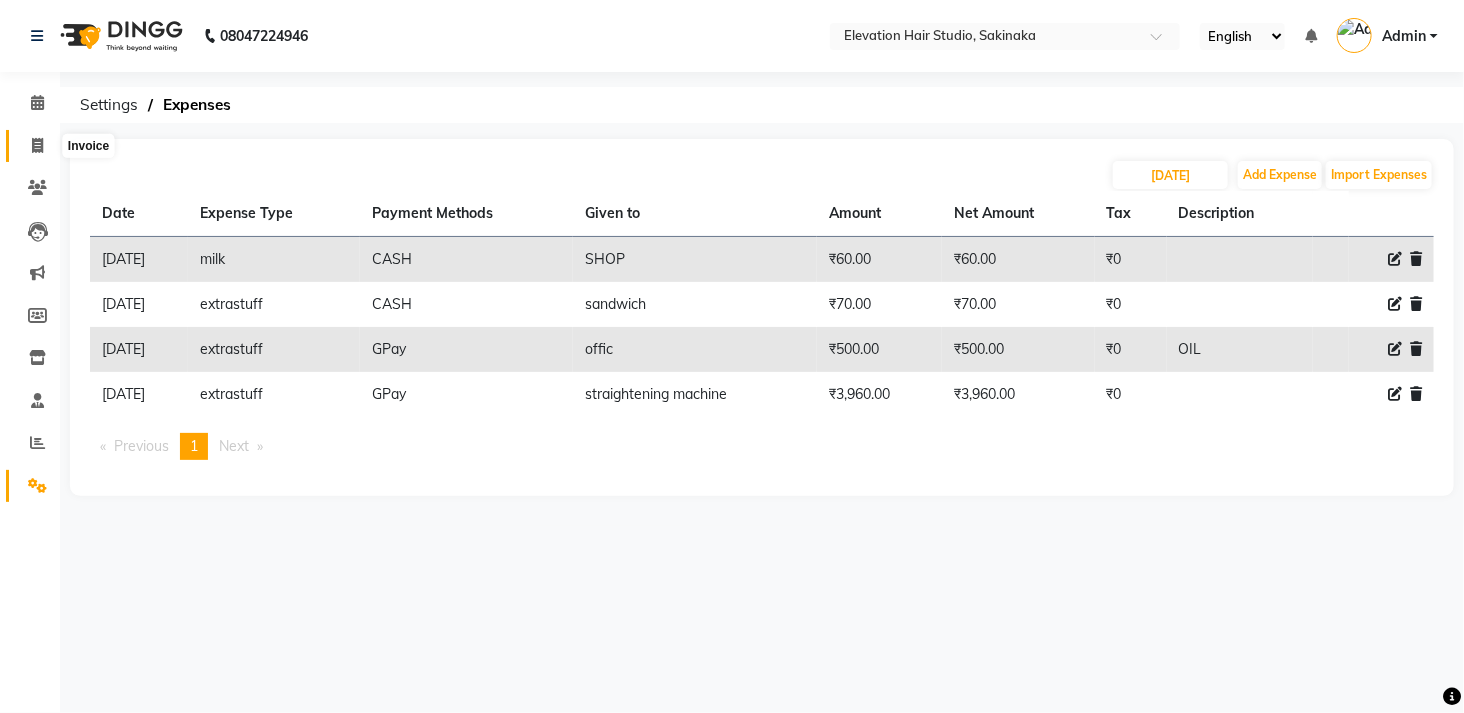 click 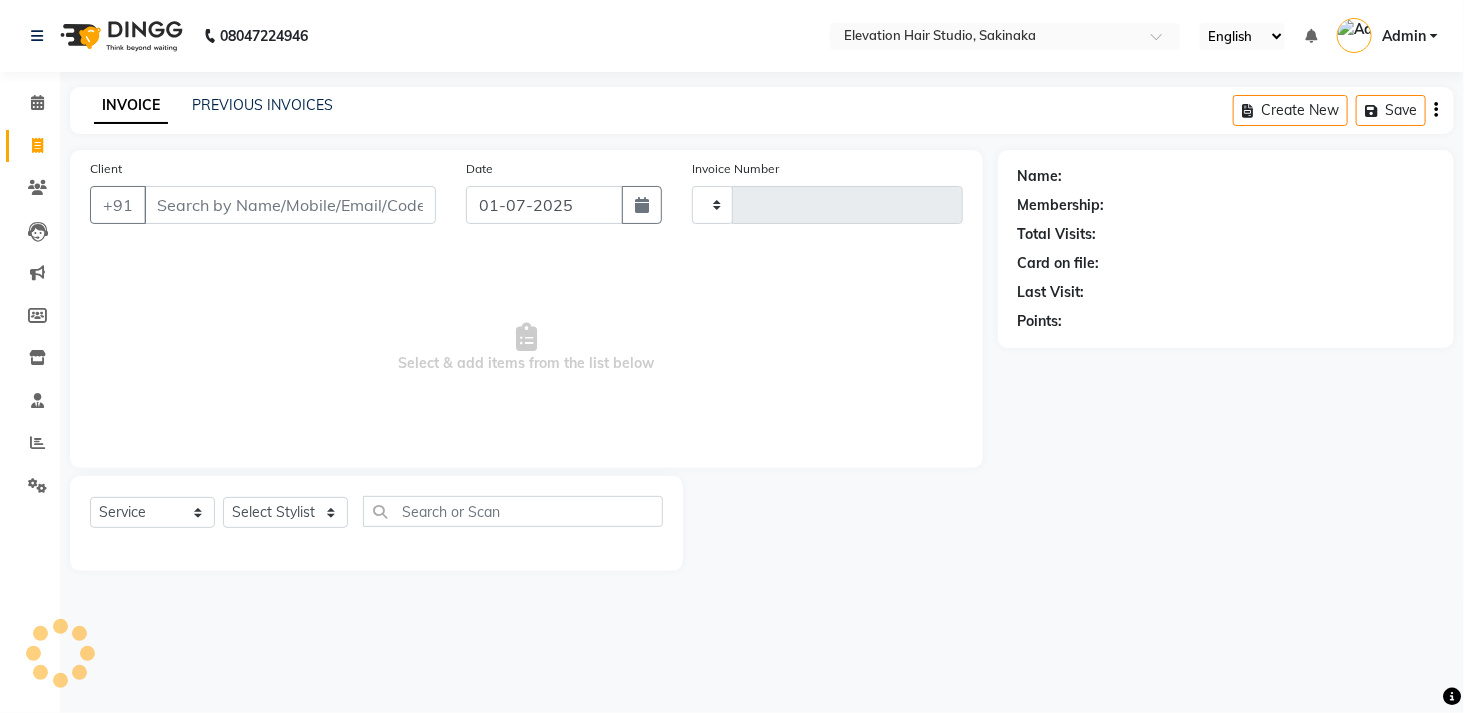 type on "0989" 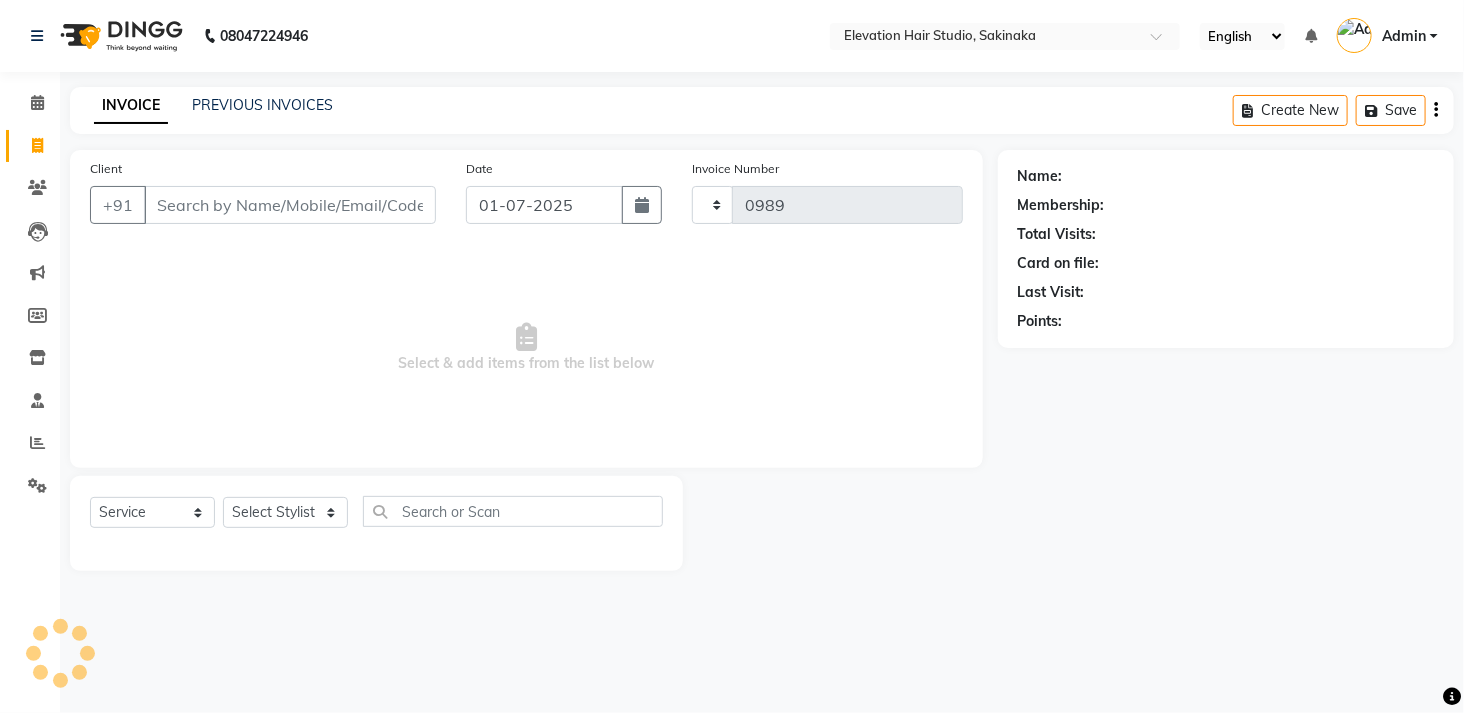 select on "4949" 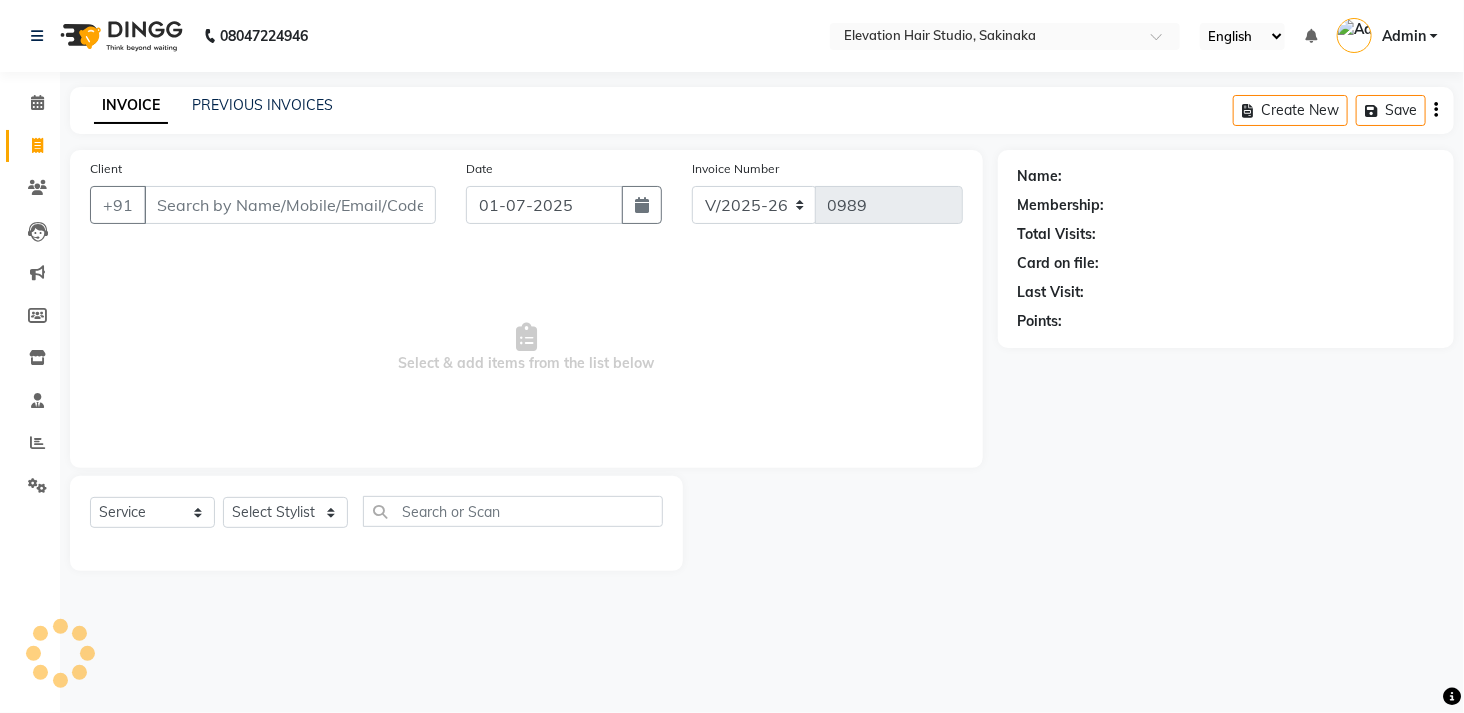 click on "Client" at bounding box center [290, 205] 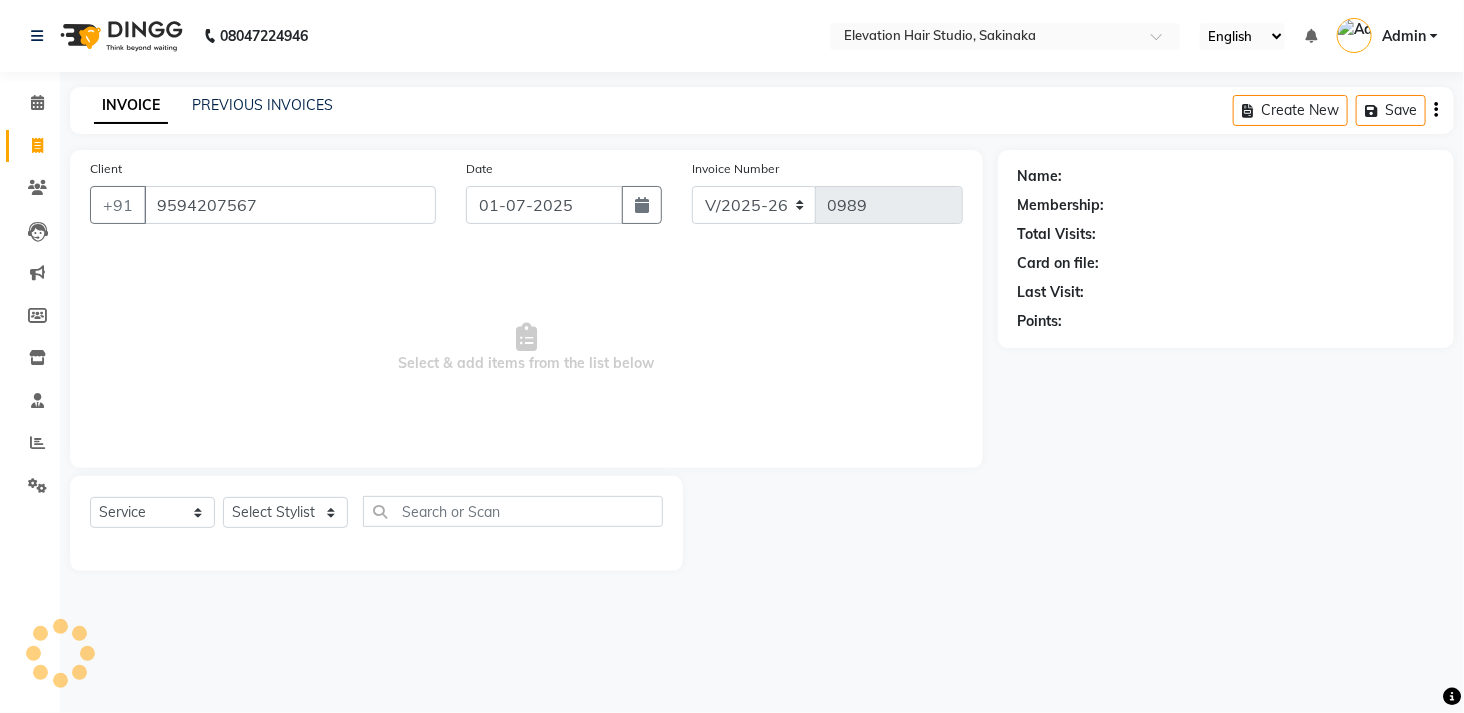type on "9594207567" 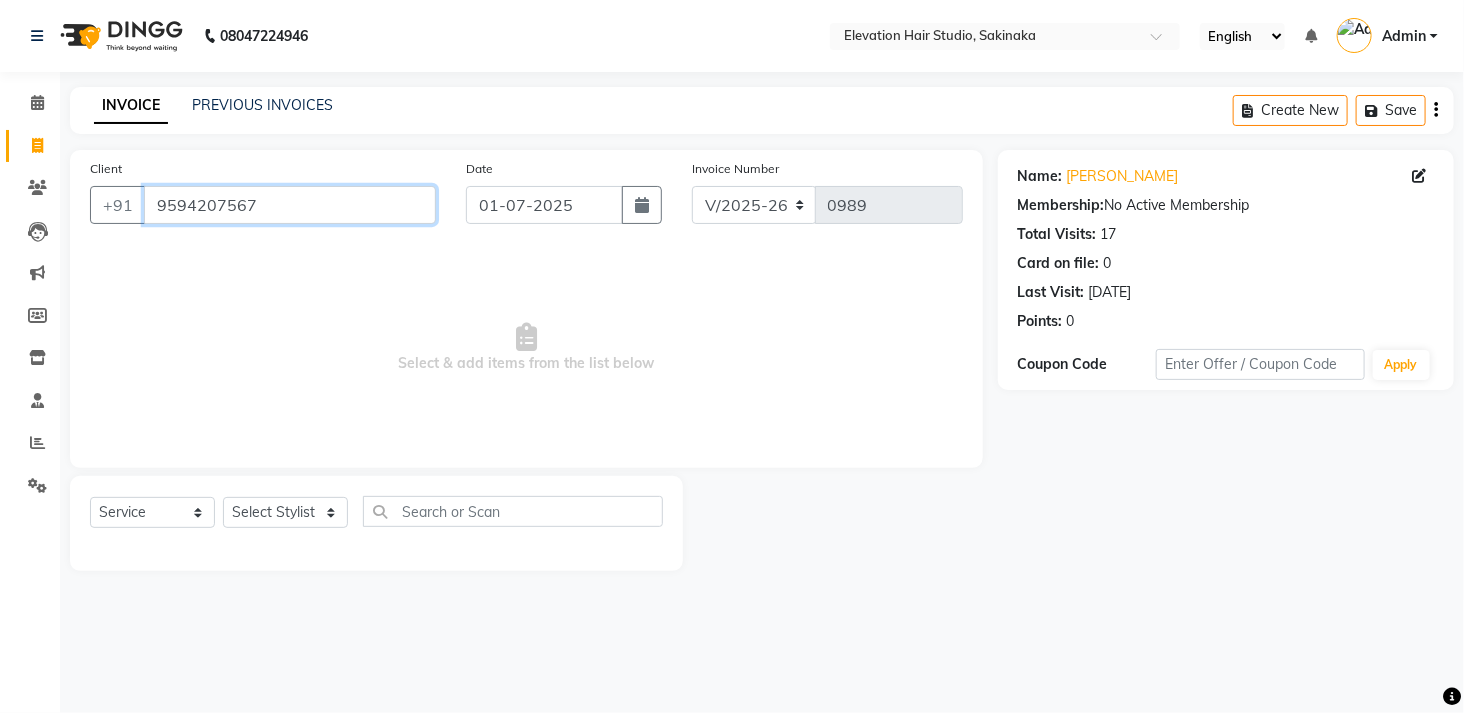 click on "9594207567" at bounding box center [290, 205] 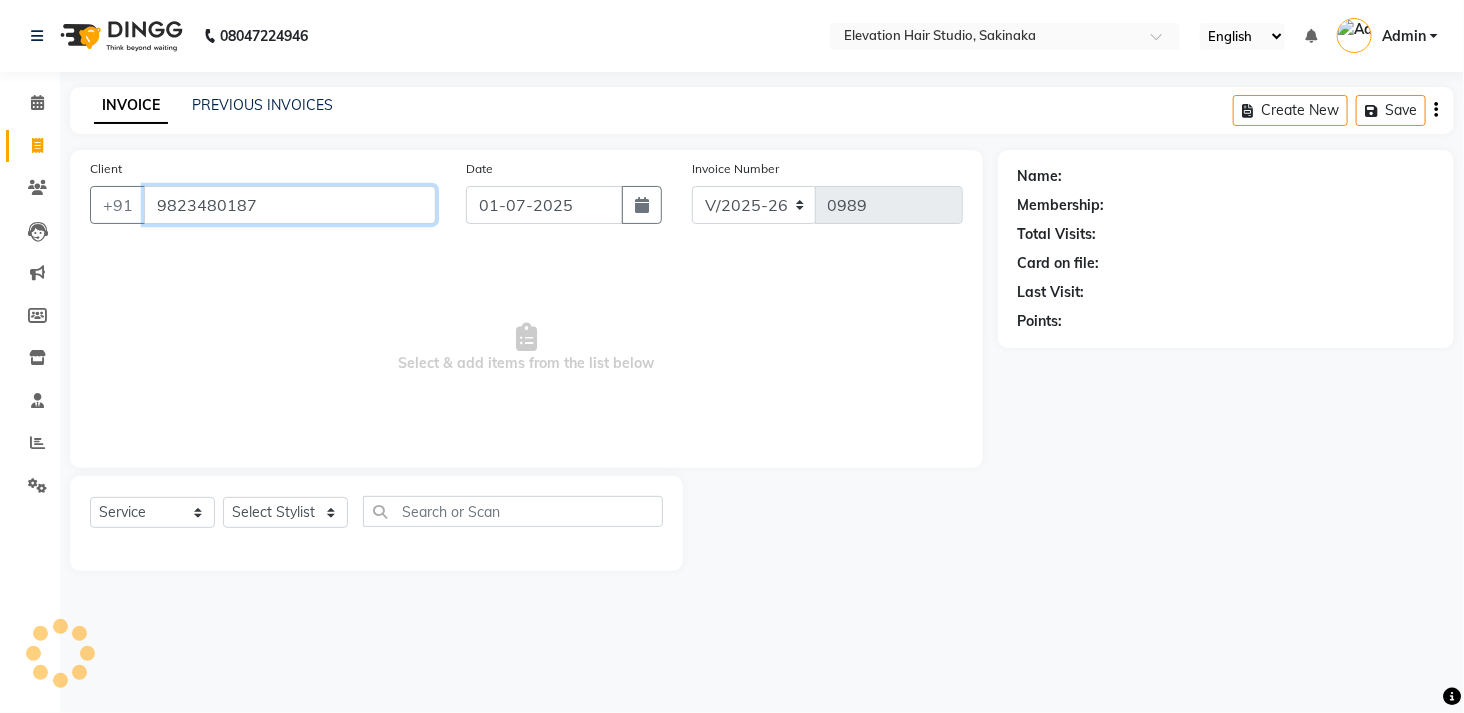 type on "9823480187" 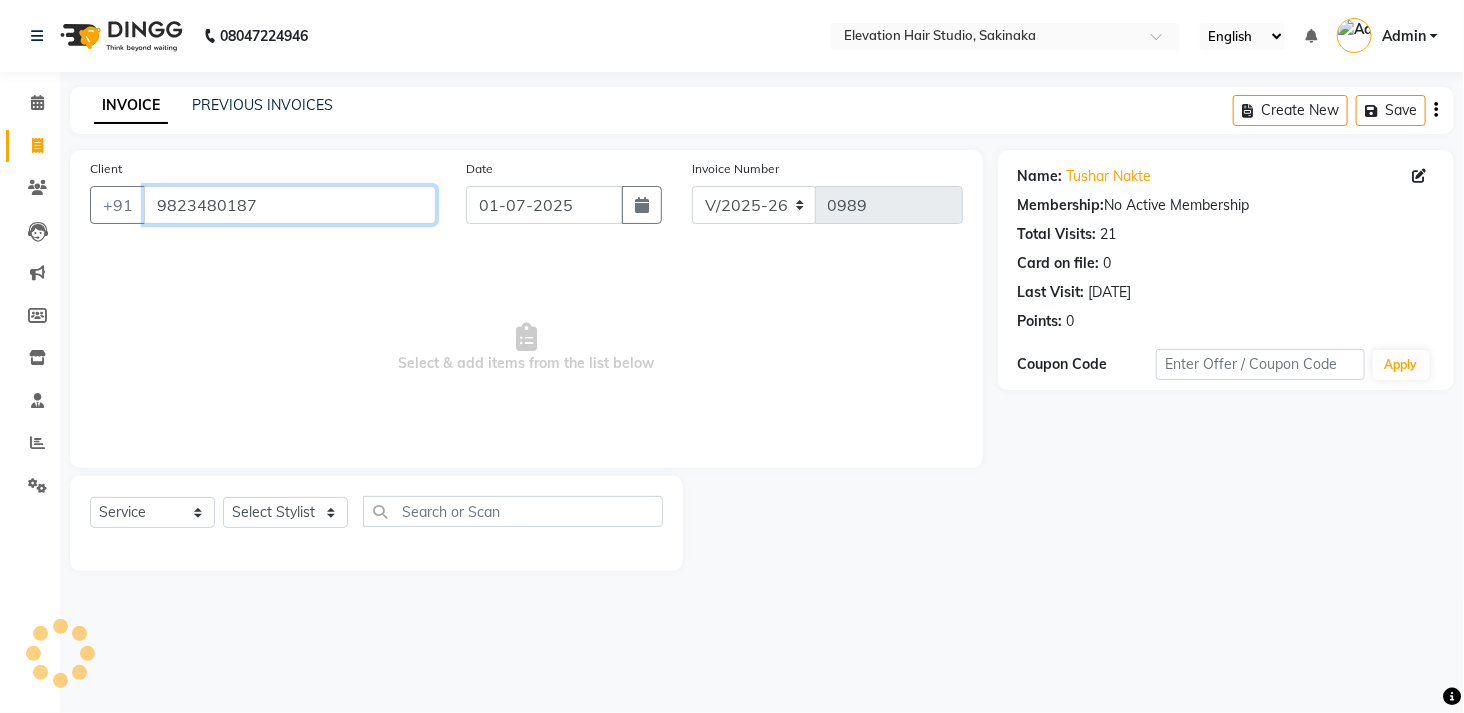 click on "9823480187" at bounding box center [290, 205] 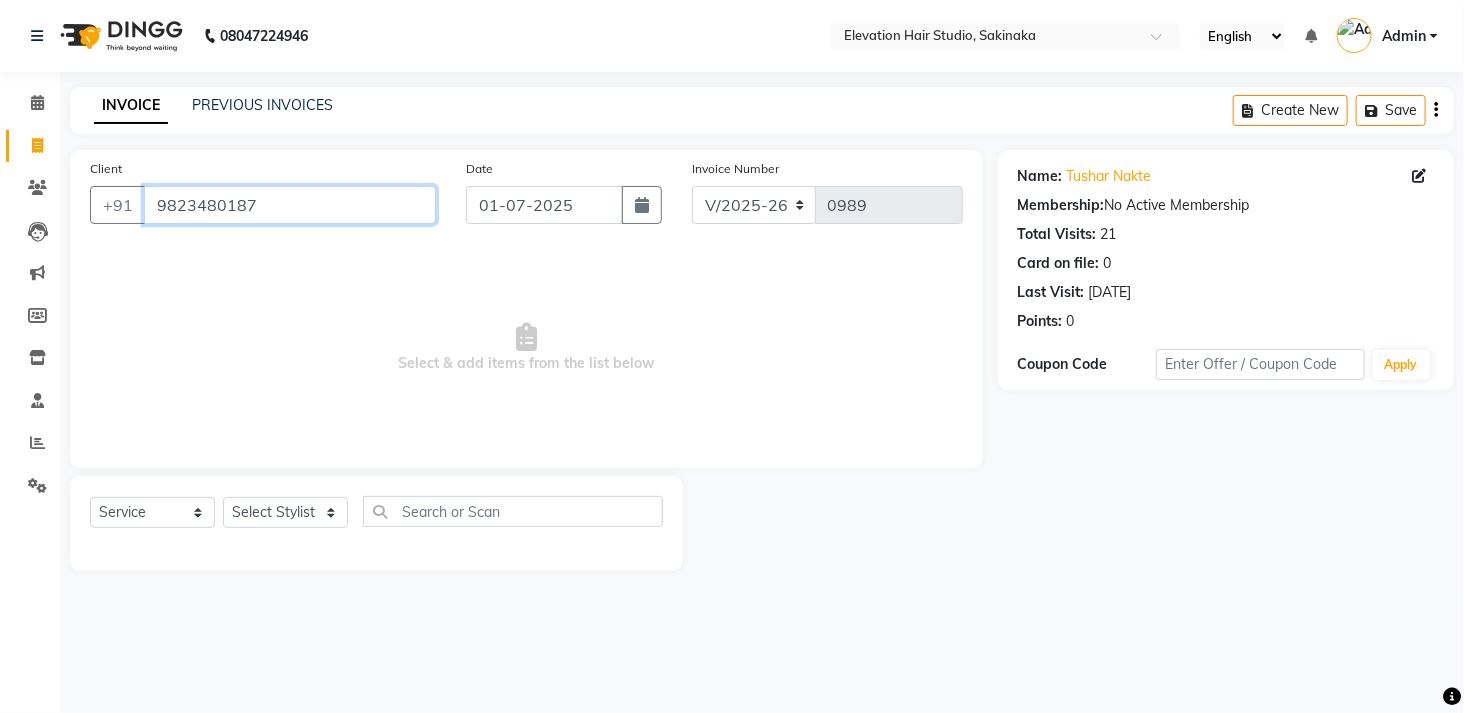 click on "9823480187" at bounding box center (290, 205) 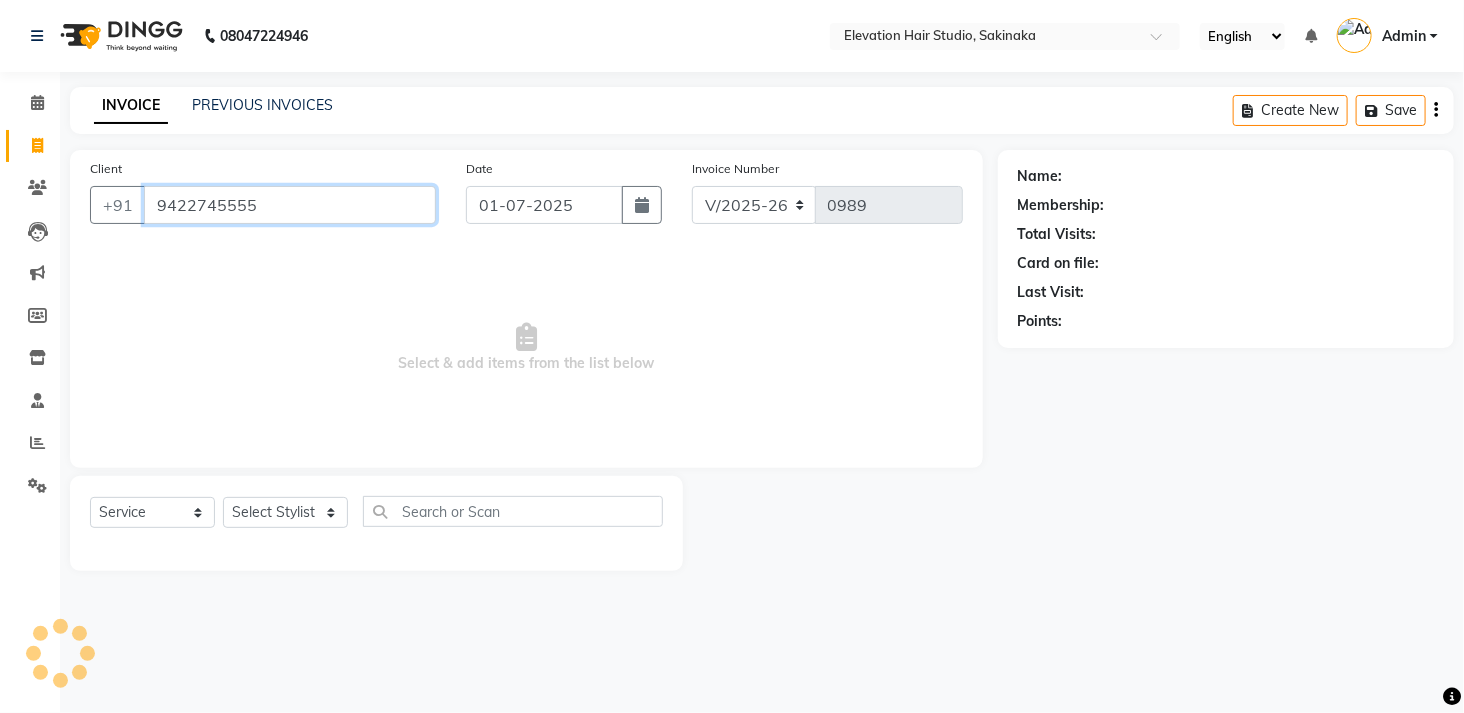 type on "9422745555" 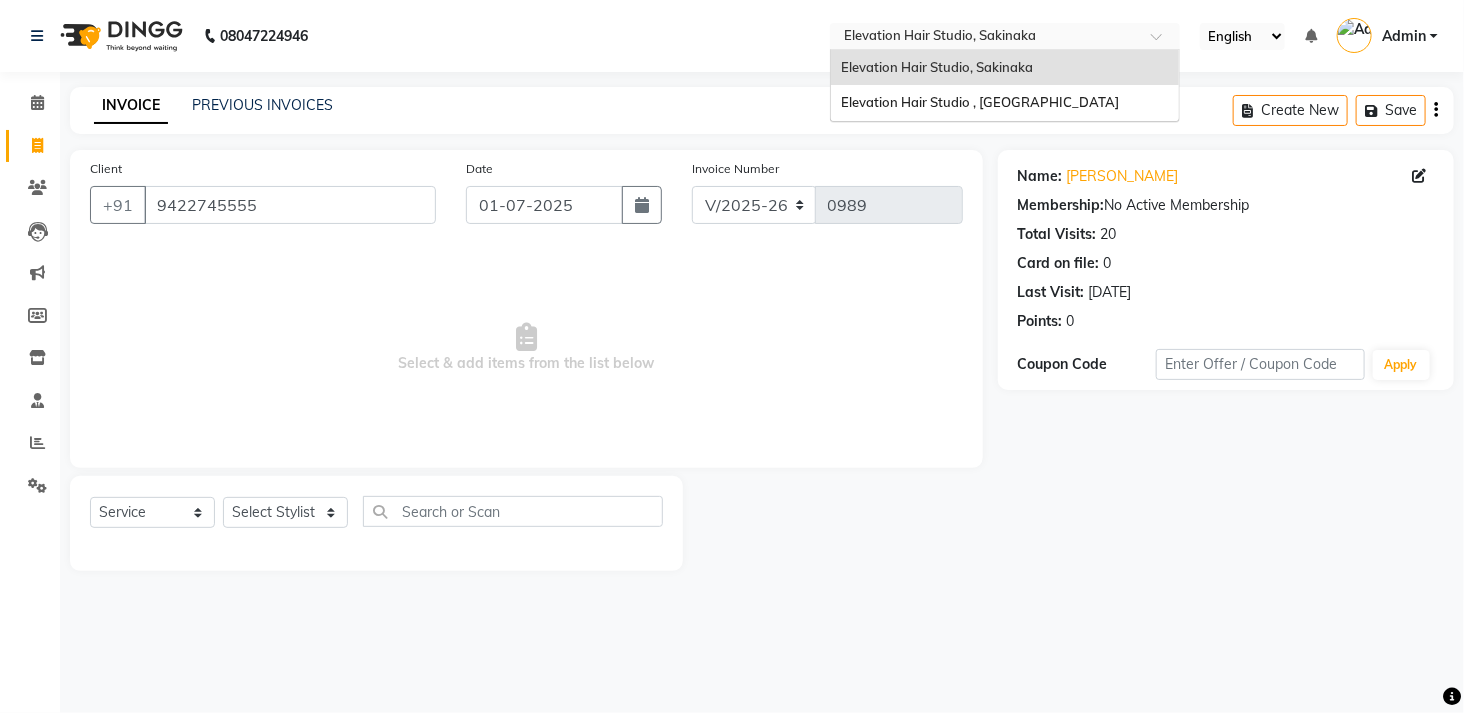 click at bounding box center (985, 38) 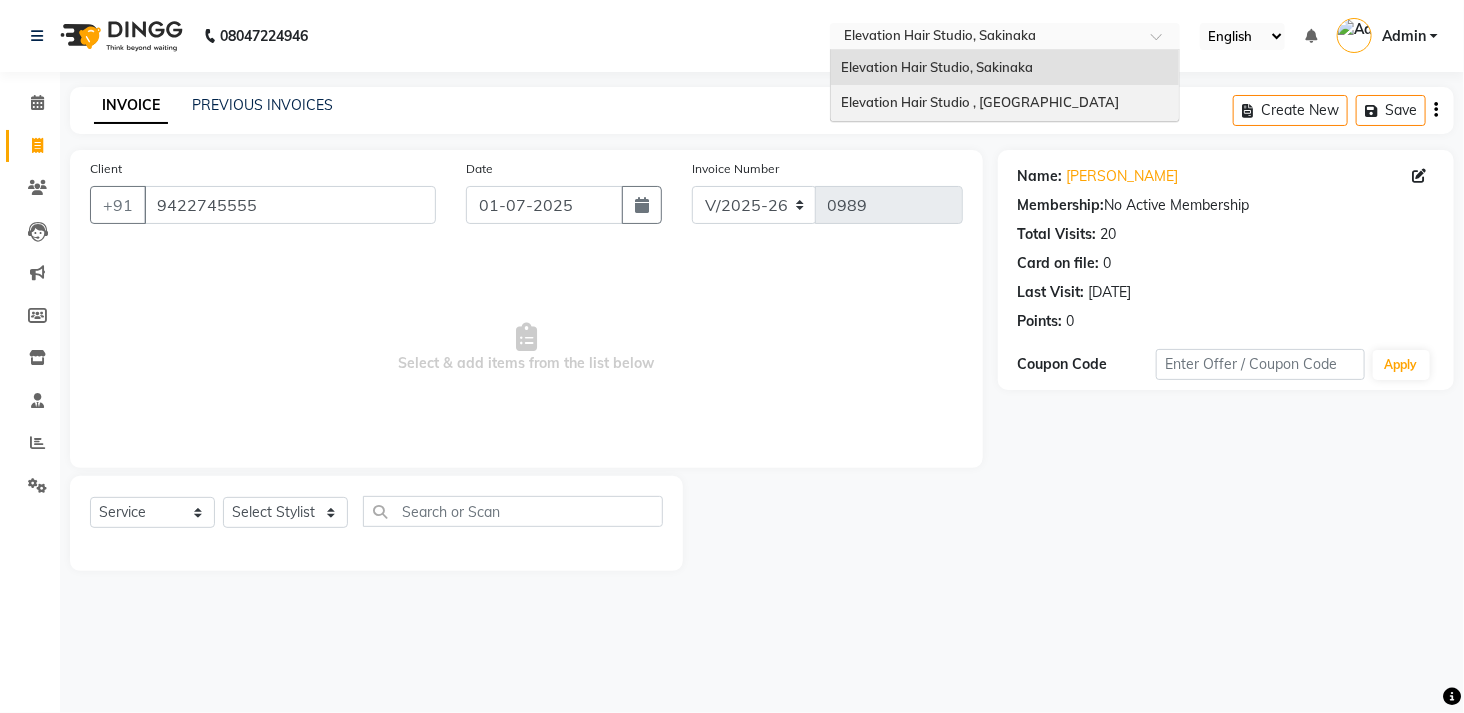 click on "Elevation Hair Studio , [GEOGRAPHIC_DATA]" at bounding box center [980, 102] 